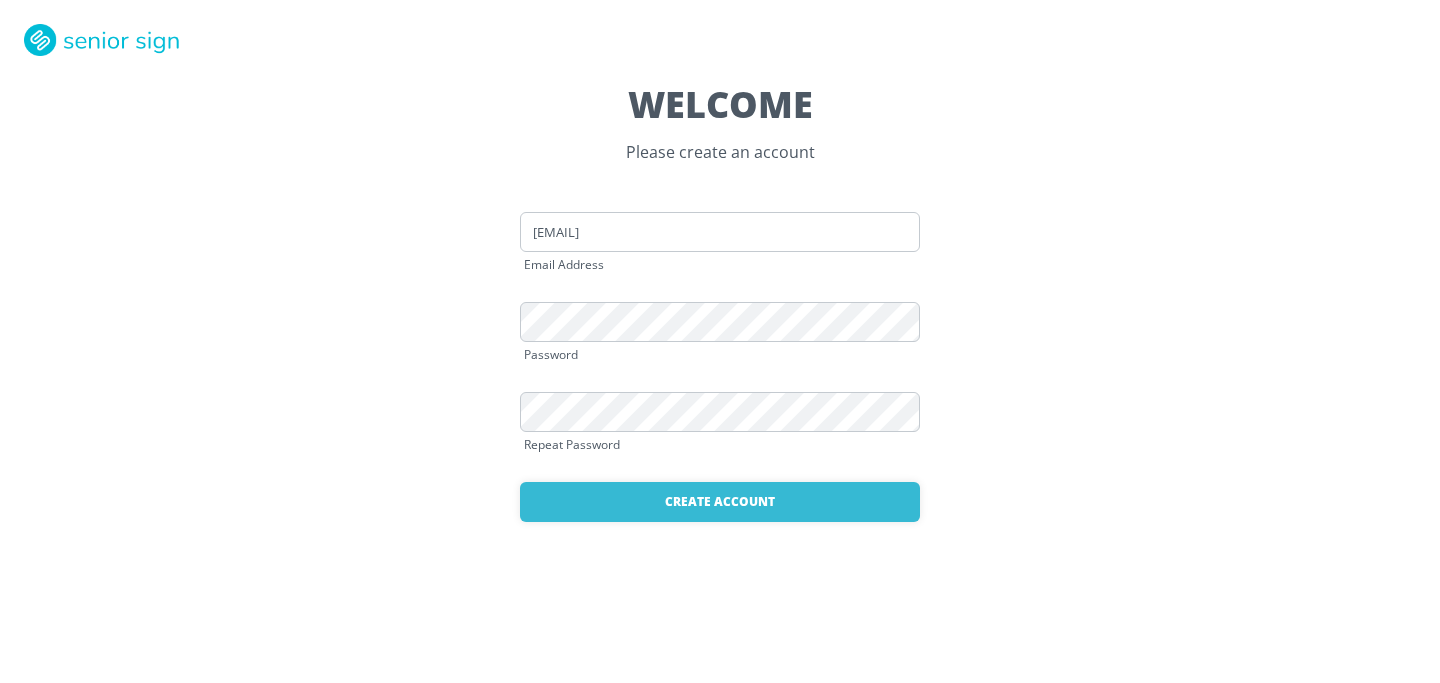 scroll, scrollTop: 0, scrollLeft: 0, axis: both 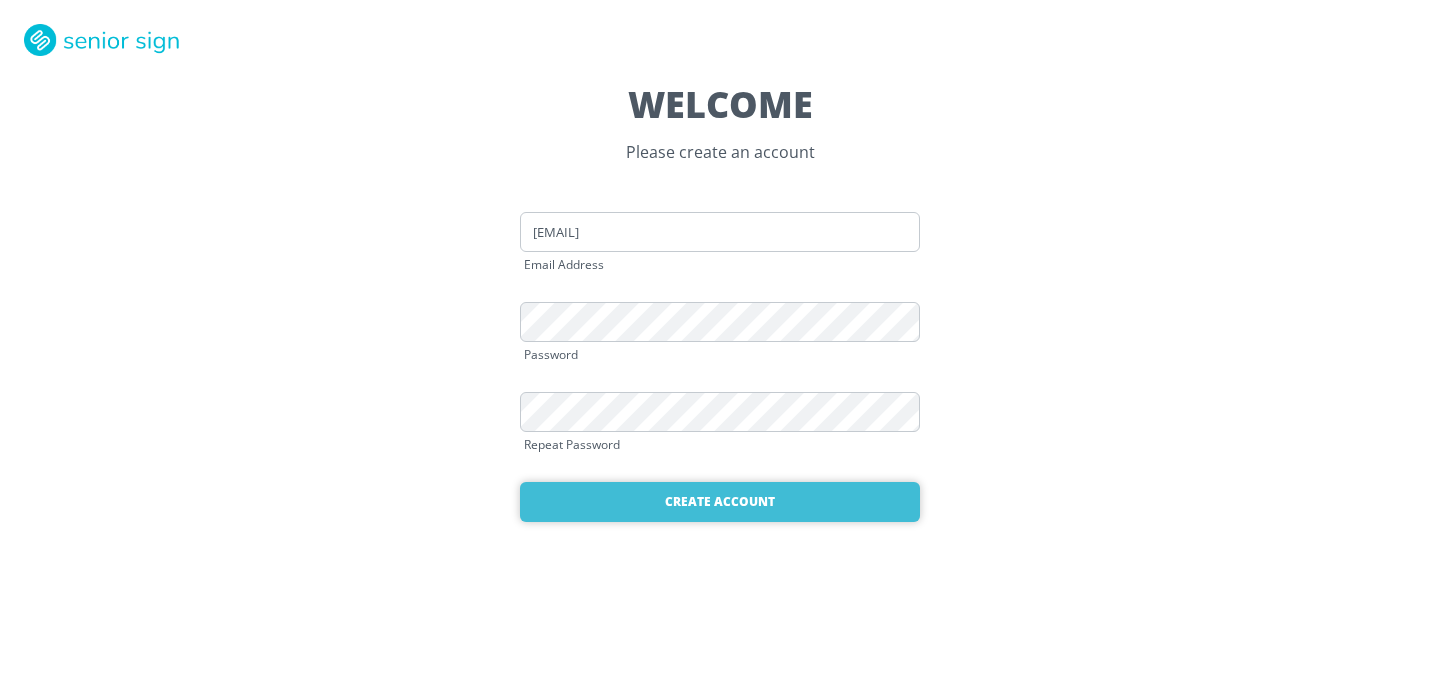 click on "Create Account" at bounding box center [720, 502] 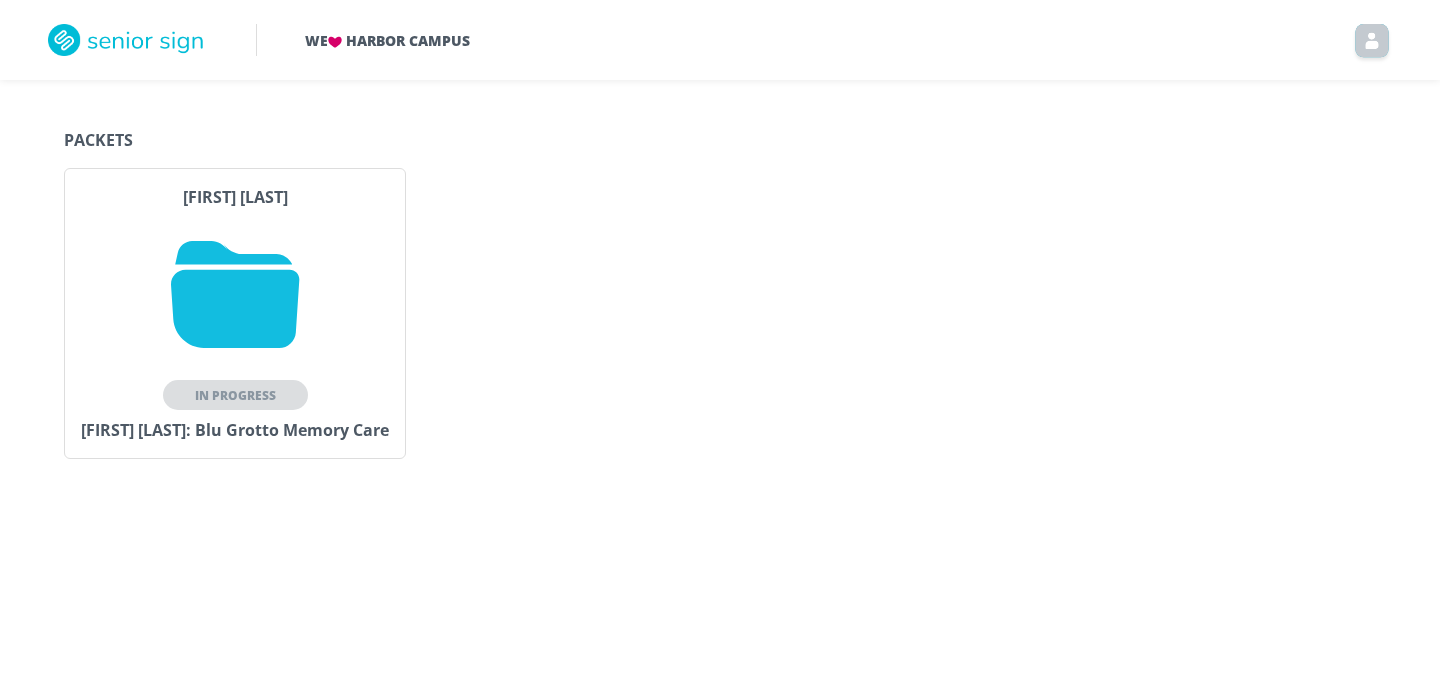 click at bounding box center (235, 294) 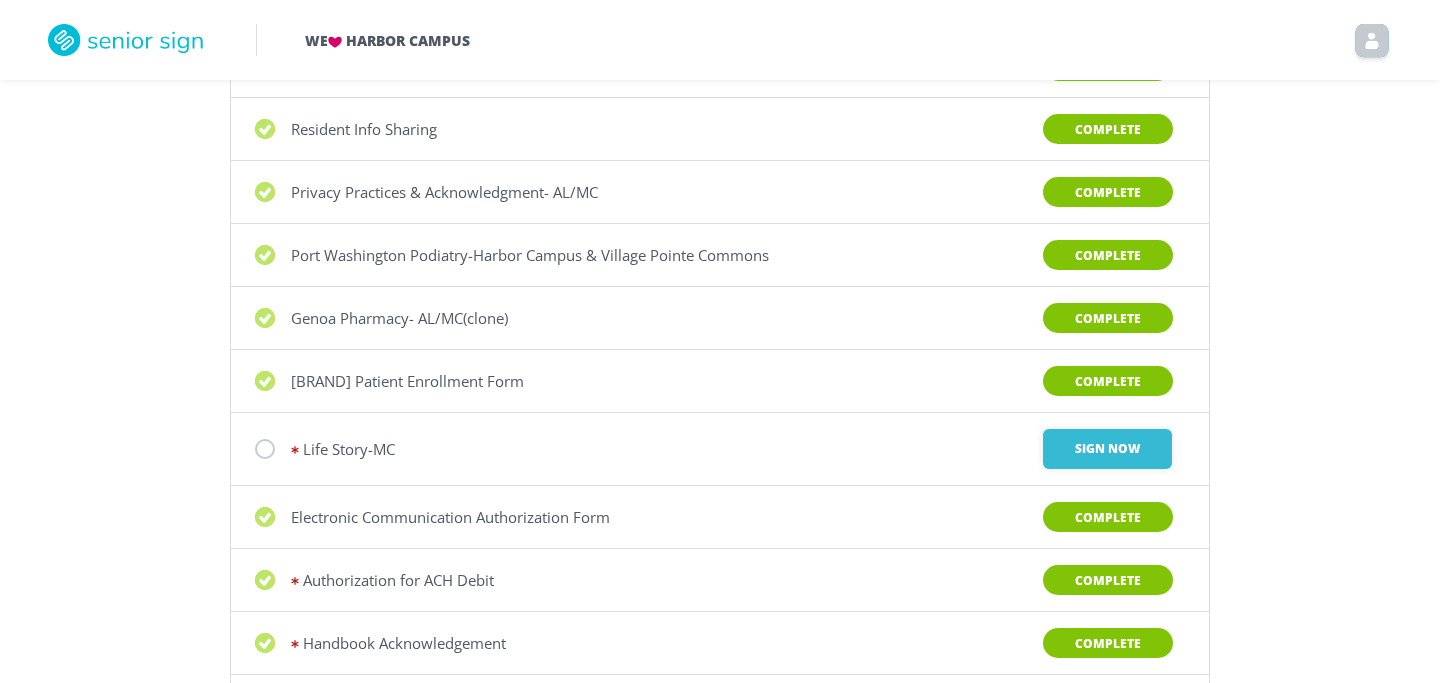 scroll, scrollTop: 0, scrollLeft: 0, axis: both 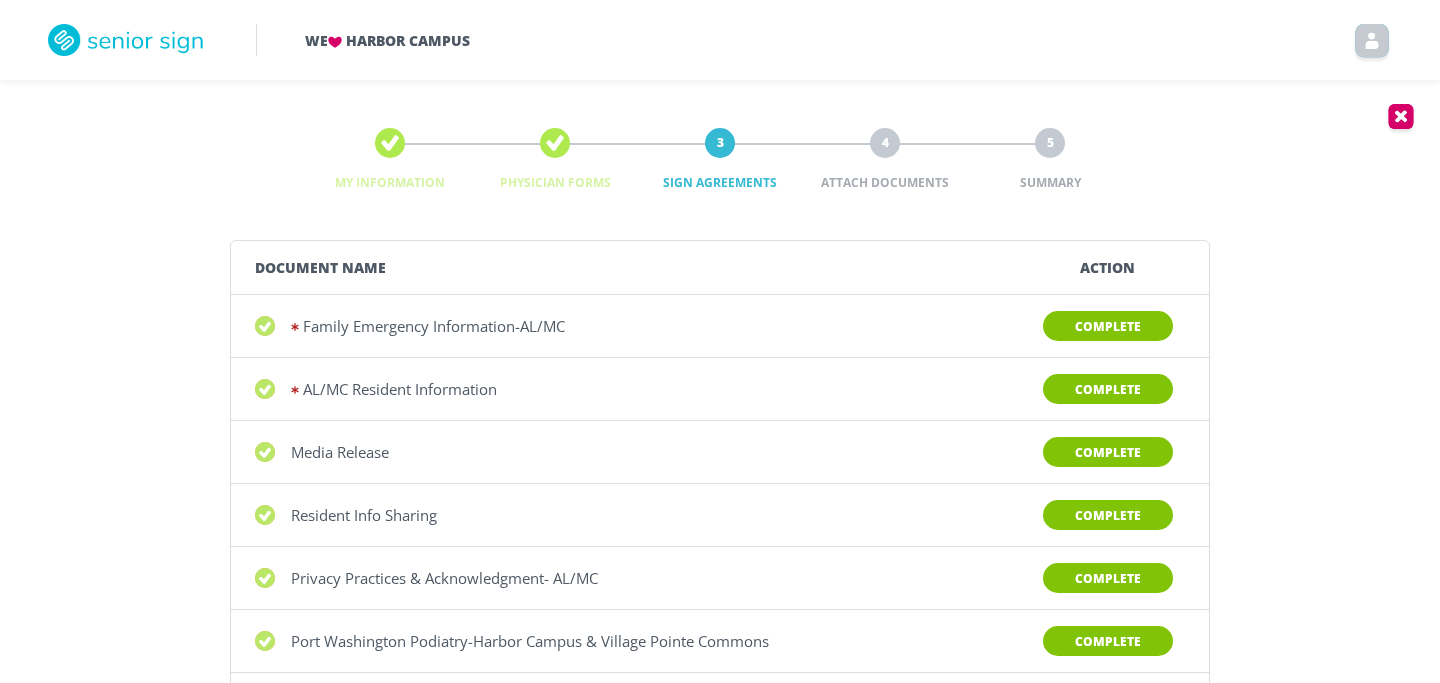 click at bounding box center [1372, 44] 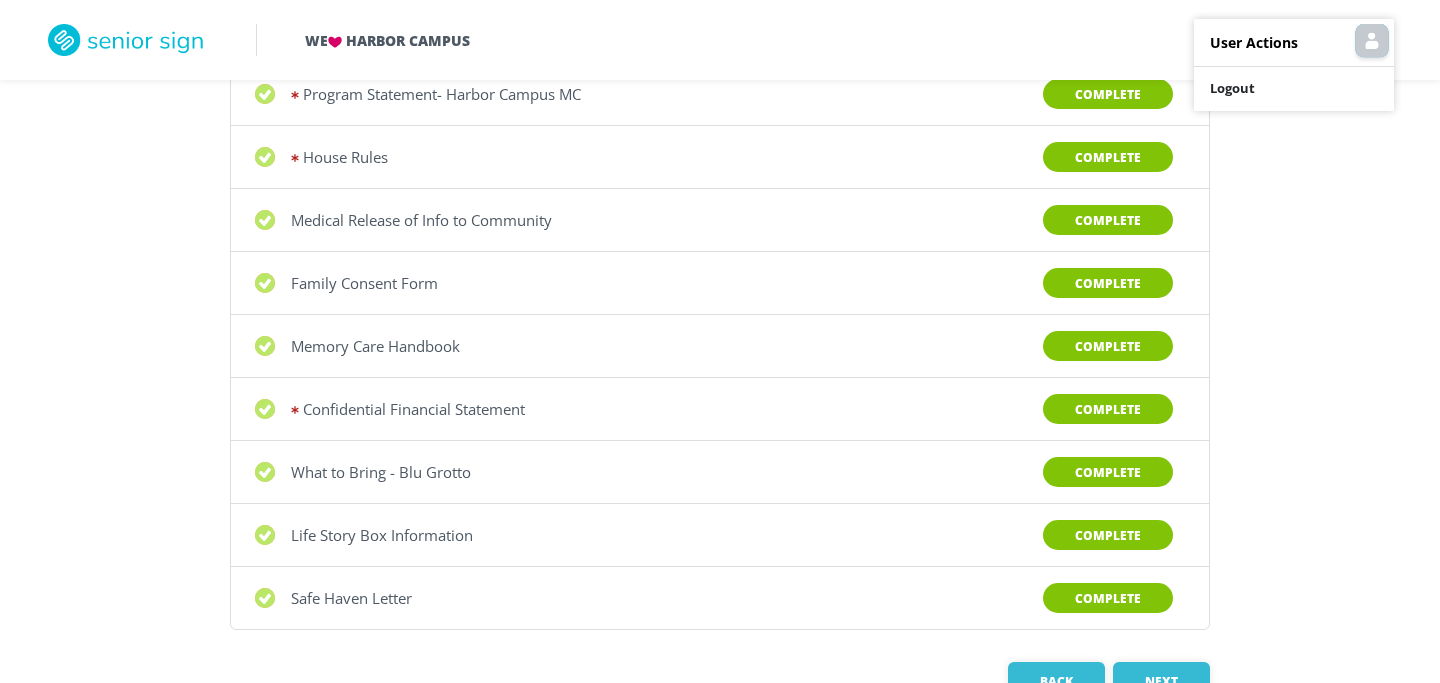 scroll, scrollTop: 1254, scrollLeft: 0, axis: vertical 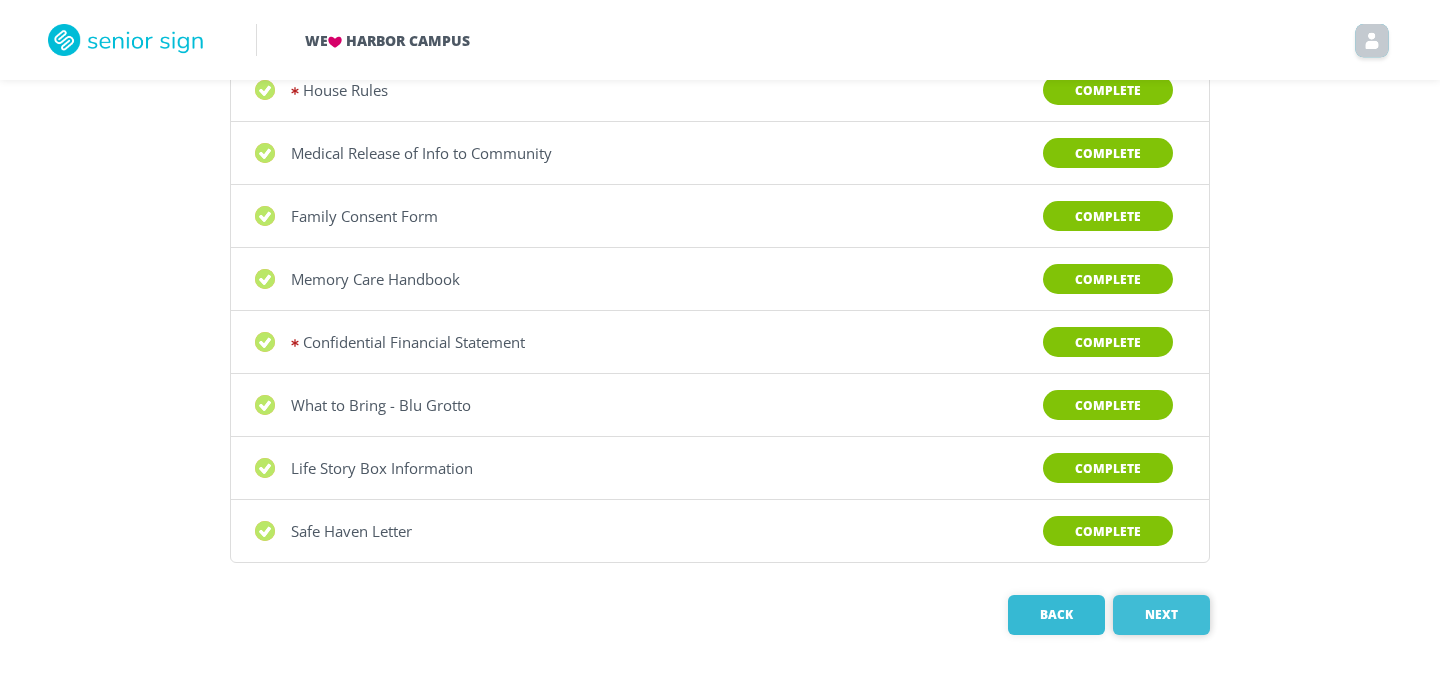 click on "Next" at bounding box center (1161, 615) 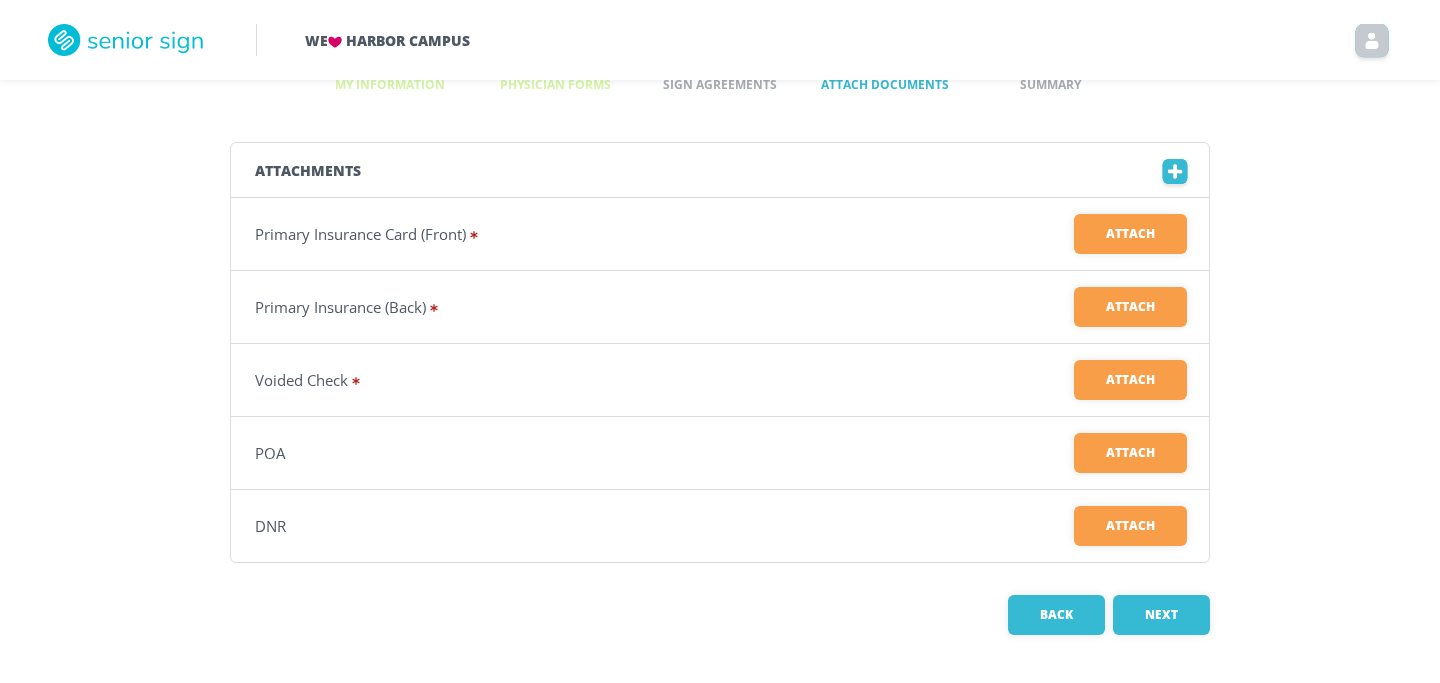 click at bounding box center (1175, 174) 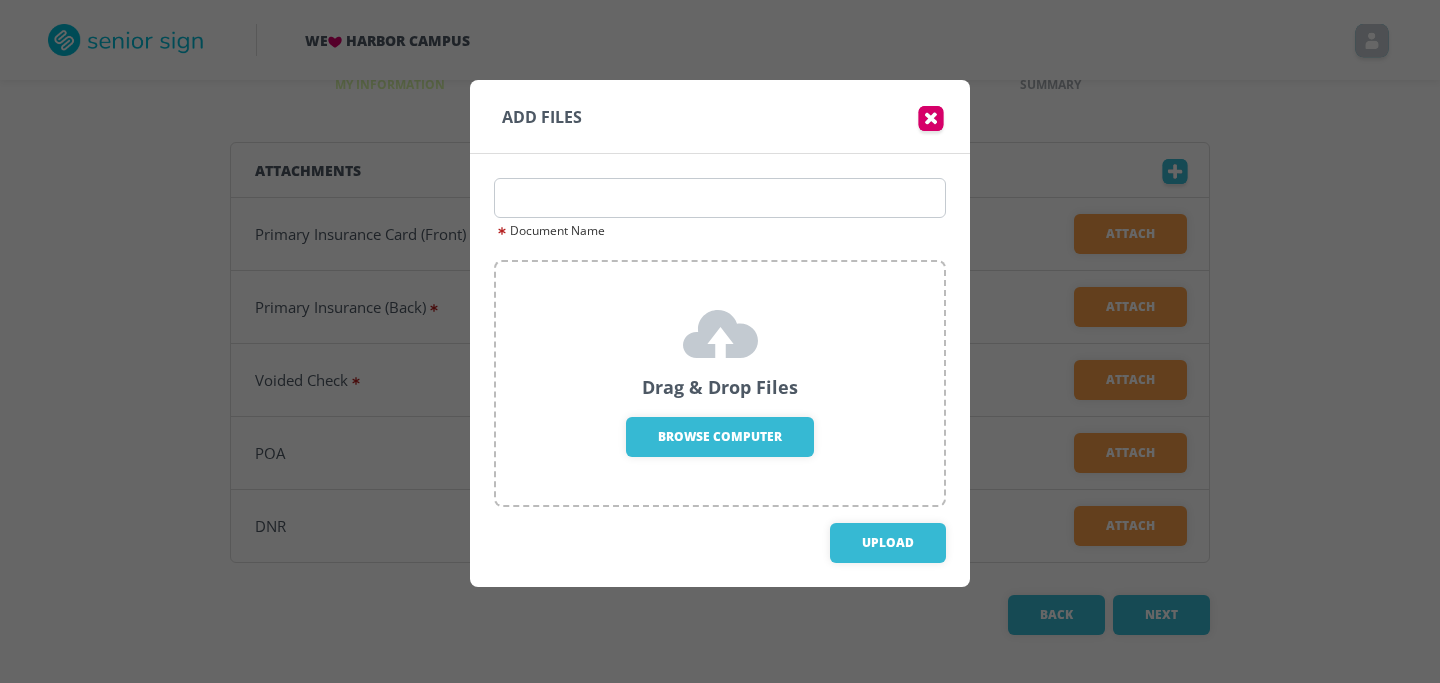 click at bounding box center [931, 121] 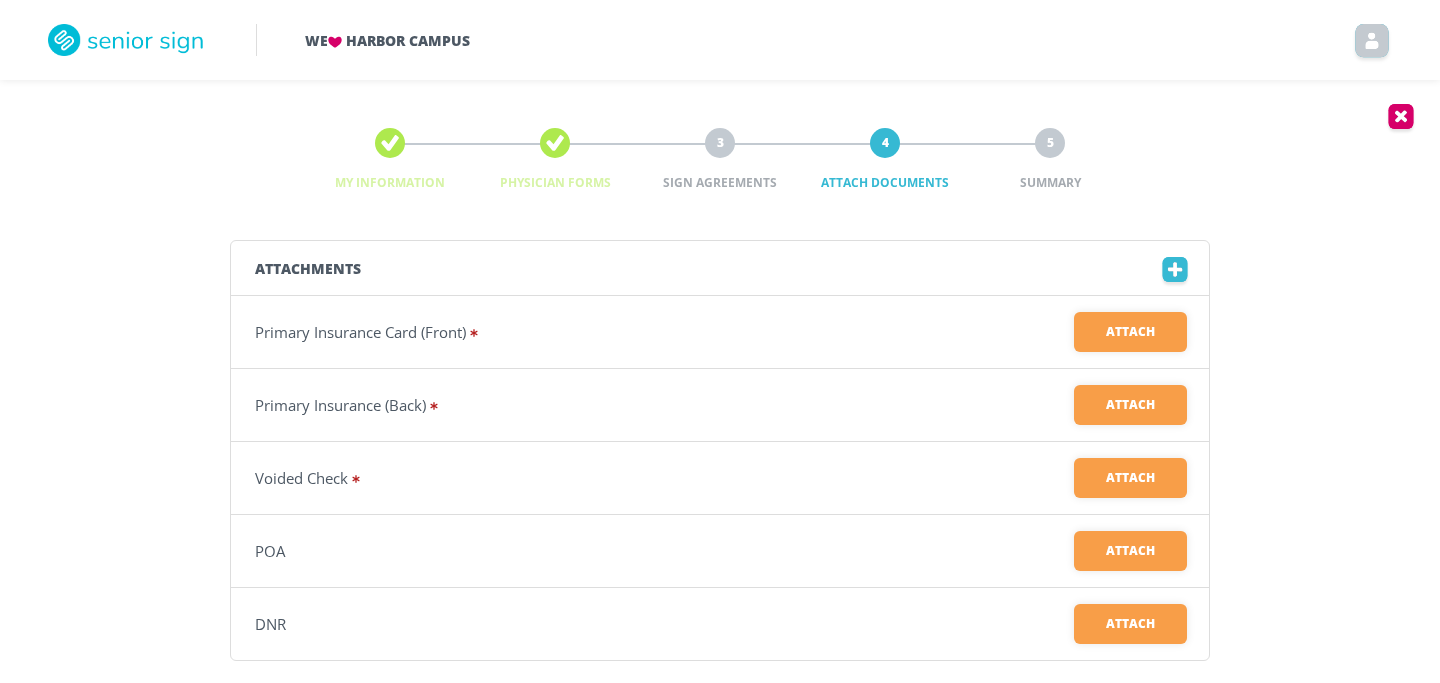 scroll, scrollTop: 98, scrollLeft: 0, axis: vertical 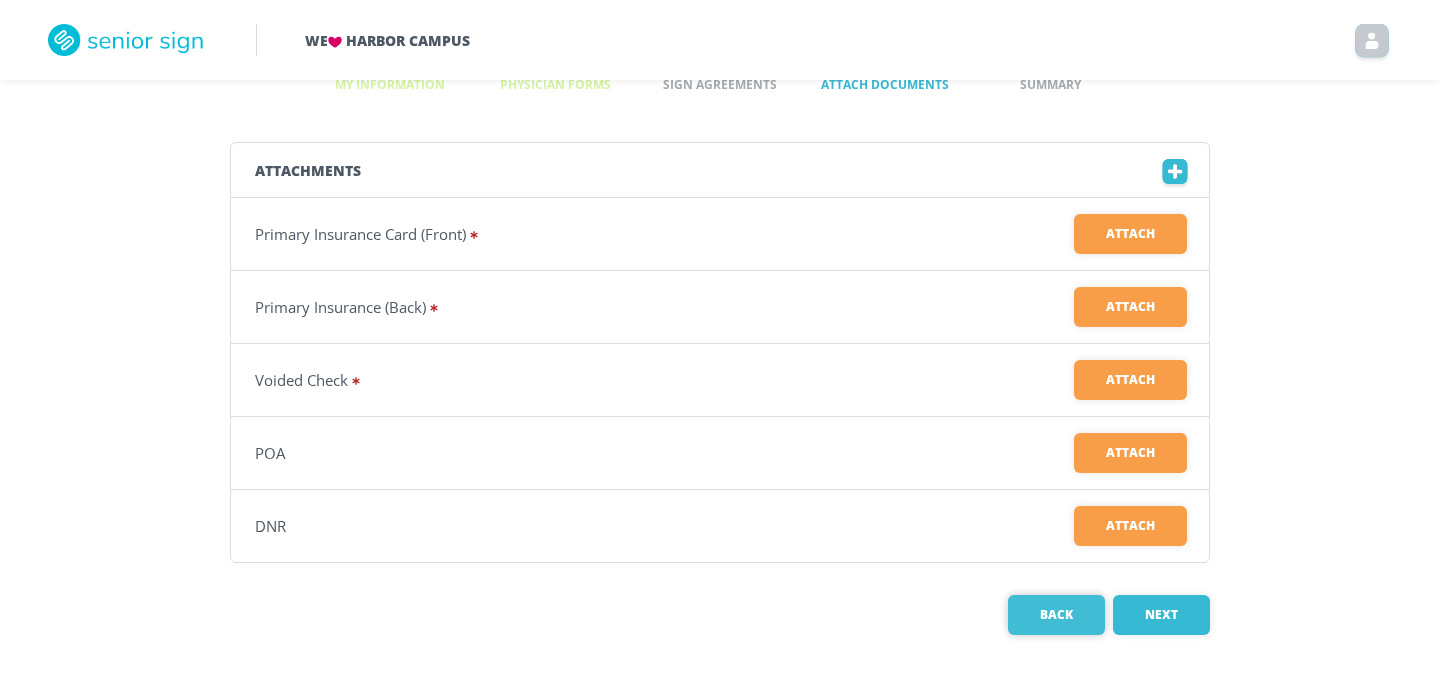 click on "Back" at bounding box center [1056, 615] 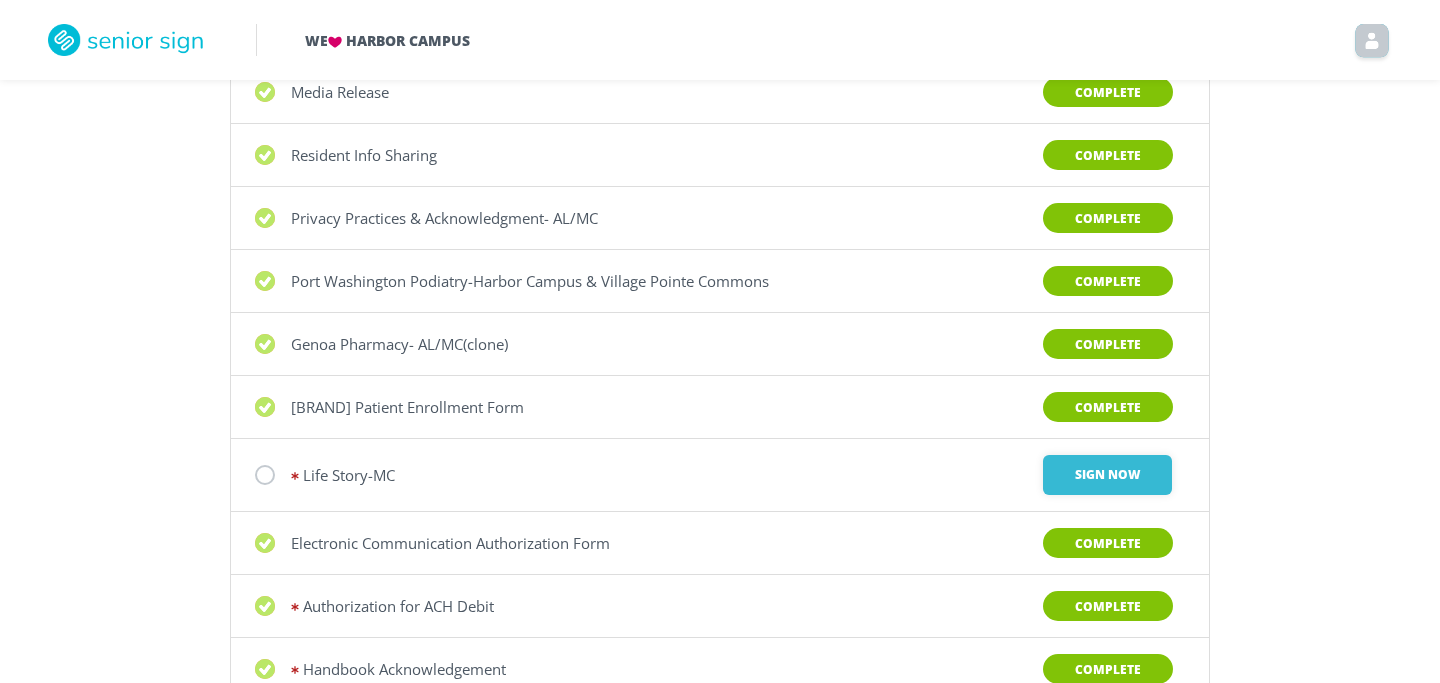 scroll, scrollTop: 371, scrollLeft: 0, axis: vertical 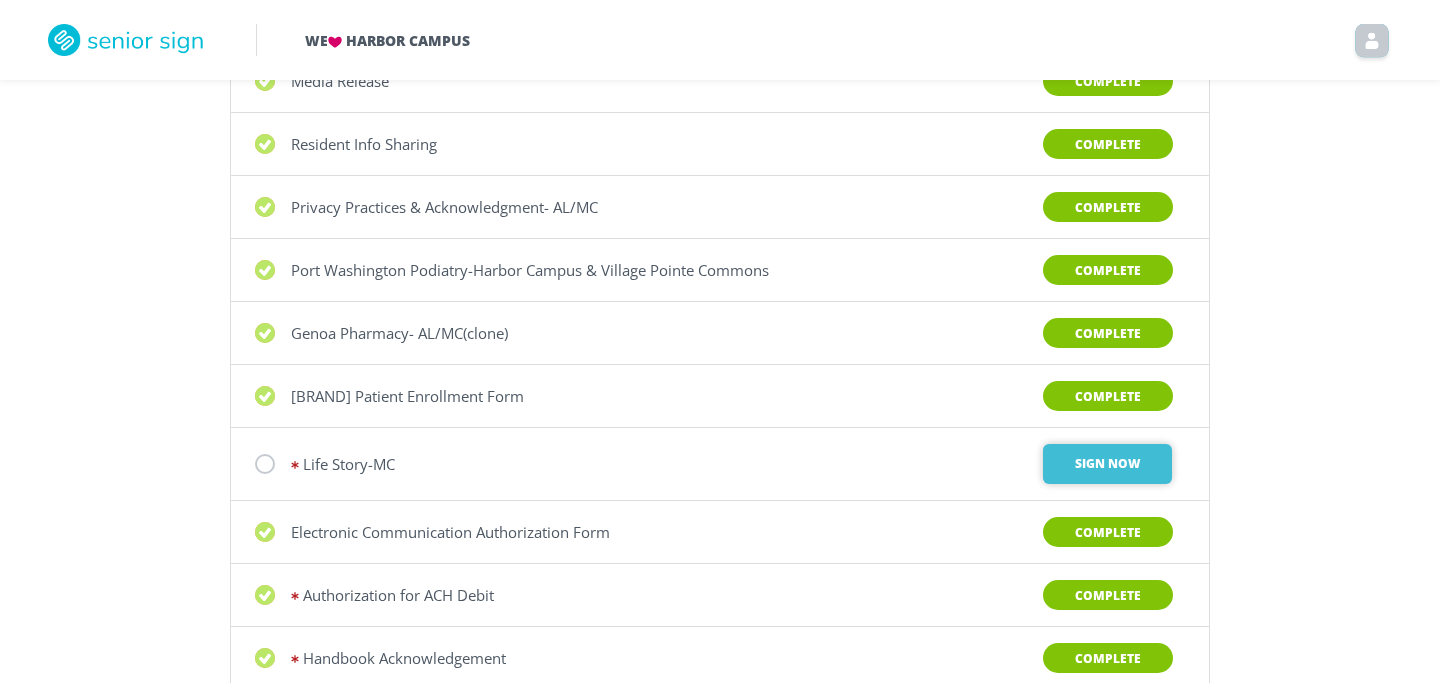 click on "Sign Now" at bounding box center (1107, 464) 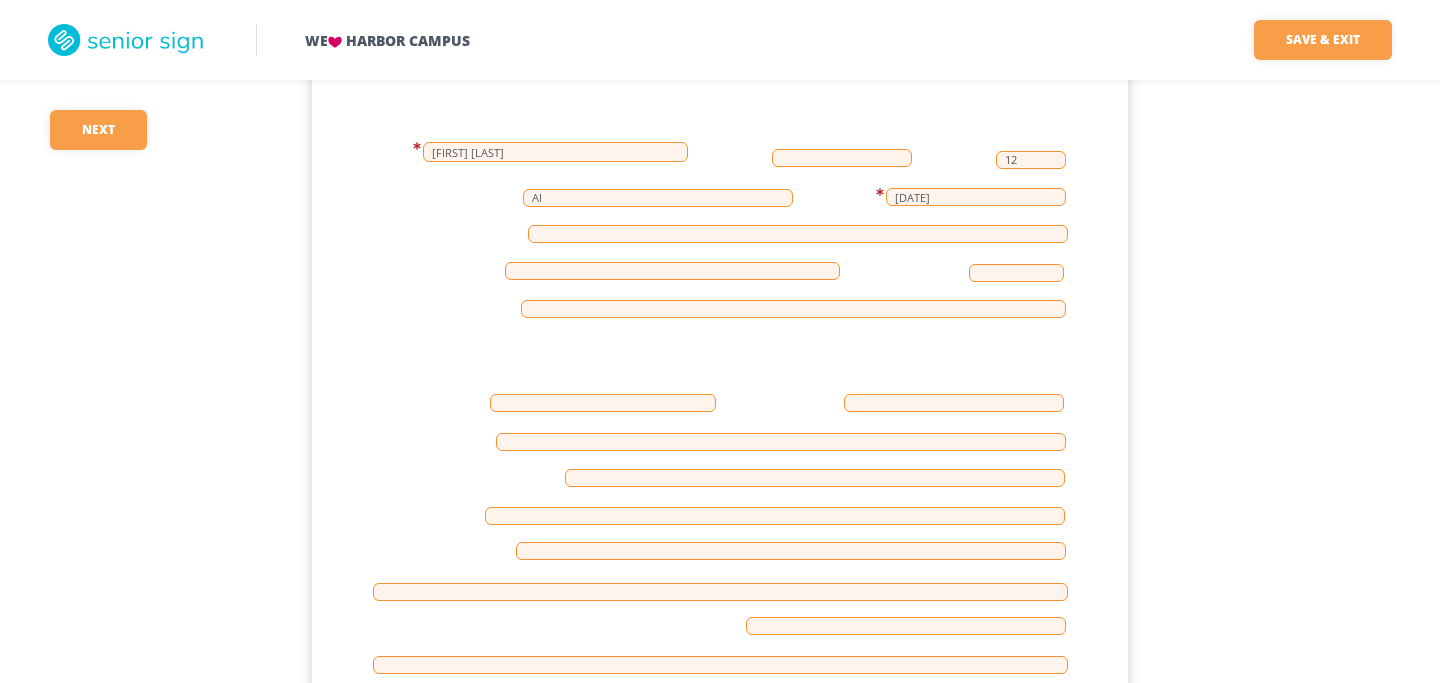 scroll, scrollTop: 298, scrollLeft: 0, axis: vertical 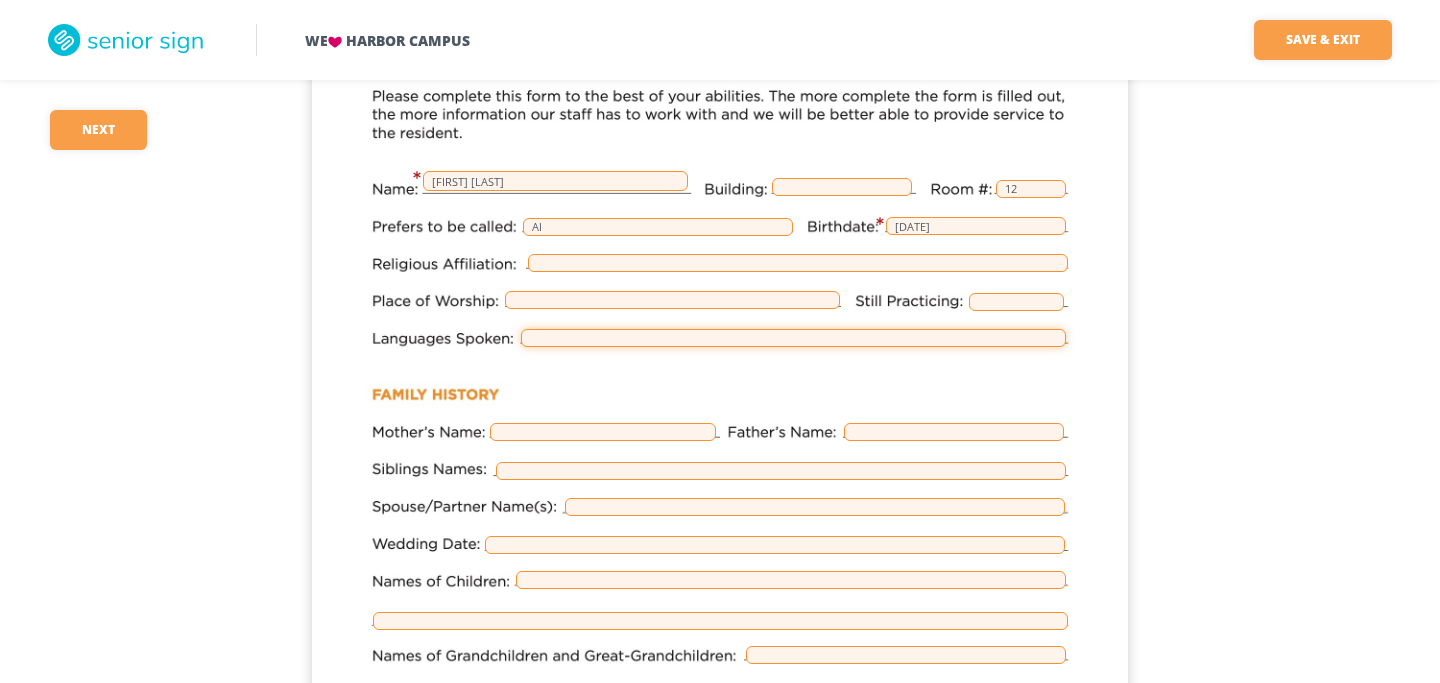click at bounding box center [793, 338] 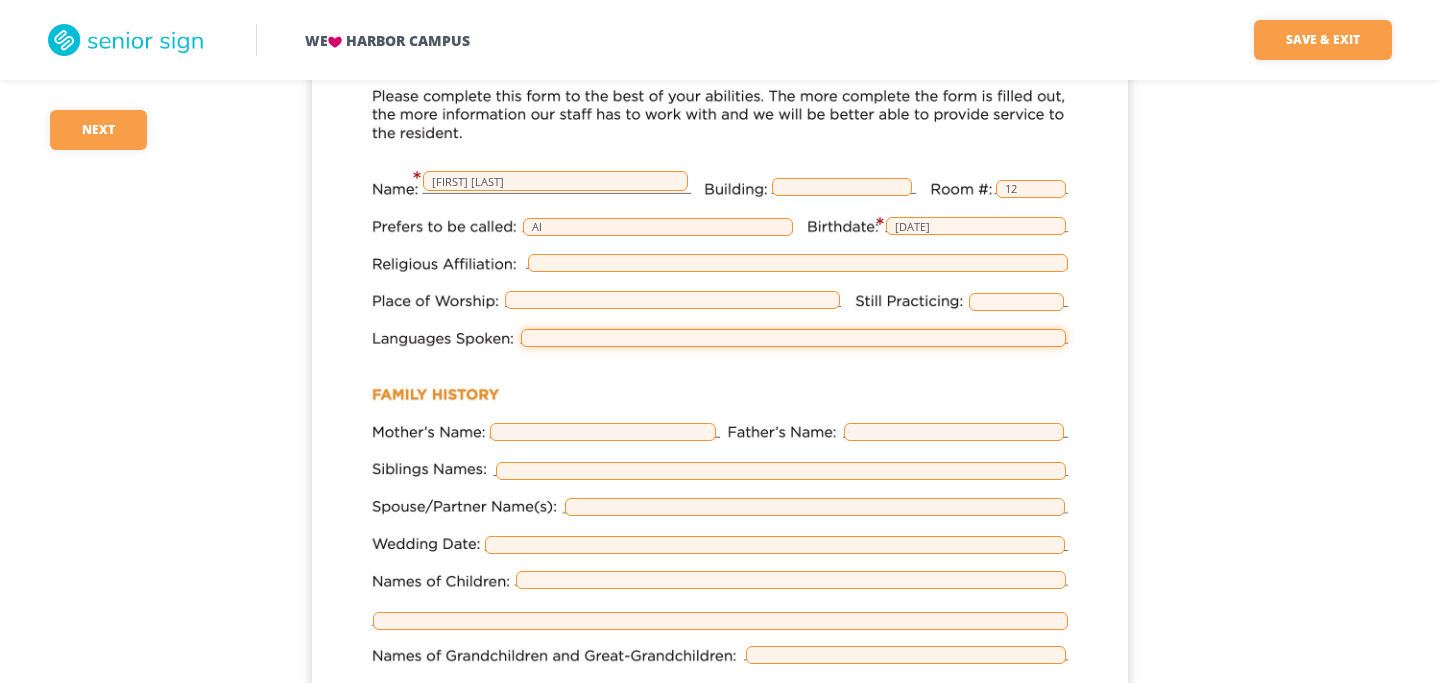 type on "English" 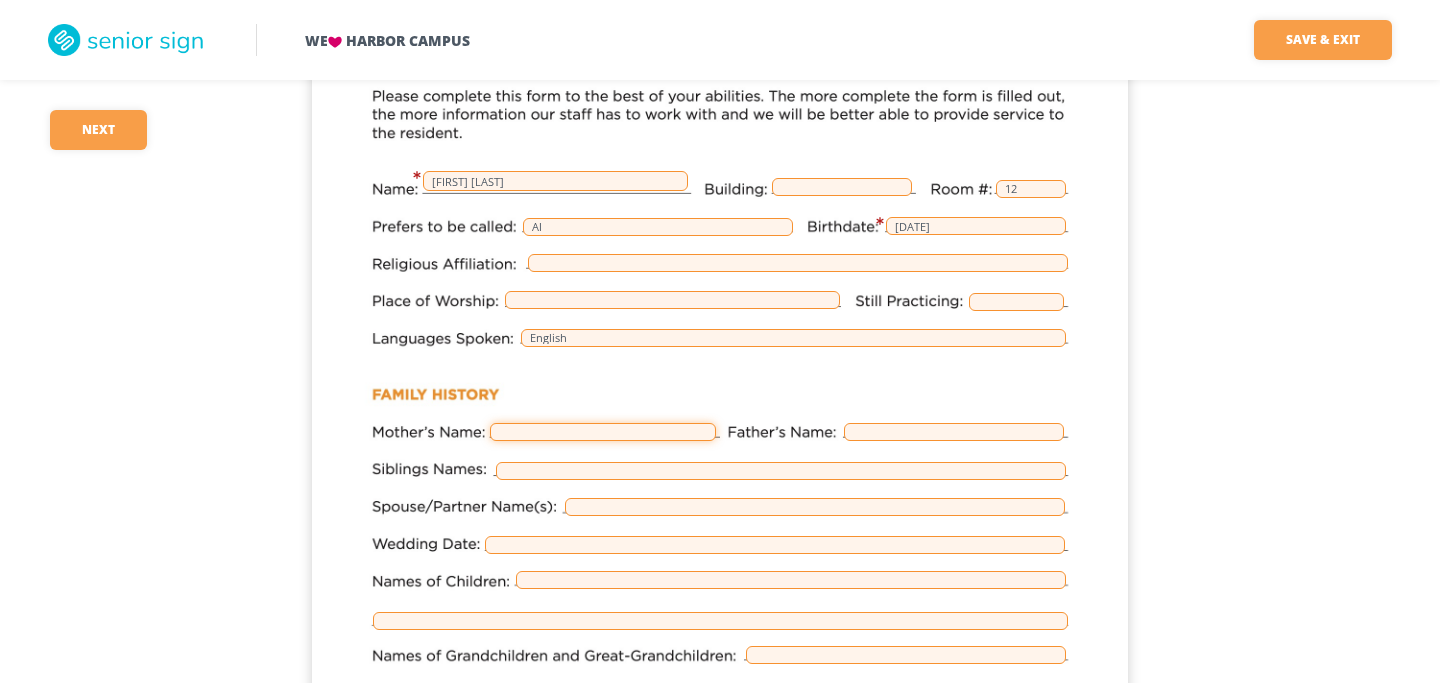 click at bounding box center (603, 432) 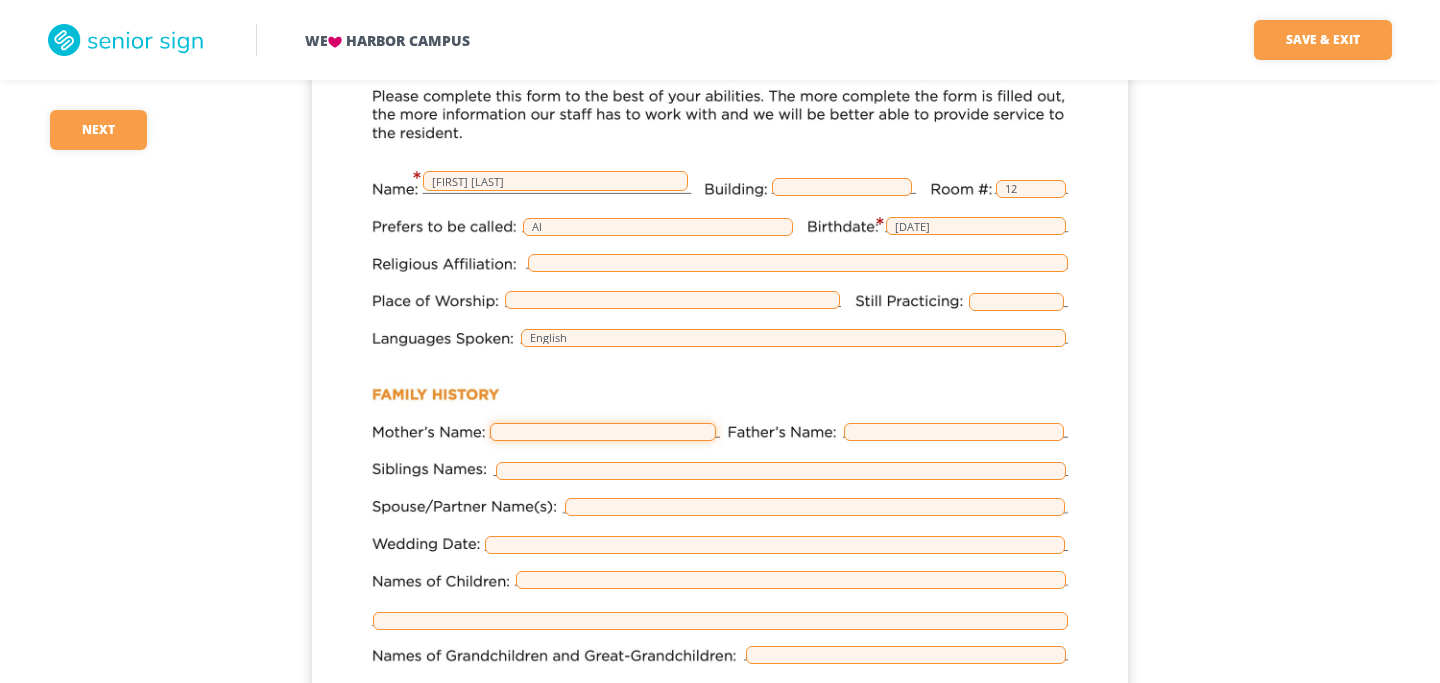 type on "[PERSON]" 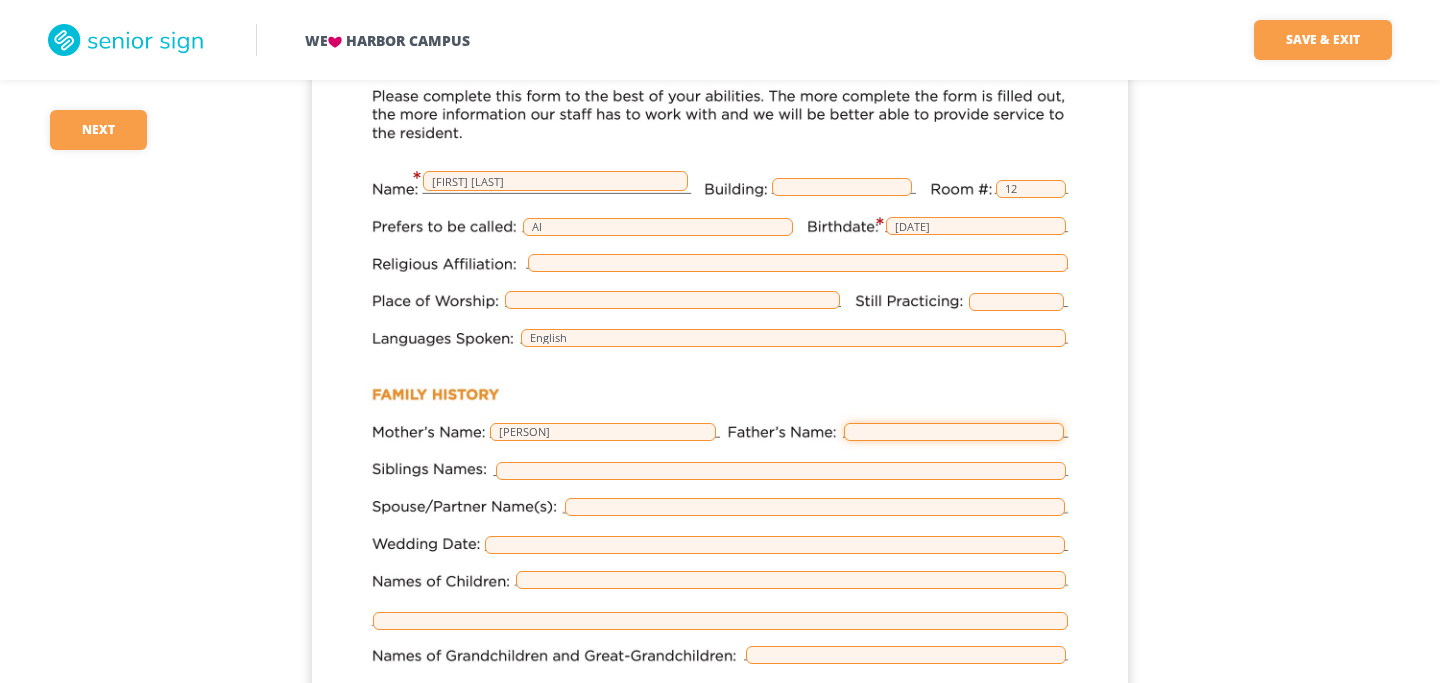 click at bounding box center [954, 432] 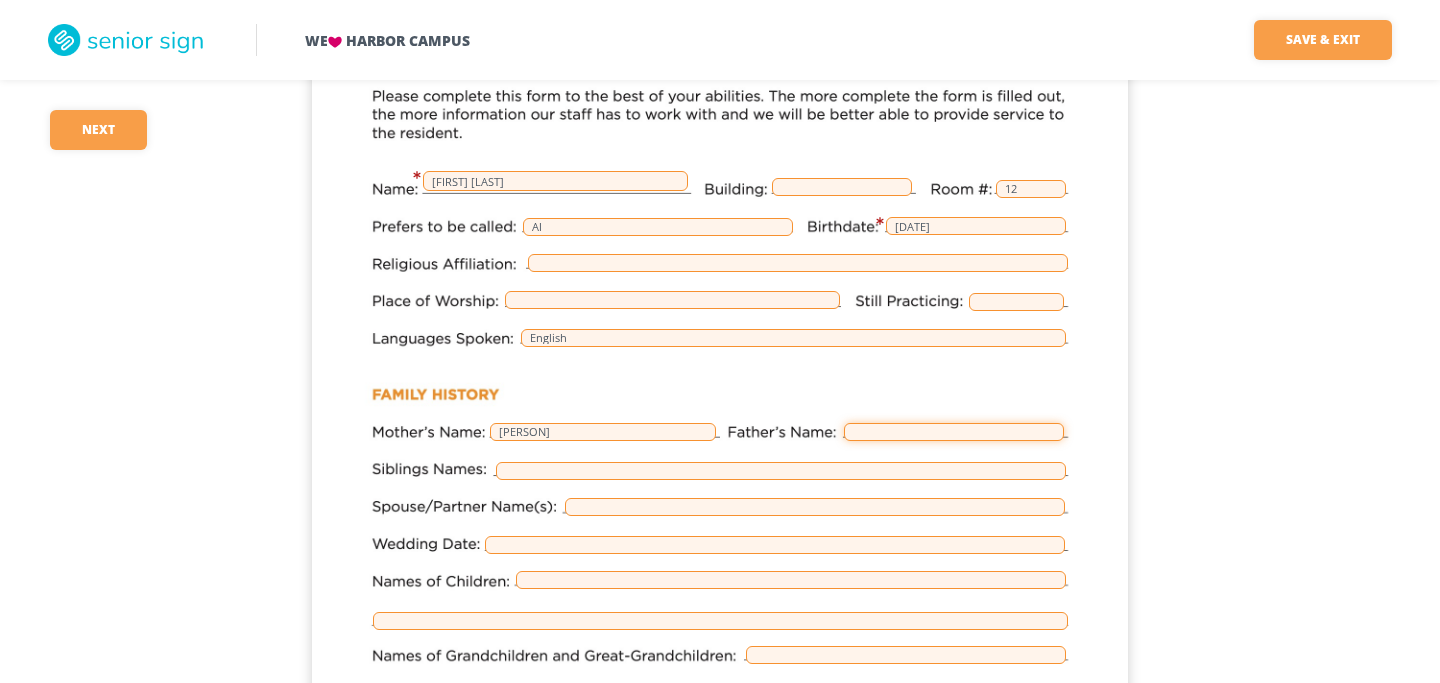 type on "[PERSON] [LASTNAME]" 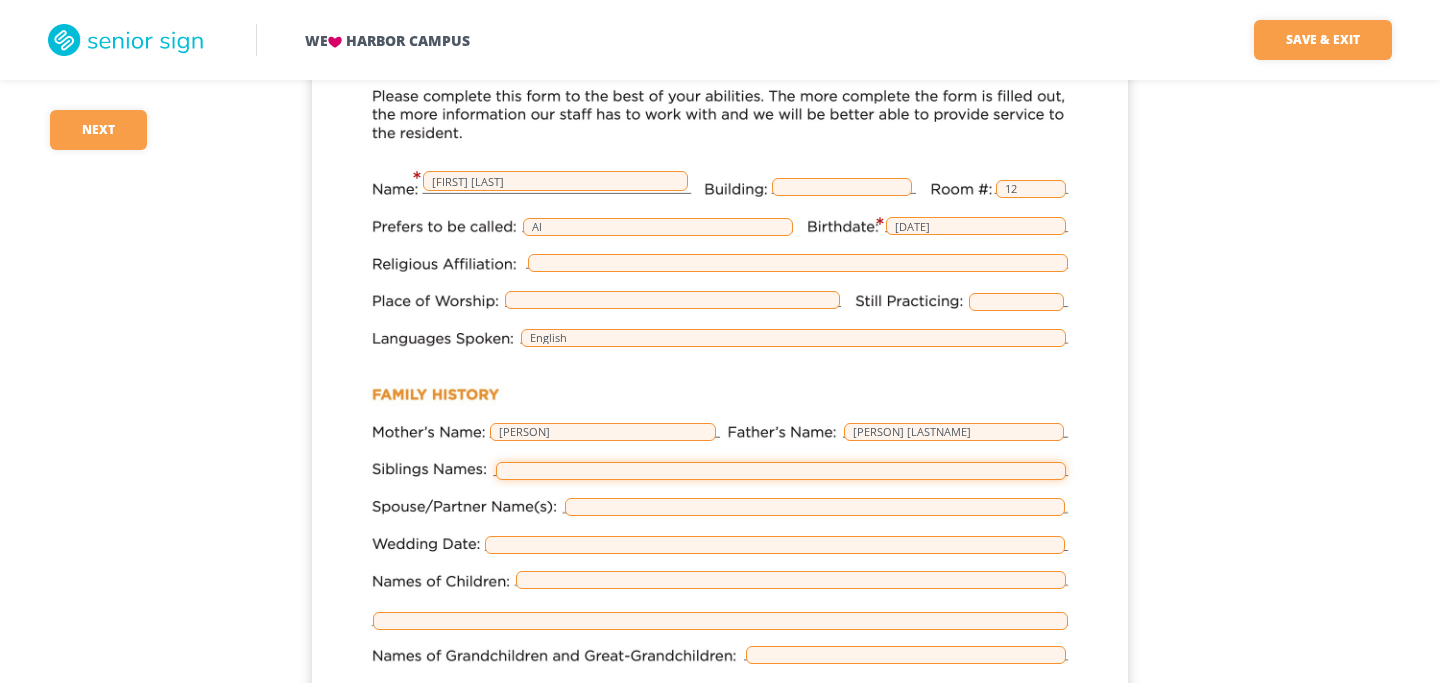 click at bounding box center [781, 471] 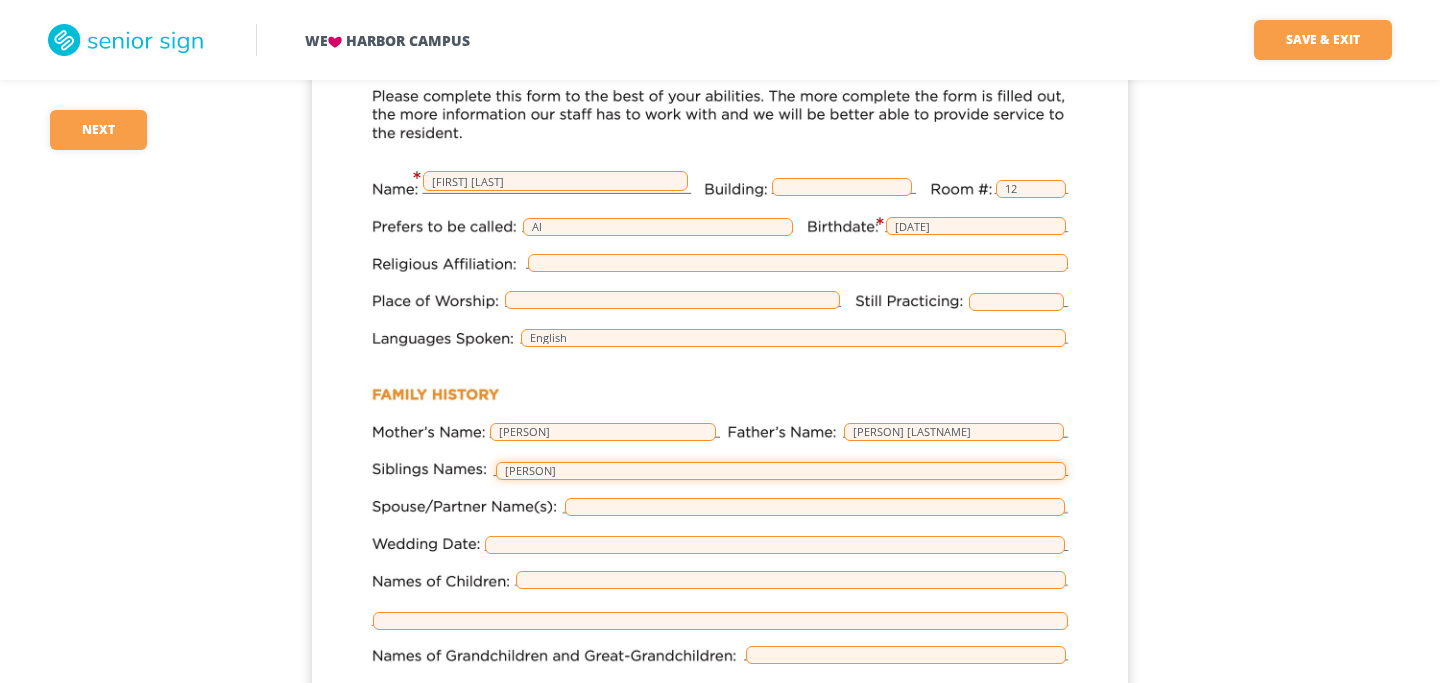 click on "[PERSON]" at bounding box center [781, 471] 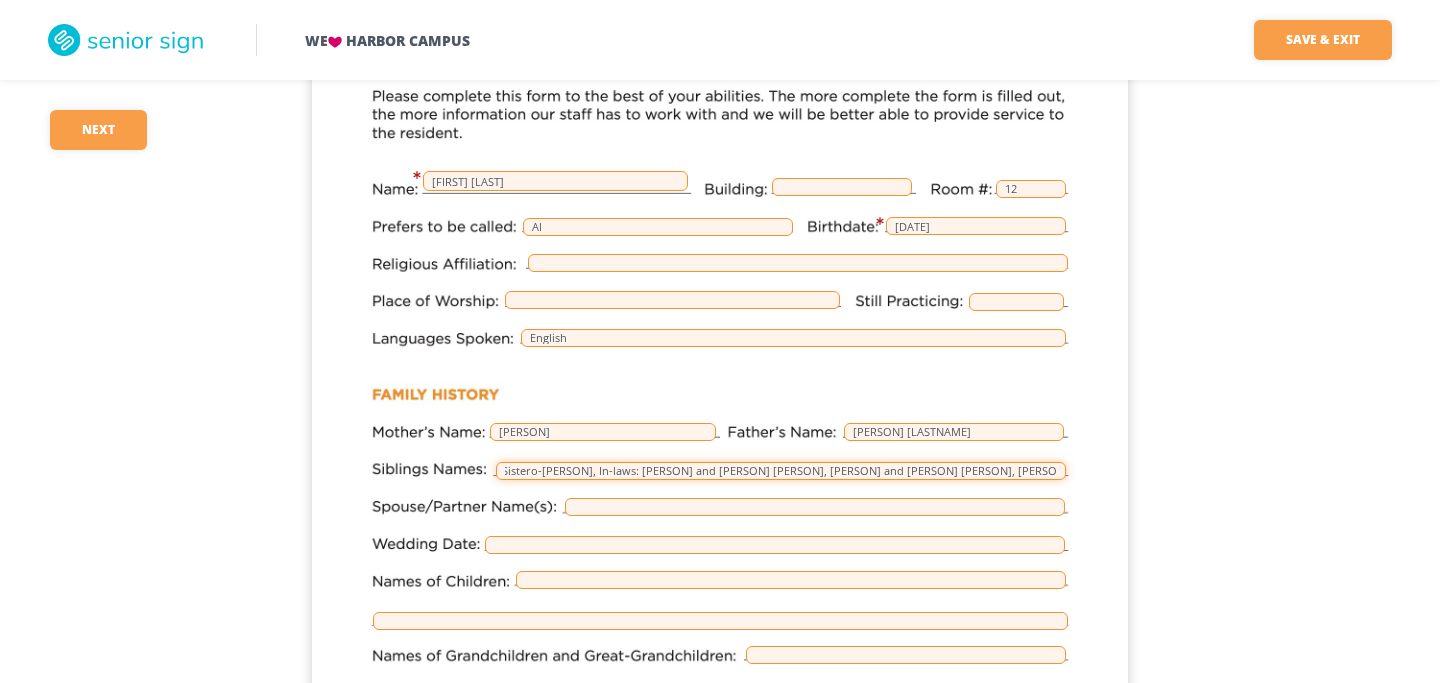 scroll, scrollTop: 0, scrollLeft: 69, axis: horizontal 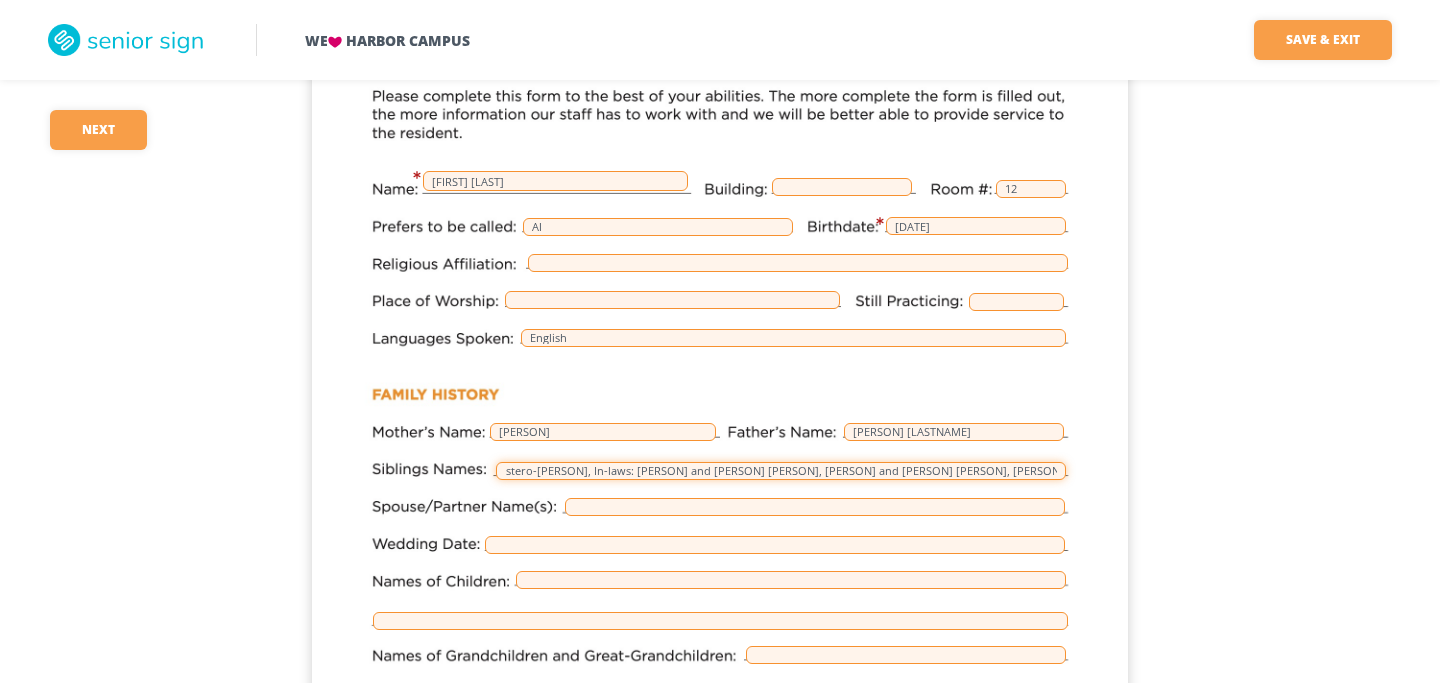 click on "[PERSON]'s Sistero-[PERSON], In-laws: [PERSON] and [PERSON] [PERSON], [PERSON] and [PERSON] [PERSON], [PERSON] and [PERSON] [PERSON]" at bounding box center [781, 471] 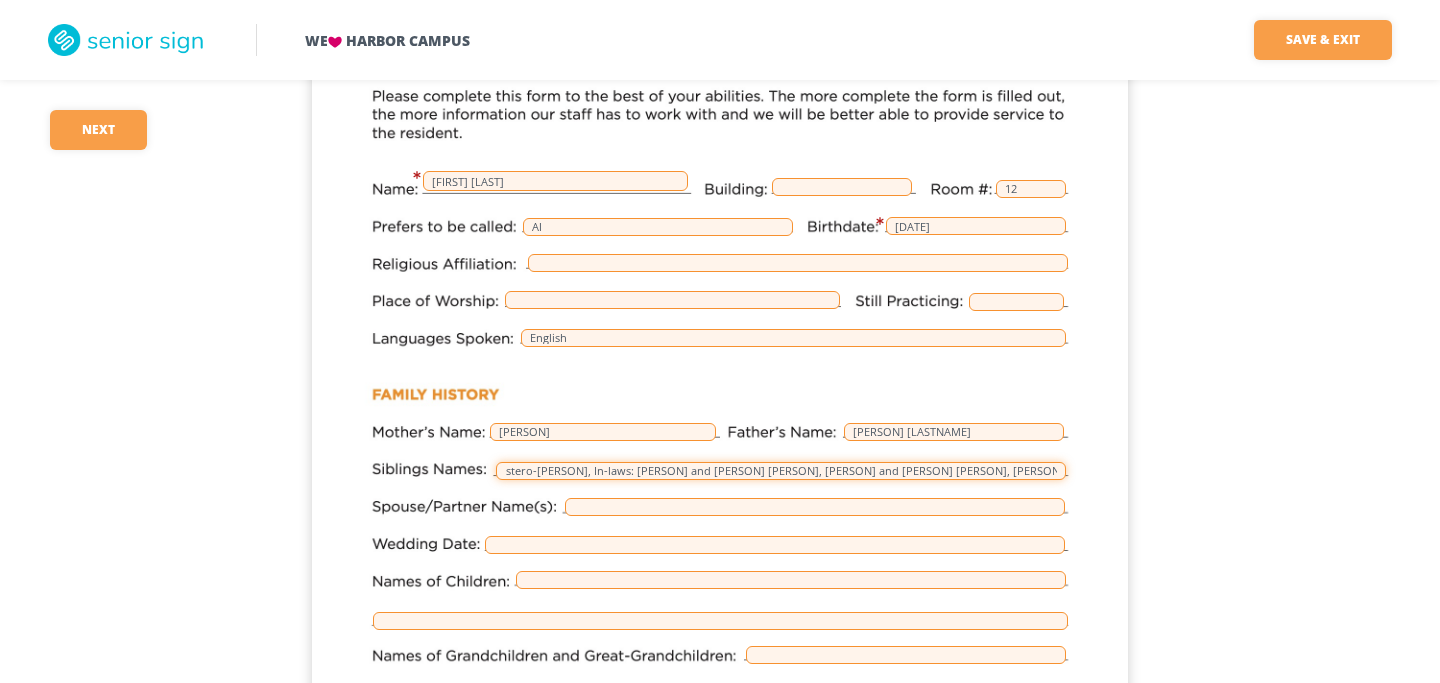 scroll, scrollTop: 0, scrollLeft: 0, axis: both 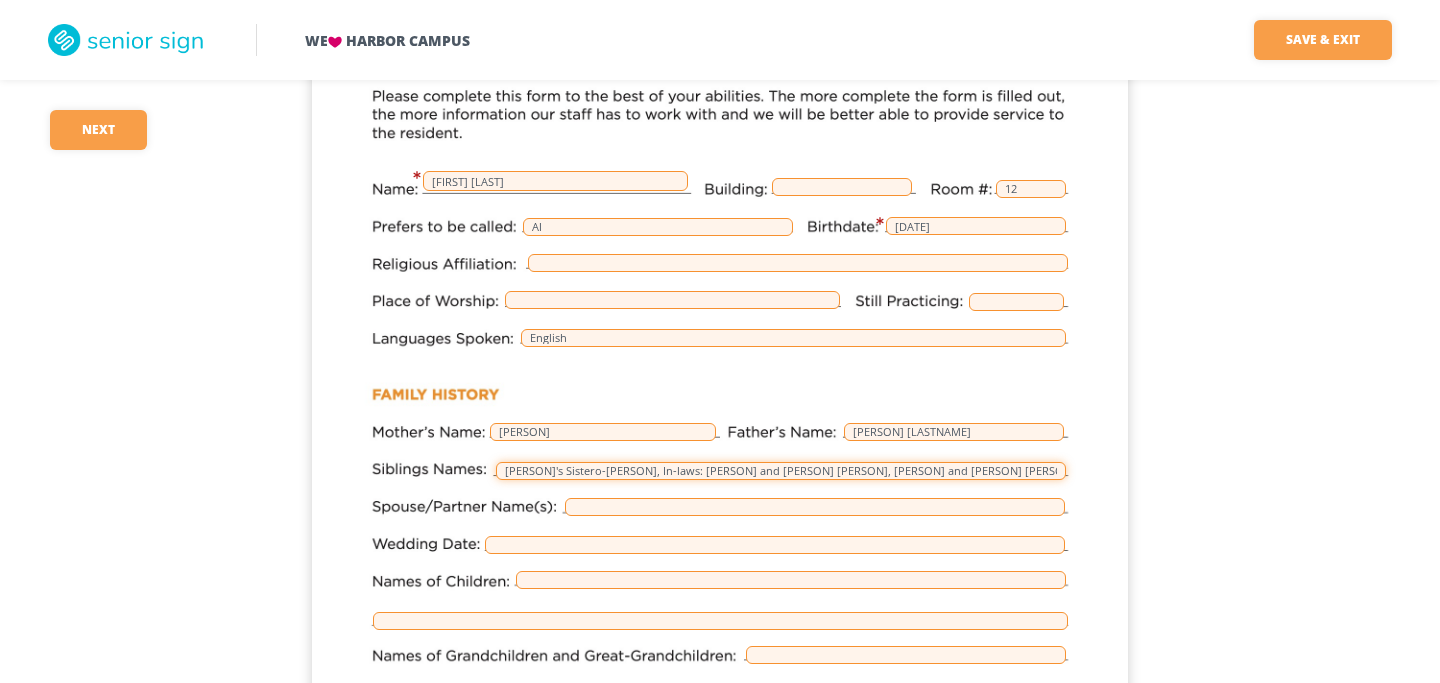 click on "[PERSON]'s Sistero-[PERSON], In-laws: [PERSON] and [PERSON] [PERSON], [PERSON] and [PERSON] [PERSON], [PERSON] and [PERSON] [PERSON]" at bounding box center (781, 471) 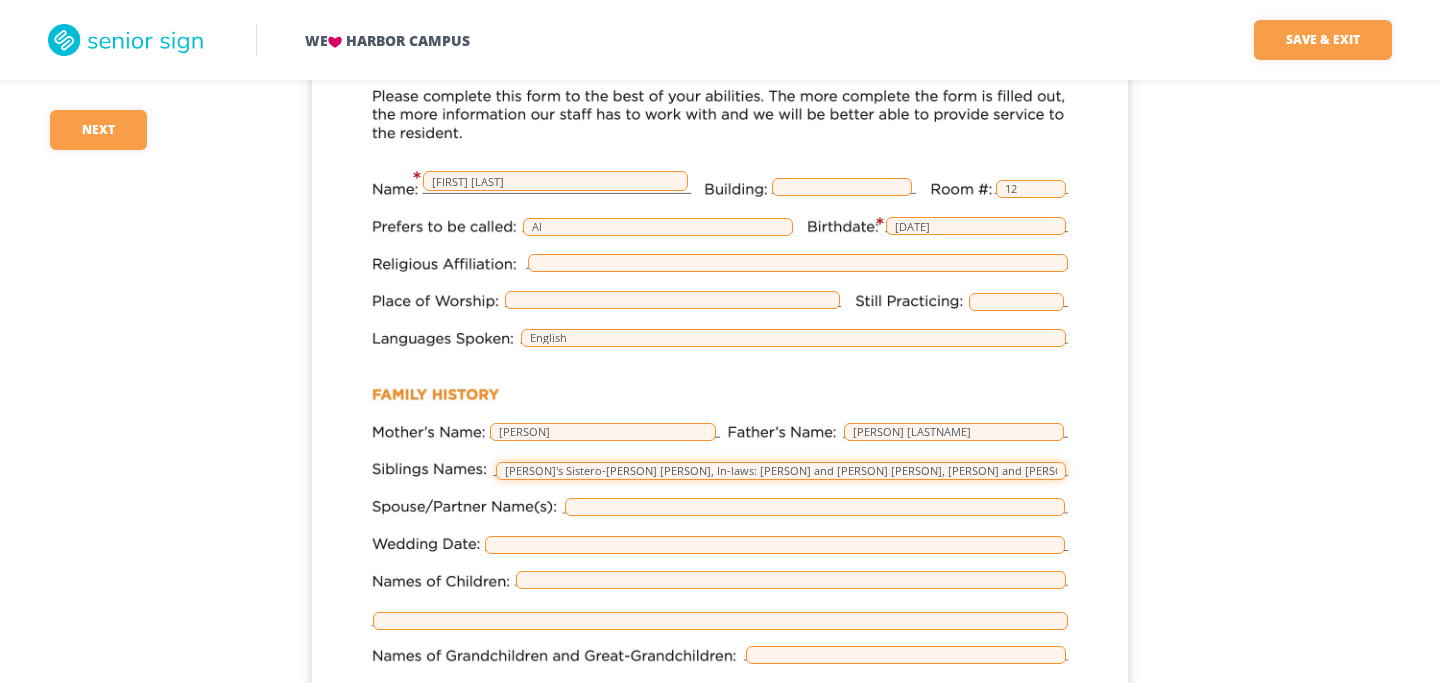 type on "[PERSON]'s Sistero-[PERSON] [PERSON], In-laws: [PERSON] and [PERSON] [PERSON], [PERSON] and [PERSON] [PERSON], [PERSON] and [PERSON] [PERSON], [PERSON] and [PERSON] [PERSON]" 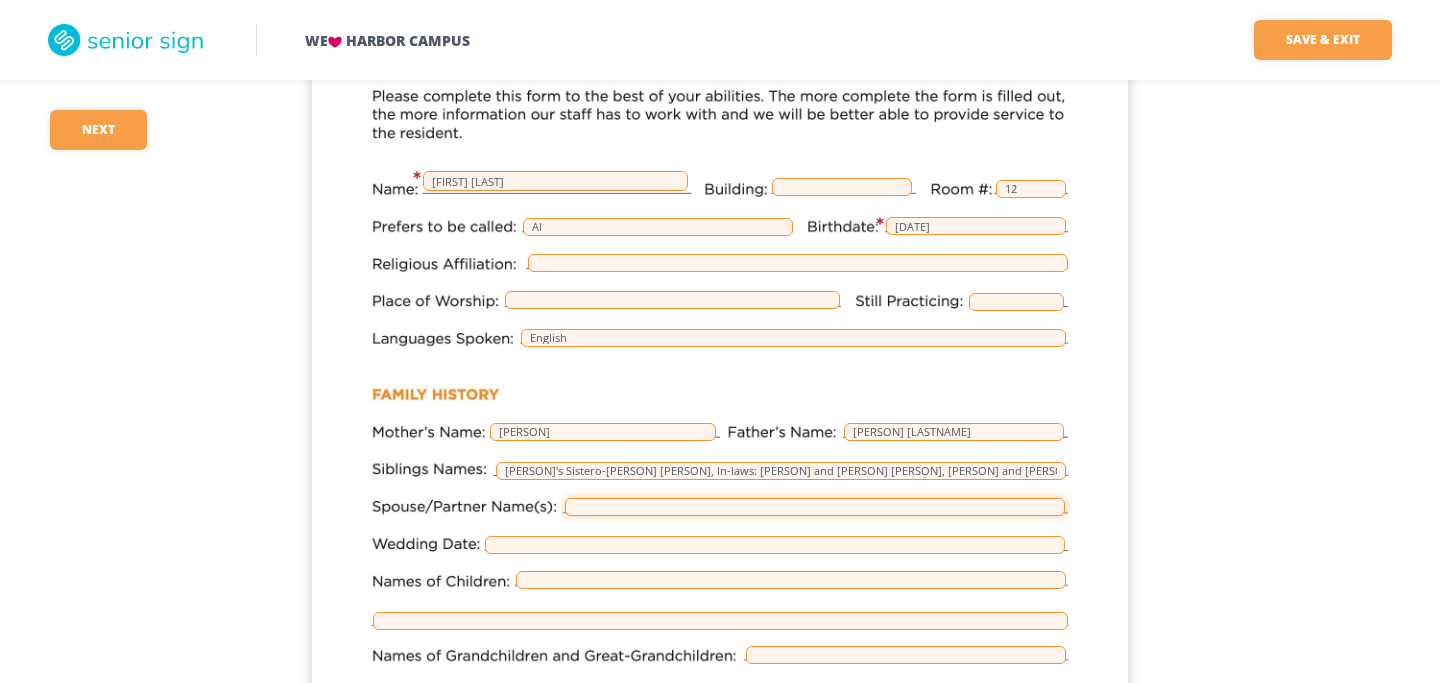 click at bounding box center (815, 507) 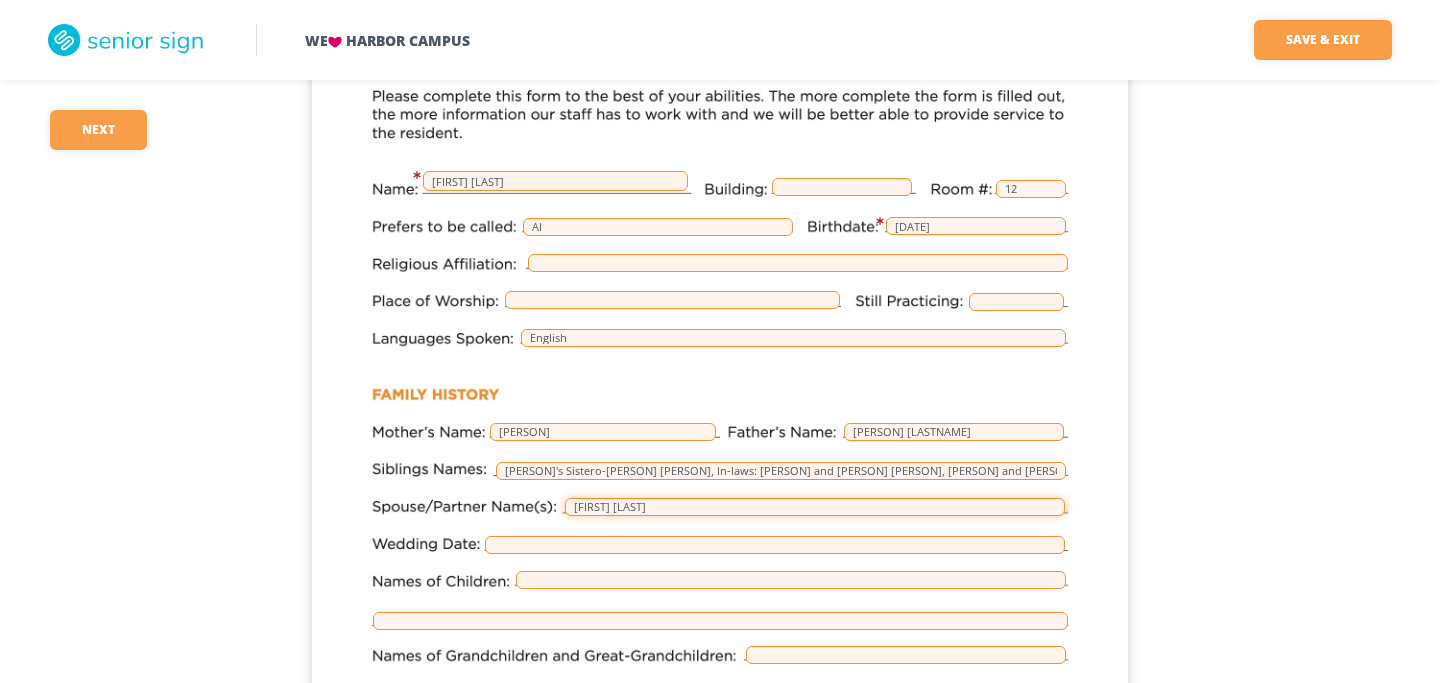 type on "[FIRST] [LAST]" 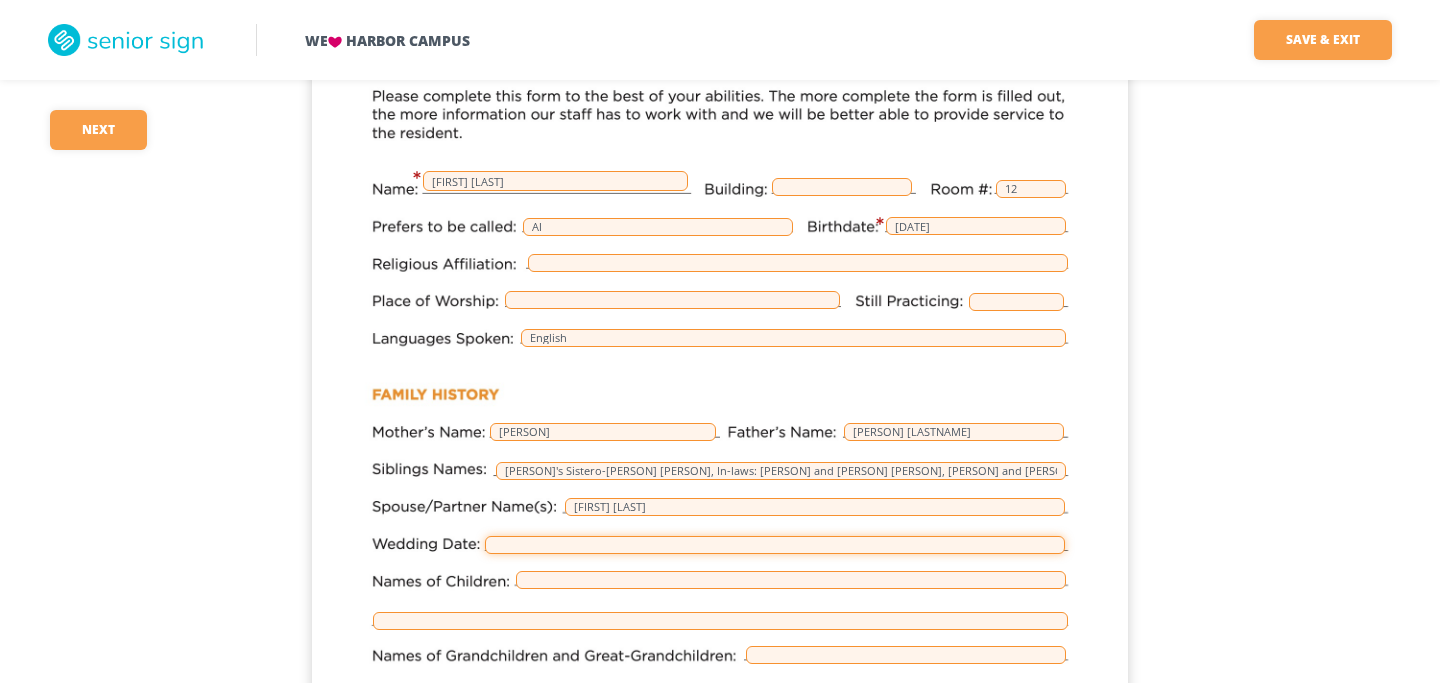 click at bounding box center (775, 545) 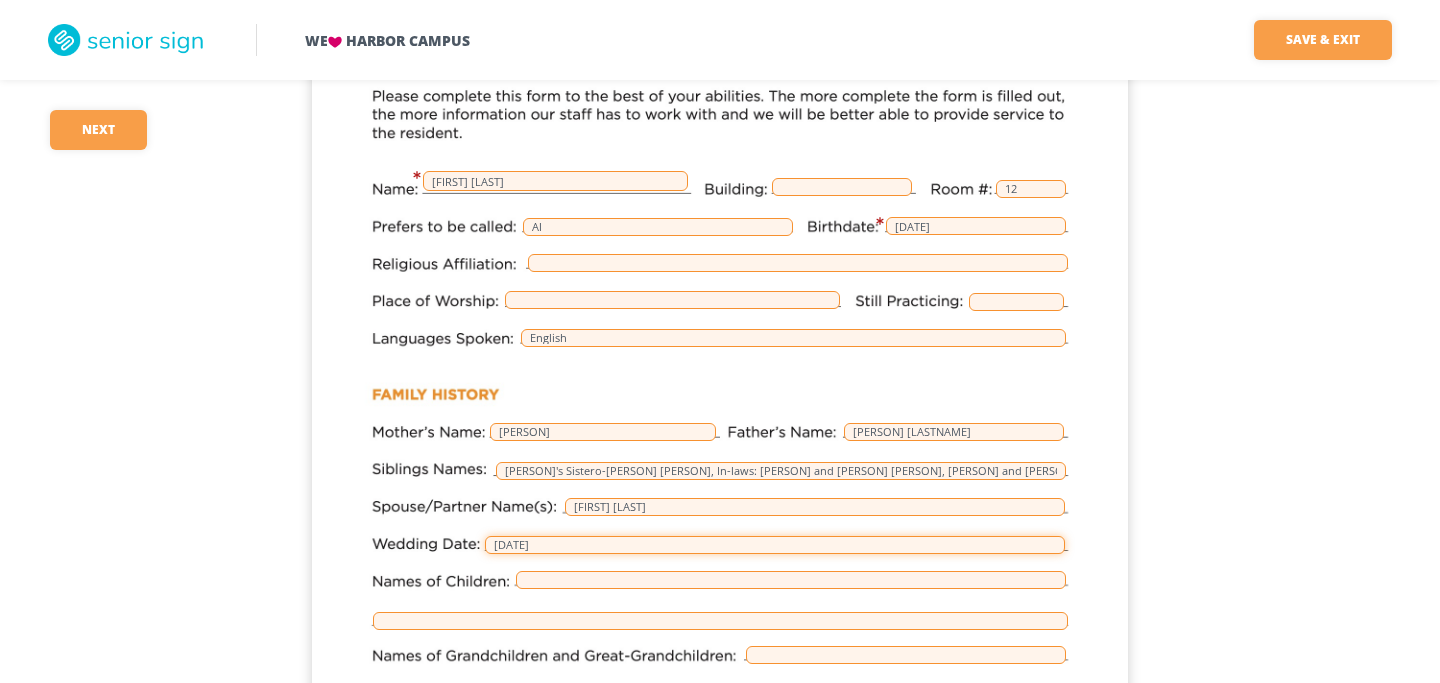 type on "[DATE]" 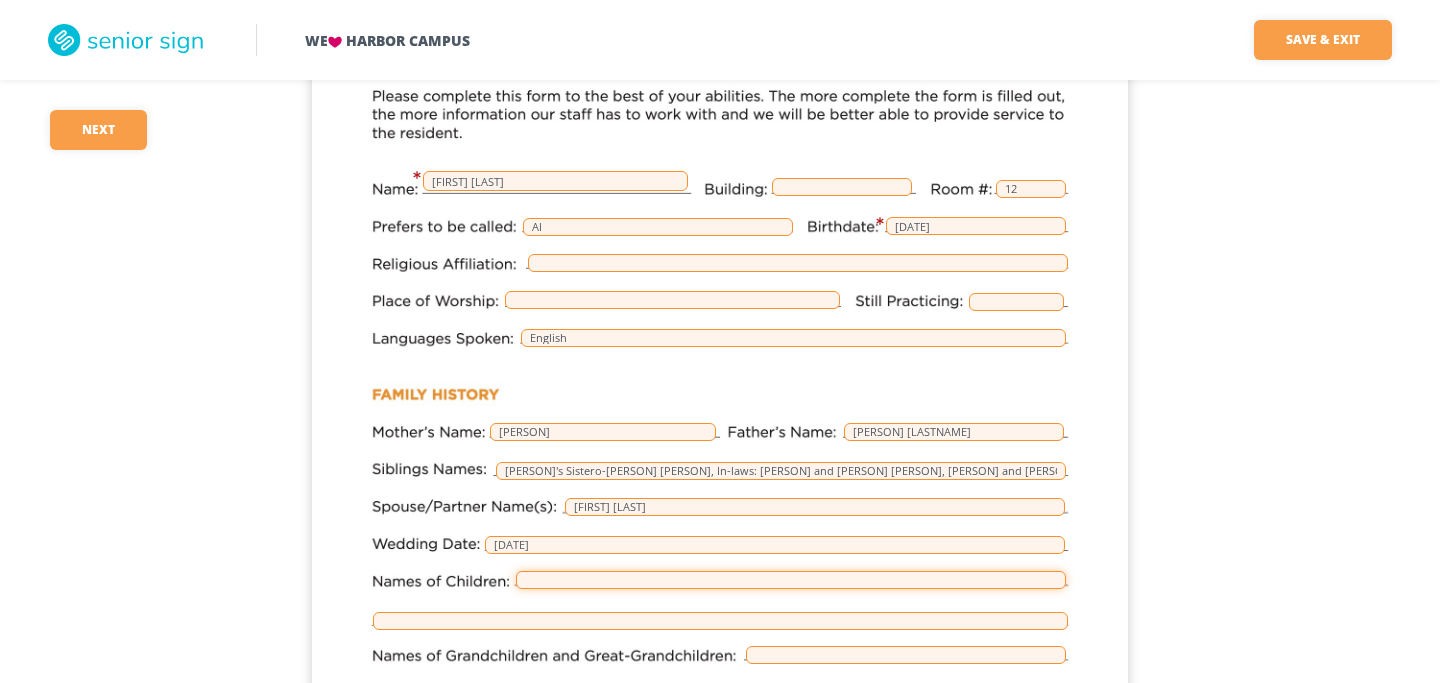 click at bounding box center (791, 580) 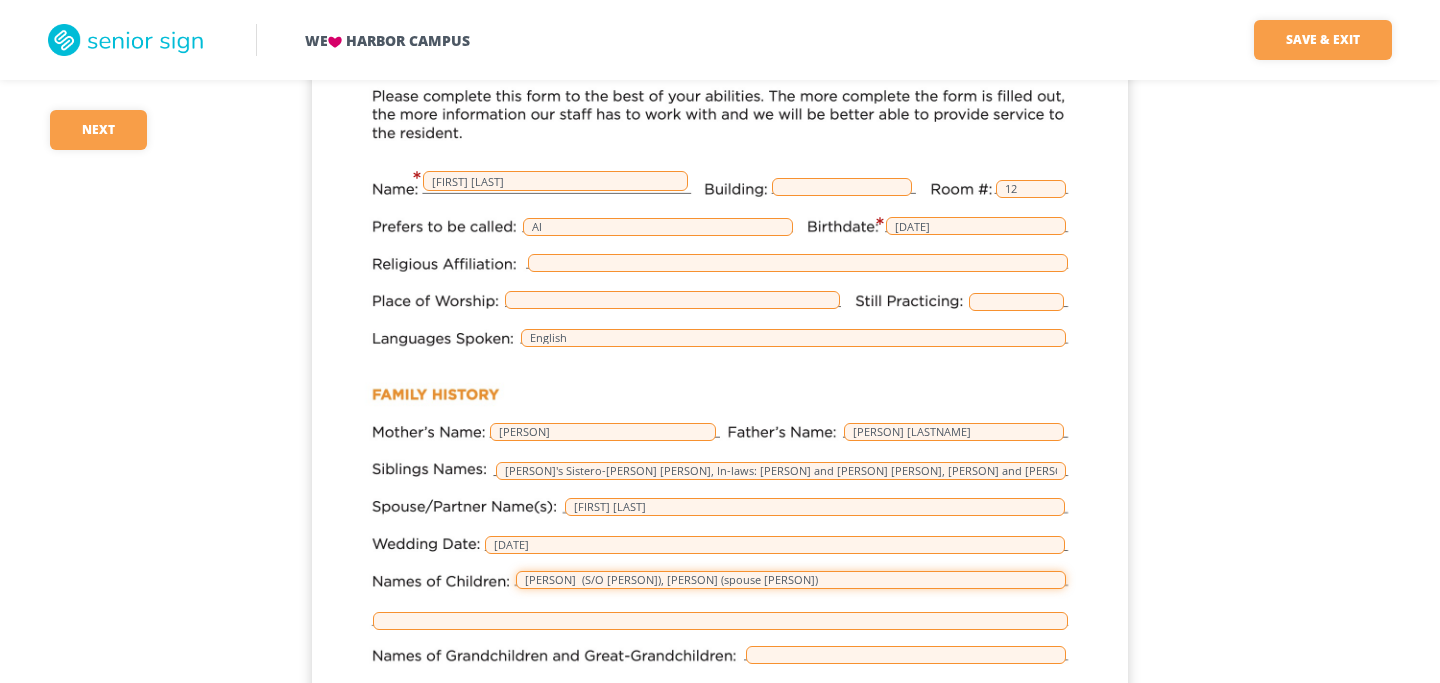 click on "[PERSON]  (S/O [PERSON]), [PERSON] (spouse [PERSON])" at bounding box center (791, 580) 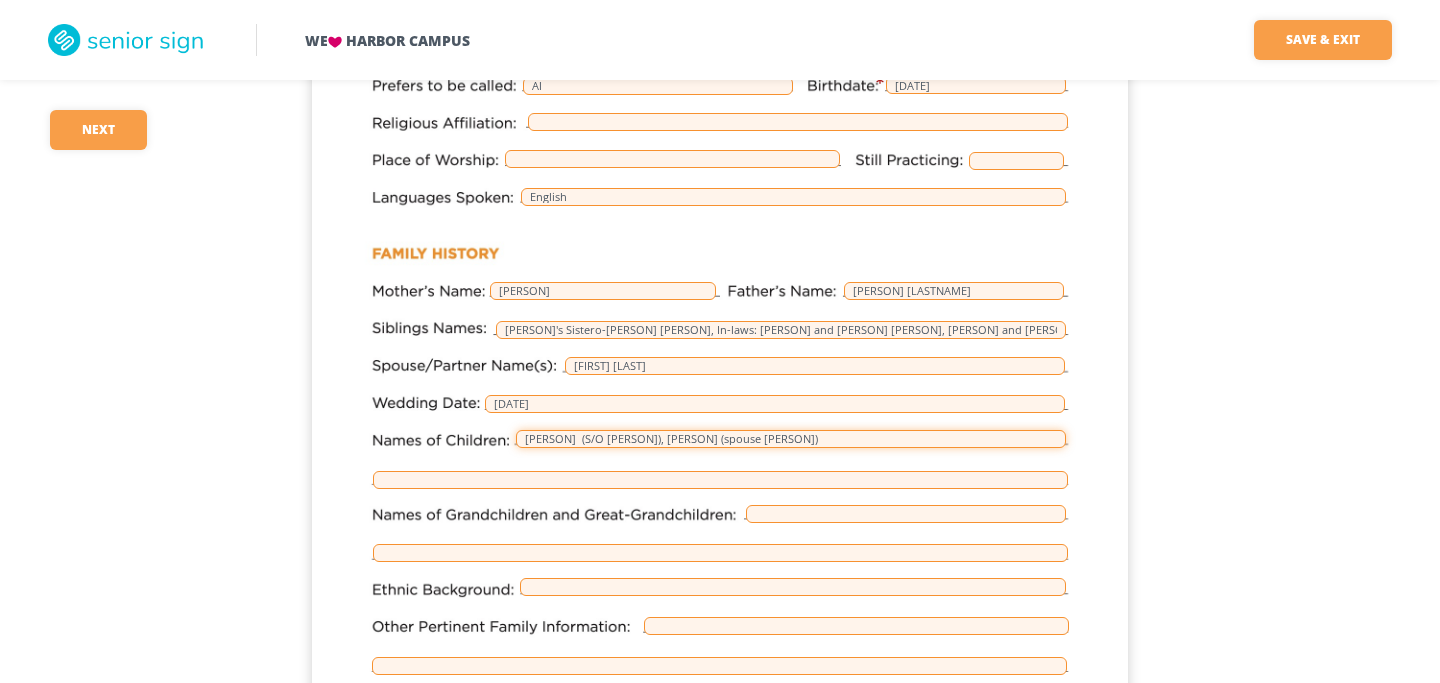scroll, scrollTop: 413, scrollLeft: 0, axis: vertical 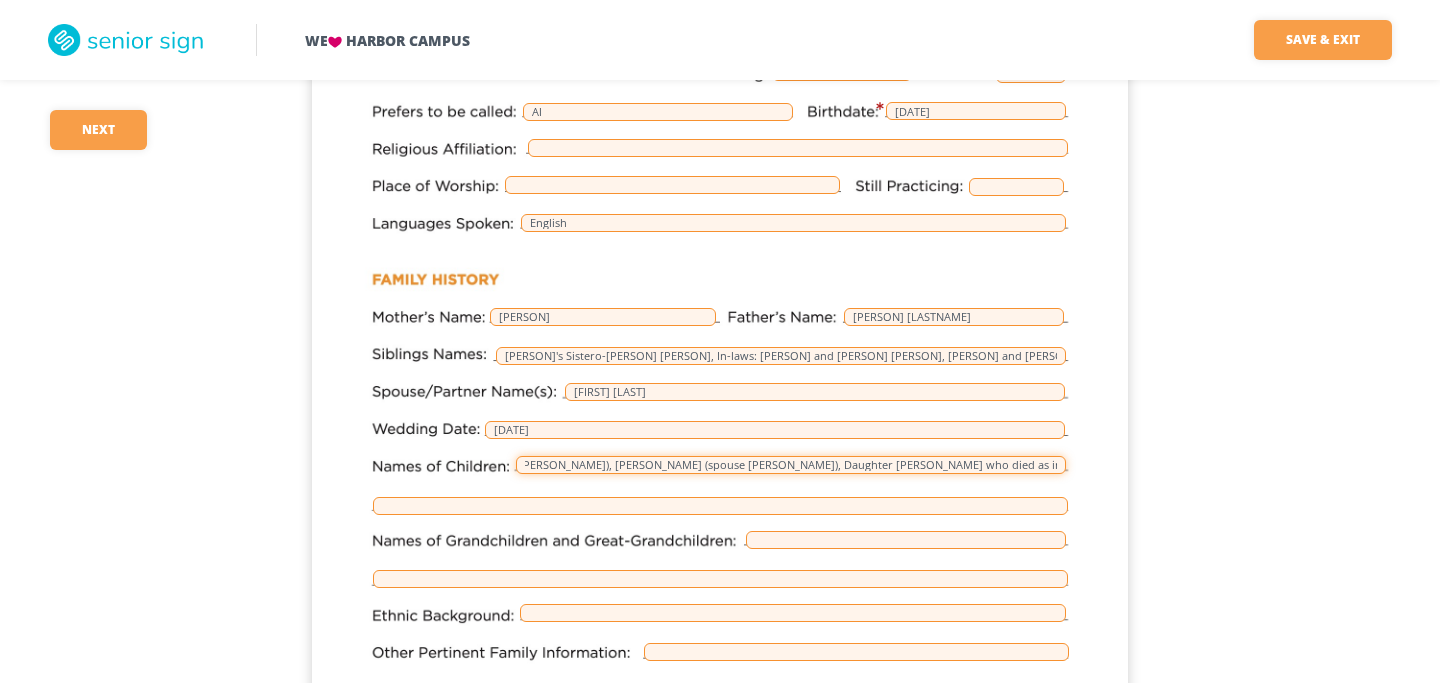 type on "[PERSON_NAME] (S/O [PERSON_NAME]), [PERSON_NAME] (spouse [PERSON_NAME]), Daughter [PERSON_NAME] who died as infant in [YEAR] at 13 days old of Congenital Heart Disease" 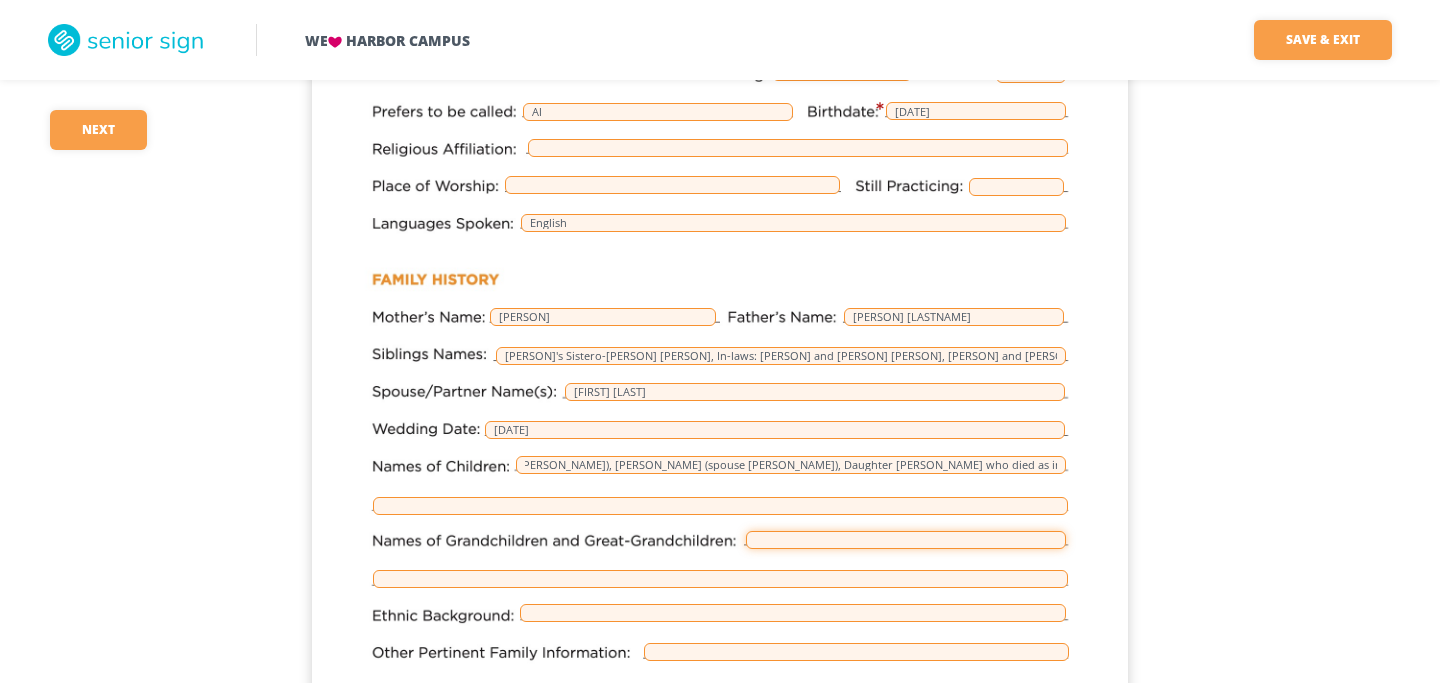 click at bounding box center (906, 540) 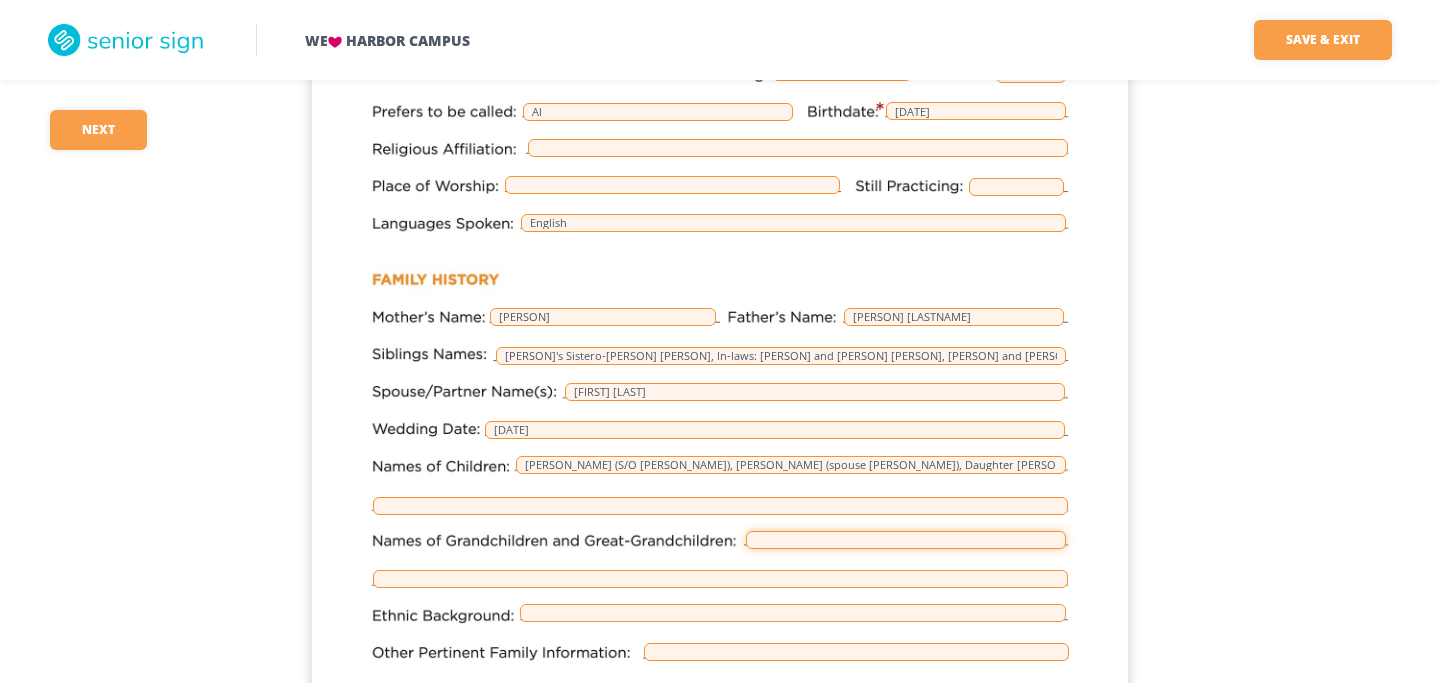 type on "none" 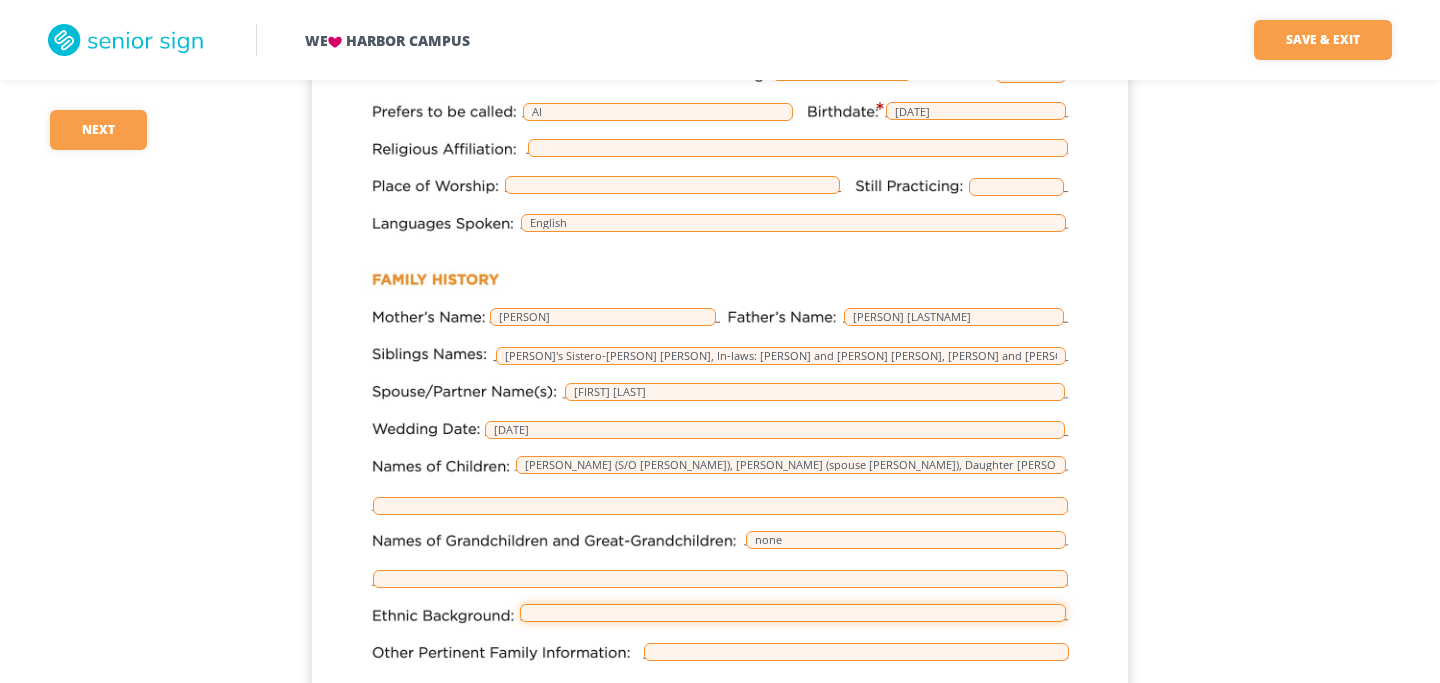 click at bounding box center (793, 613) 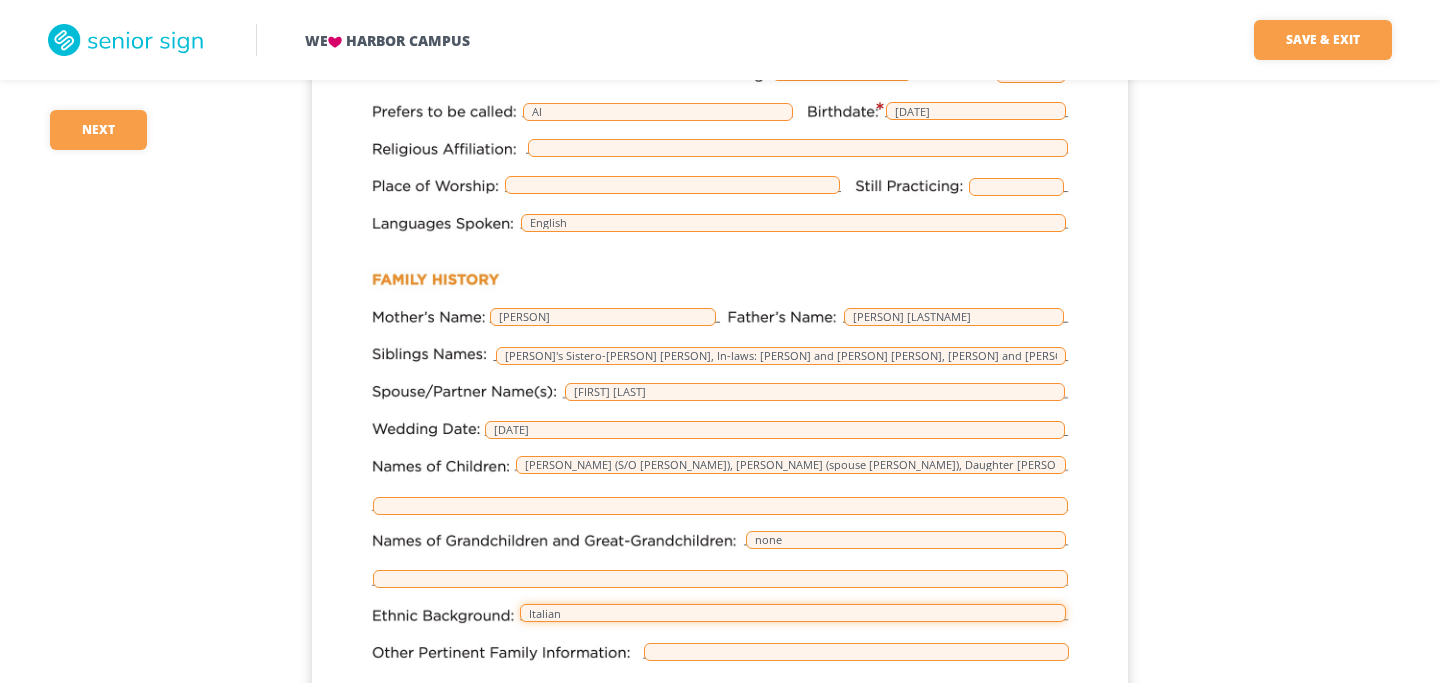 type on "Italian" 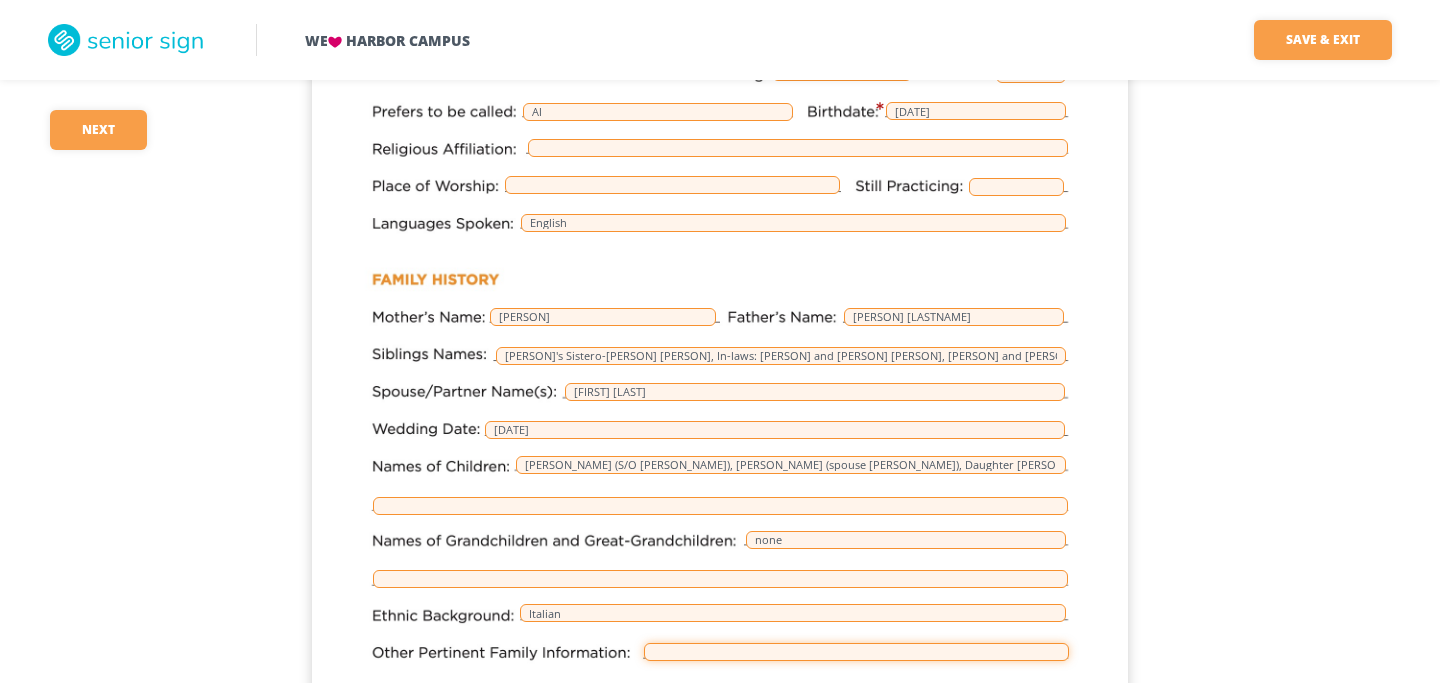 click at bounding box center [856, 652] 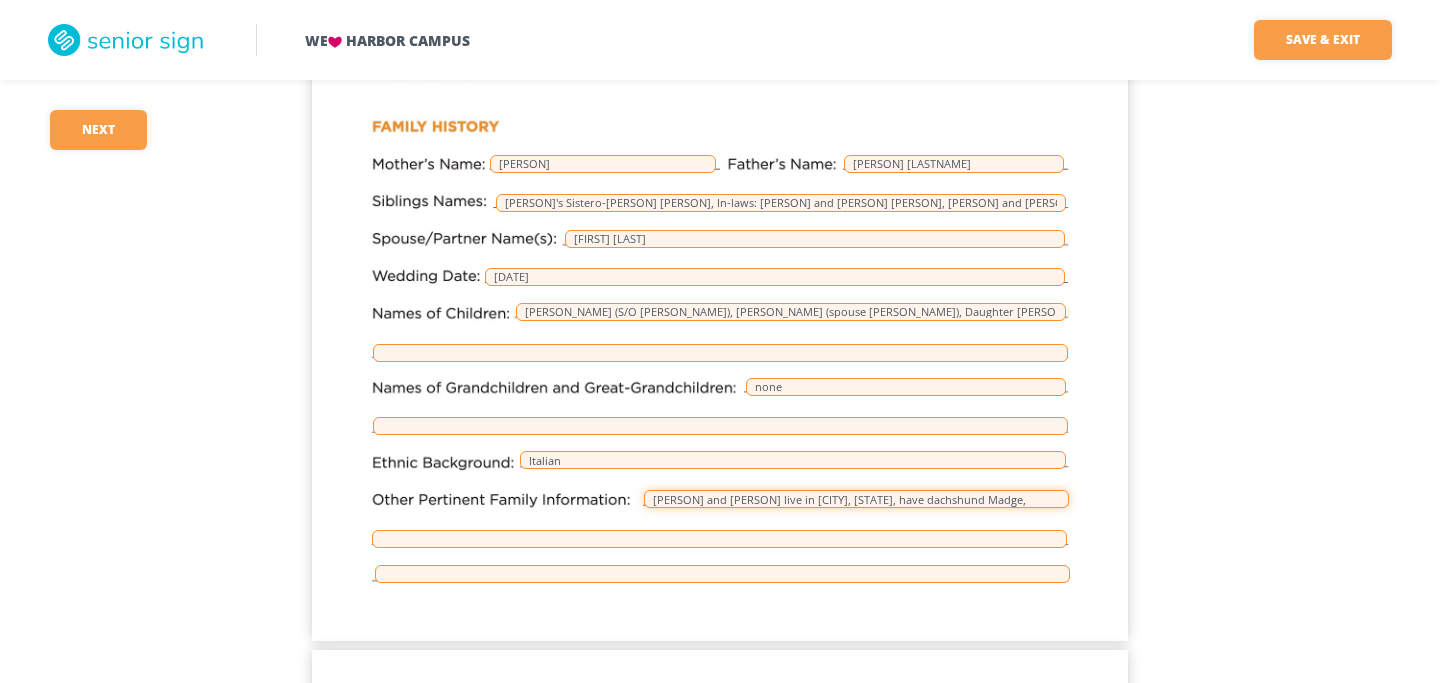 scroll, scrollTop: 689, scrollLeft: 0, axis: vertical 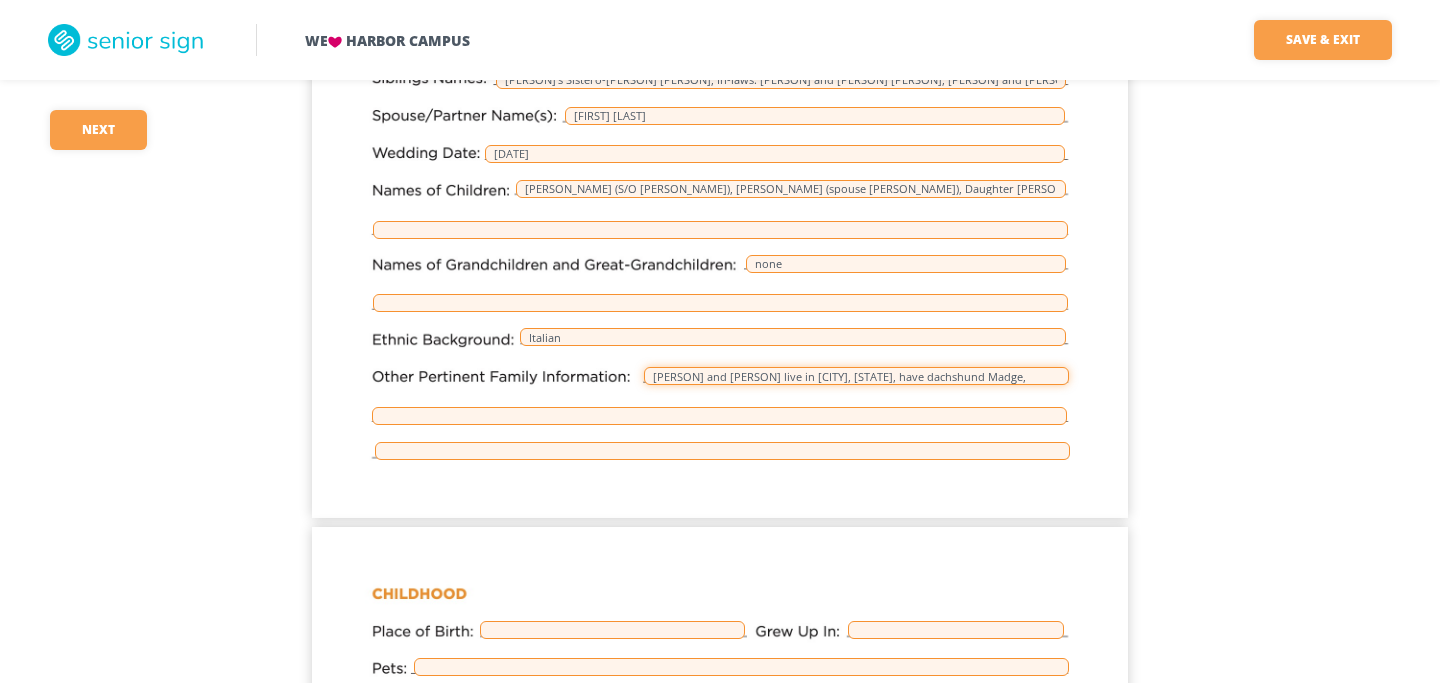 type on "[PERSON] and [PERSON] live in [CITY], [STATE], have dachshund Madge," 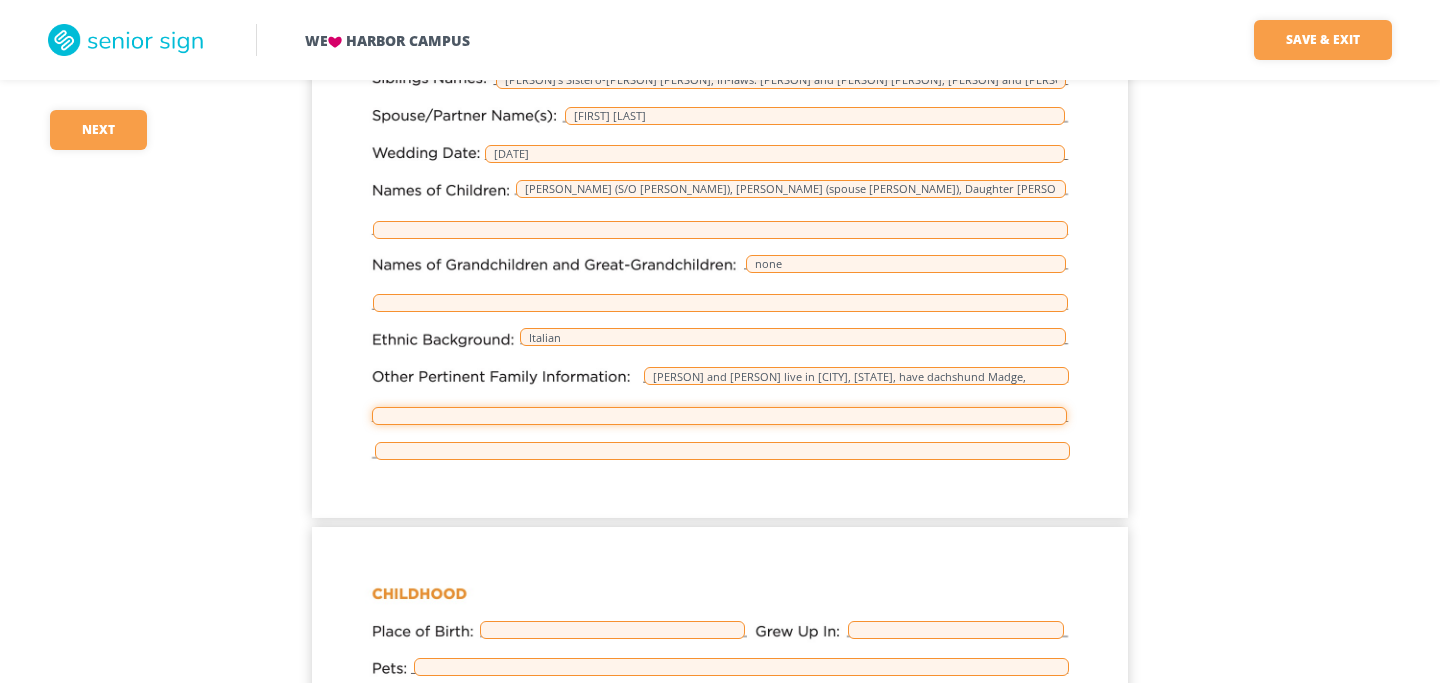 click at bounding box center [719, 416] 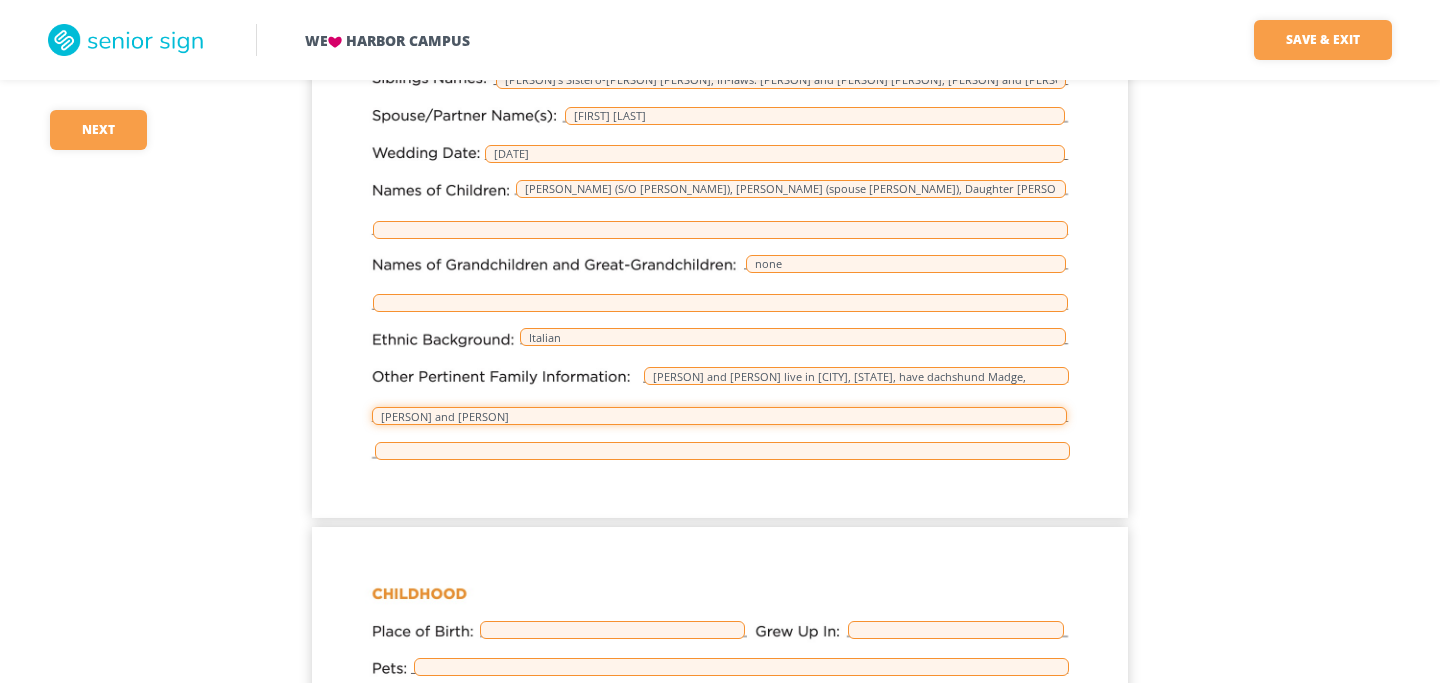 type on "[PERSON] and [PERSON]" 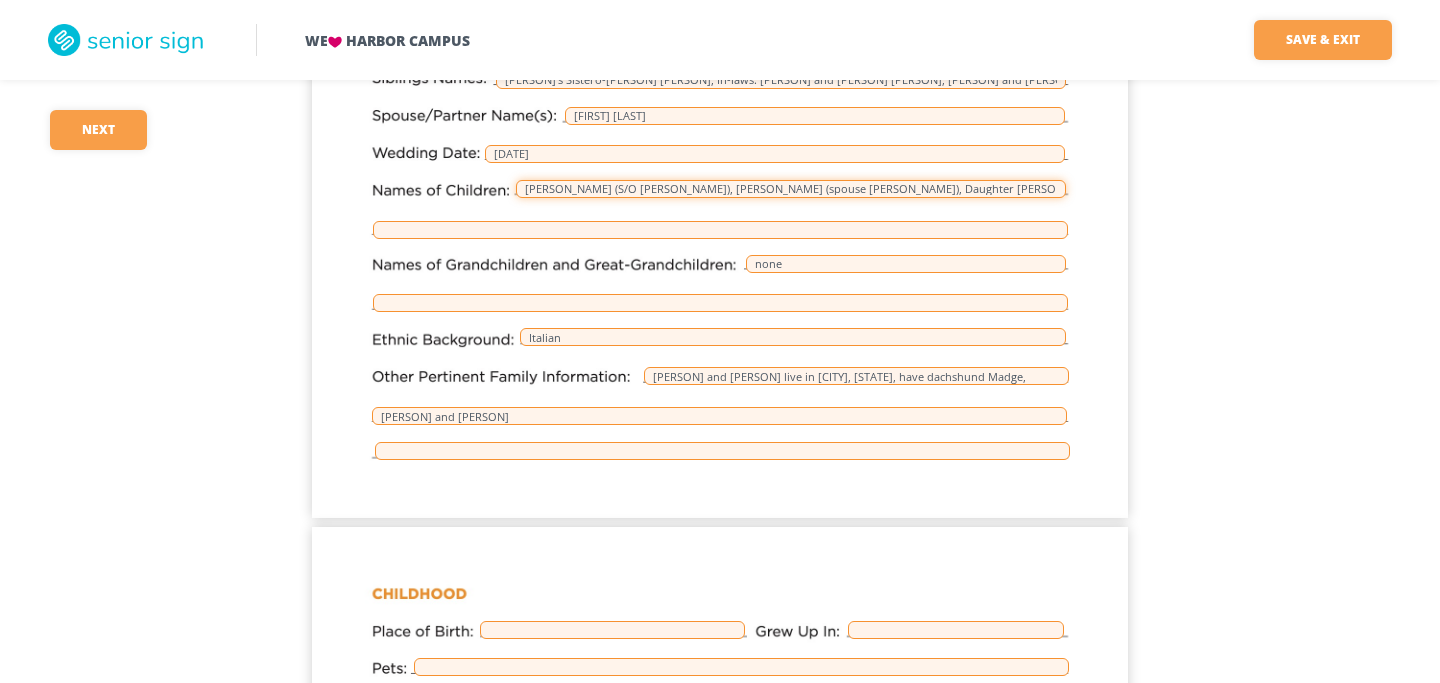 click on "[PERSON_NAME] (S/O [PERSON_NAME]), [PERSON_NAME] (spouse [PERSON_NAME]), Daughter [PERSON_NAME] who died as infant in [YEAR] at 13 days old of Congenital Heart Disease" at bounding box center [791, 189] 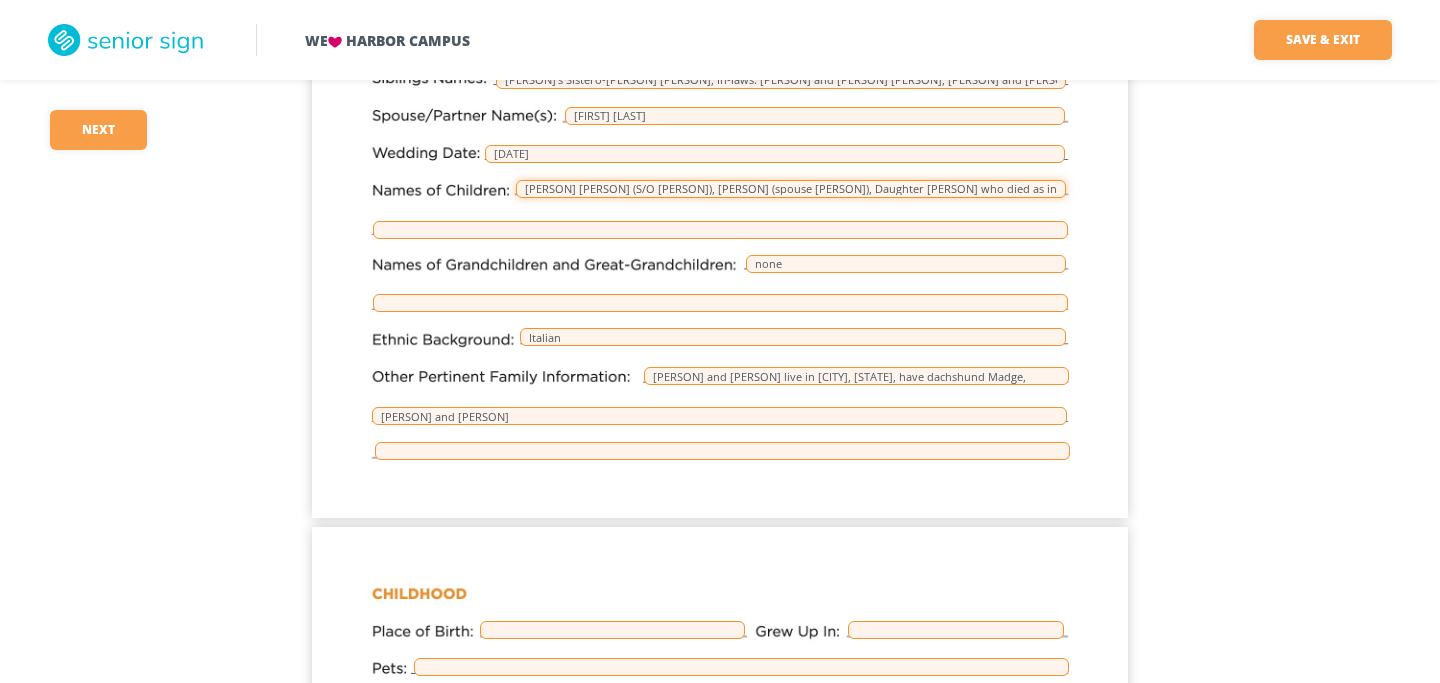 click on "[PERSON] [PERSON] (S/O [PERSON]), [PERSON] (spouse [PERSON]), Daughter [PERSON] who died as infant in [DATE] at 13 days old of Congenital Heart Disease" at bounding box center (791, 189) 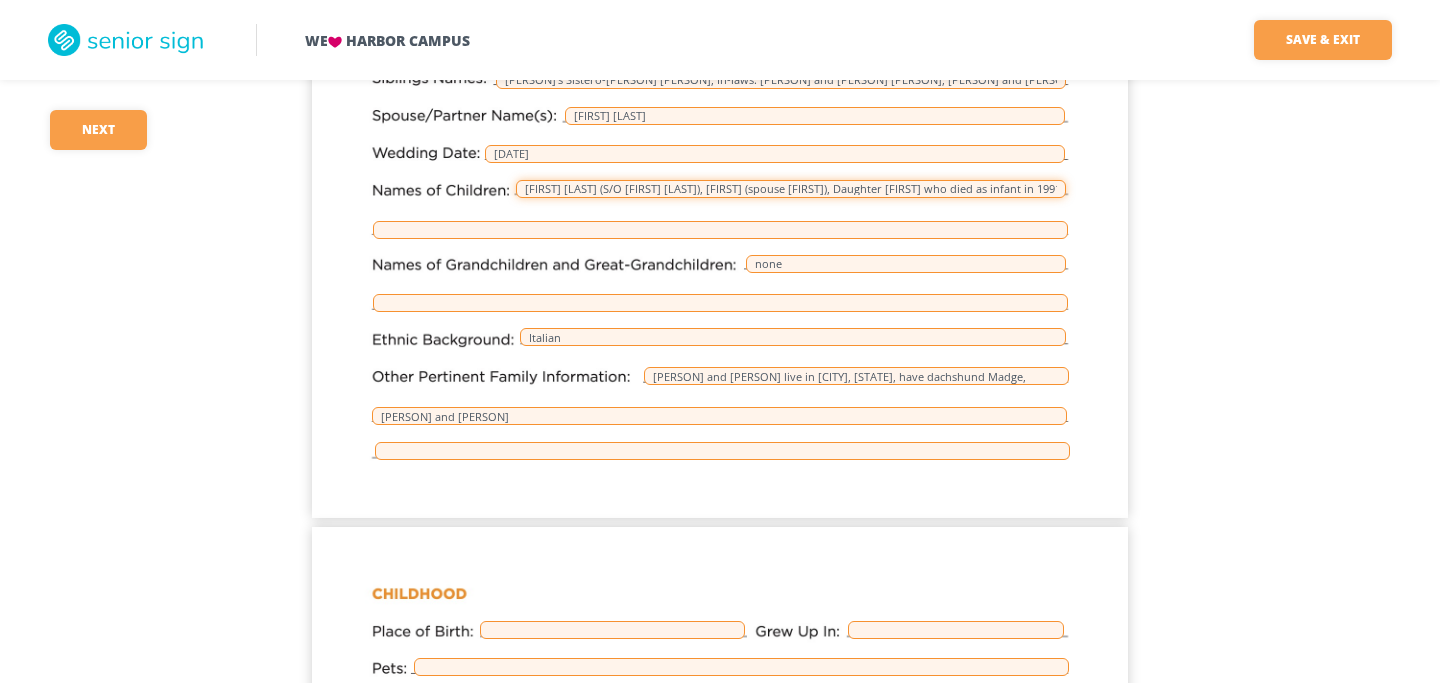 click on "[FIRST] [LAST] (S/O [FIRST] [LAST]), [FIRST] (spouse [FIRST]), Daughter [FIRST] who died as infant in 1991 at 13 days old of Congenital Heart Disease" at bounding box center [791, 189] 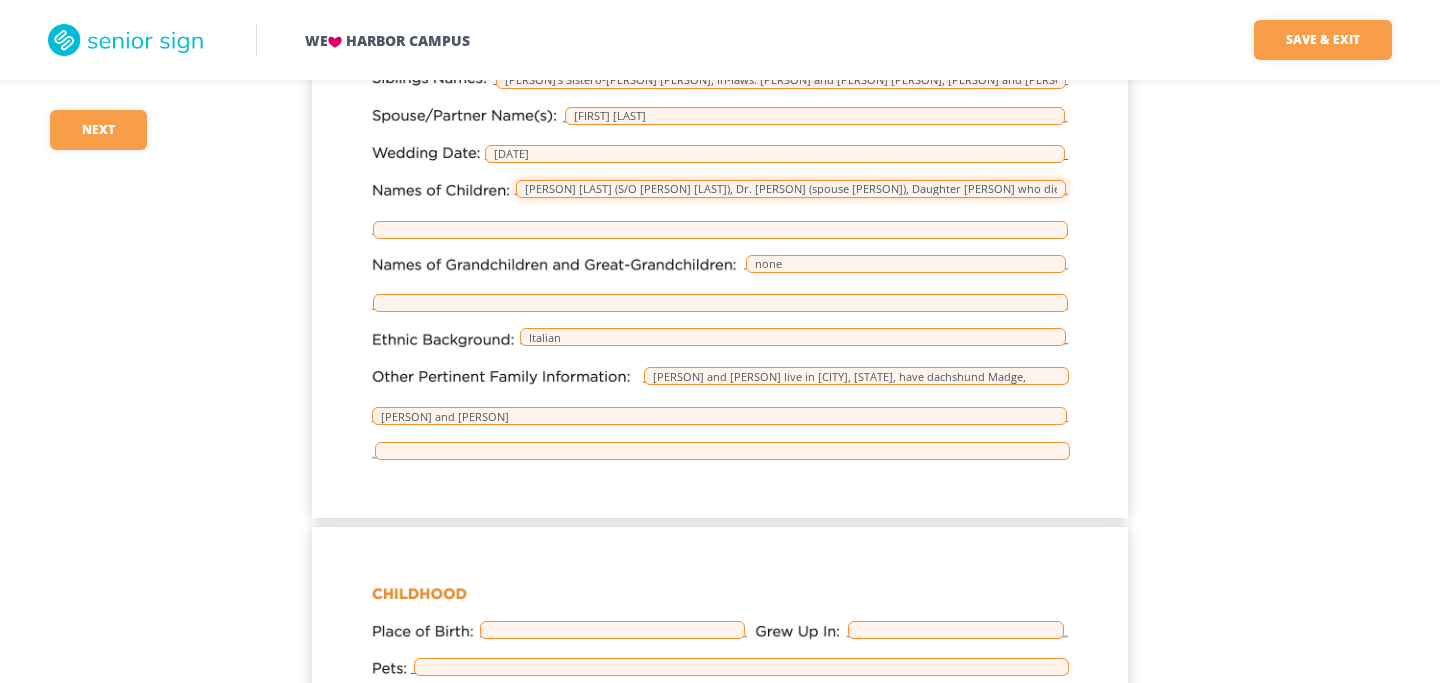 click on "[PERSON] [LAST] (S/O [PERSON] [LAST]), Dr. [PERSON] (spouse [PERSON]), Daughter [PERSON] who died as infant in [YEAR] at [NUMBER] days old of Congenital Heart Disease" at bounding box center [791, 189] 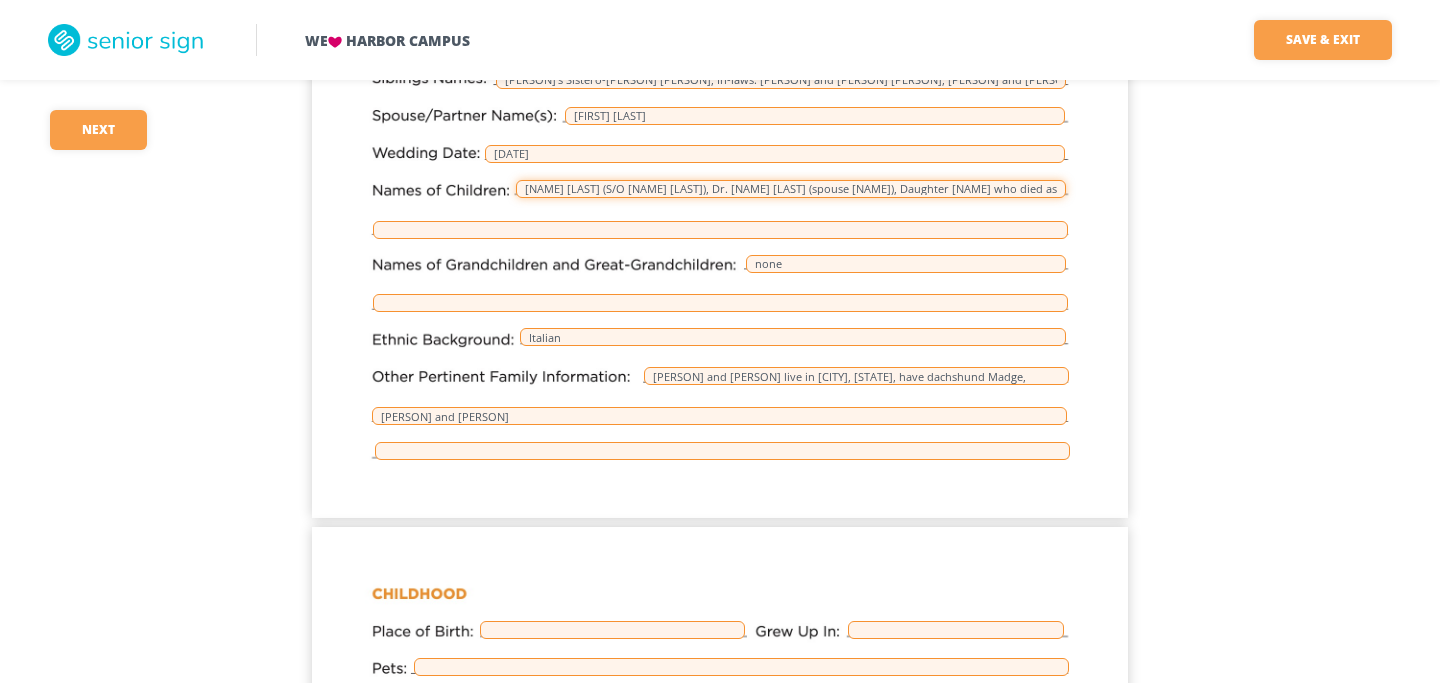 click on "[NAME] [LAST] (S/O [NAME] [LAST]), Dr. [NAME] [LAST] (spouse [NAME]), Daughter [NAME] who died as infant in [YEAR] at [DAYS] days old of Congenital Heart Disease" at bounding box center (791, 189) 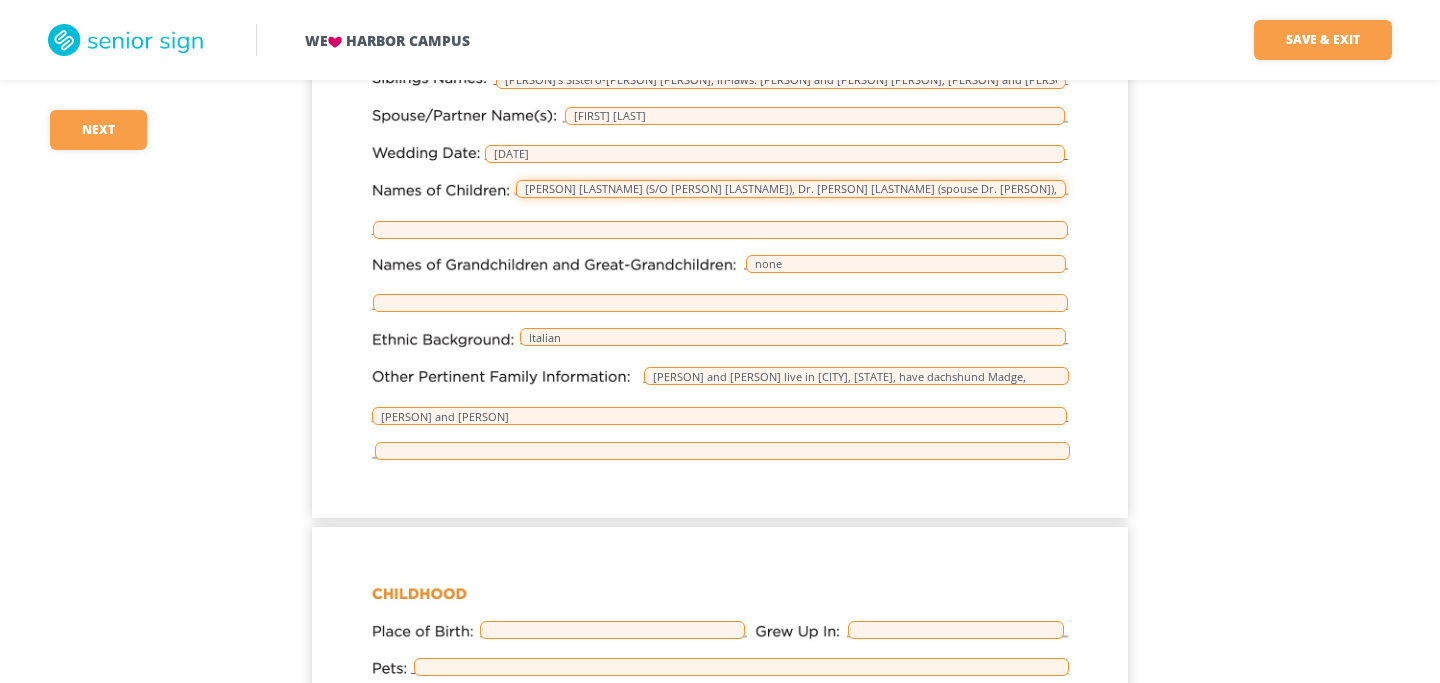 click on "[PERSON] [LASTNAME] (S/O [PERSON] [LASTNAME]), Dr. [PERSON] [LASTNAME] (spouse Dr. [PERSON]), Daughter [PERSON] who died as infant in 1991 at 13 days old of Congenital Heart Disease" at bounding box center [791, 189] 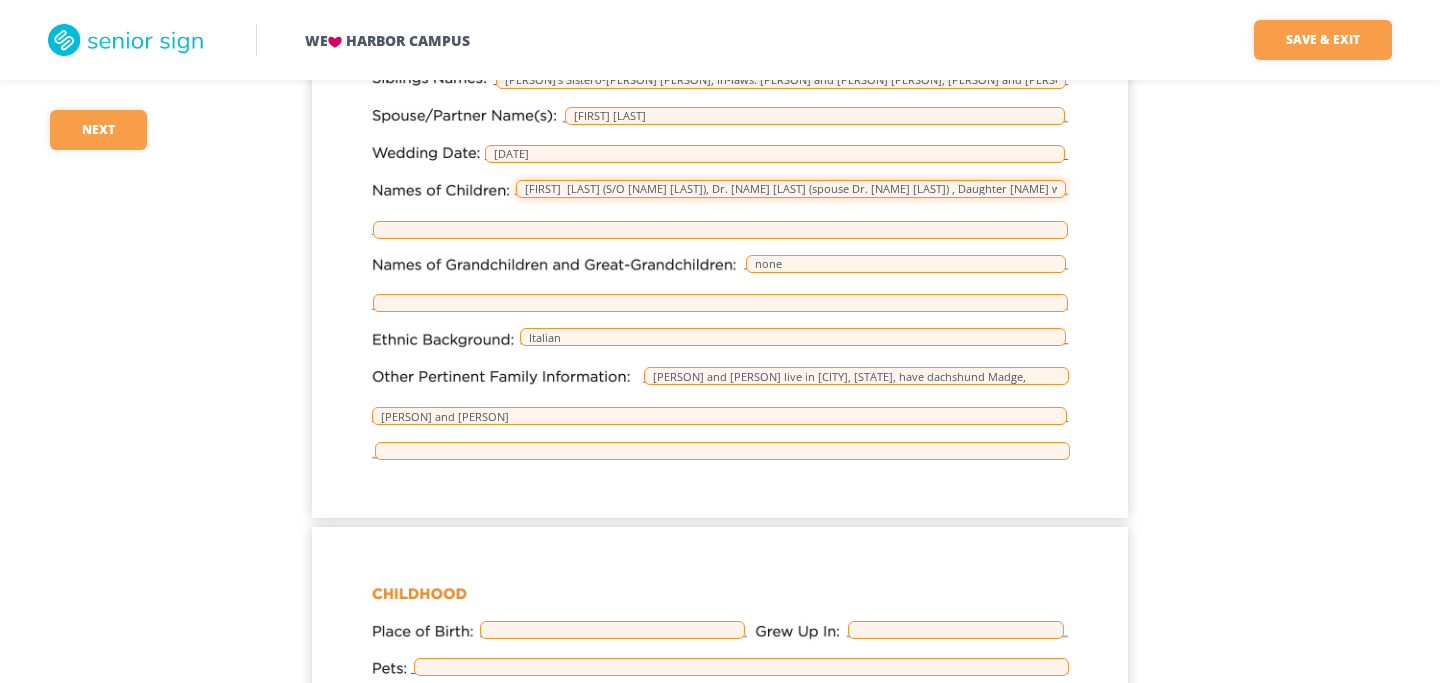 type on "[FIRST]  [LAST] (S/O [NAME] [LAST]), Dr. [NAME] [LAST] (spouse Dr. [NAME] [LAST]) , Daughter [NAME] who died as infant in [YEAR] at 13 days old of Congenital Heart Disease" 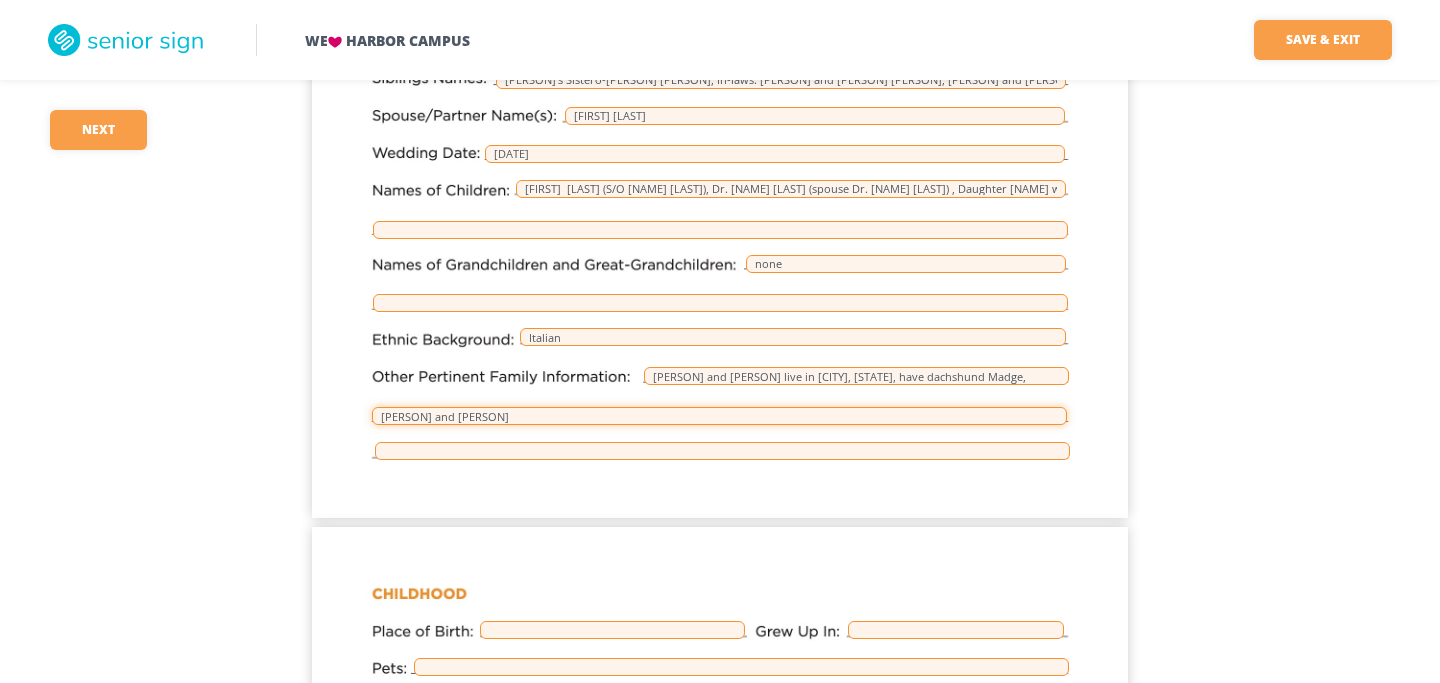 click on "[PERSON] and [PERSON]" at bounding box center (719, 416) 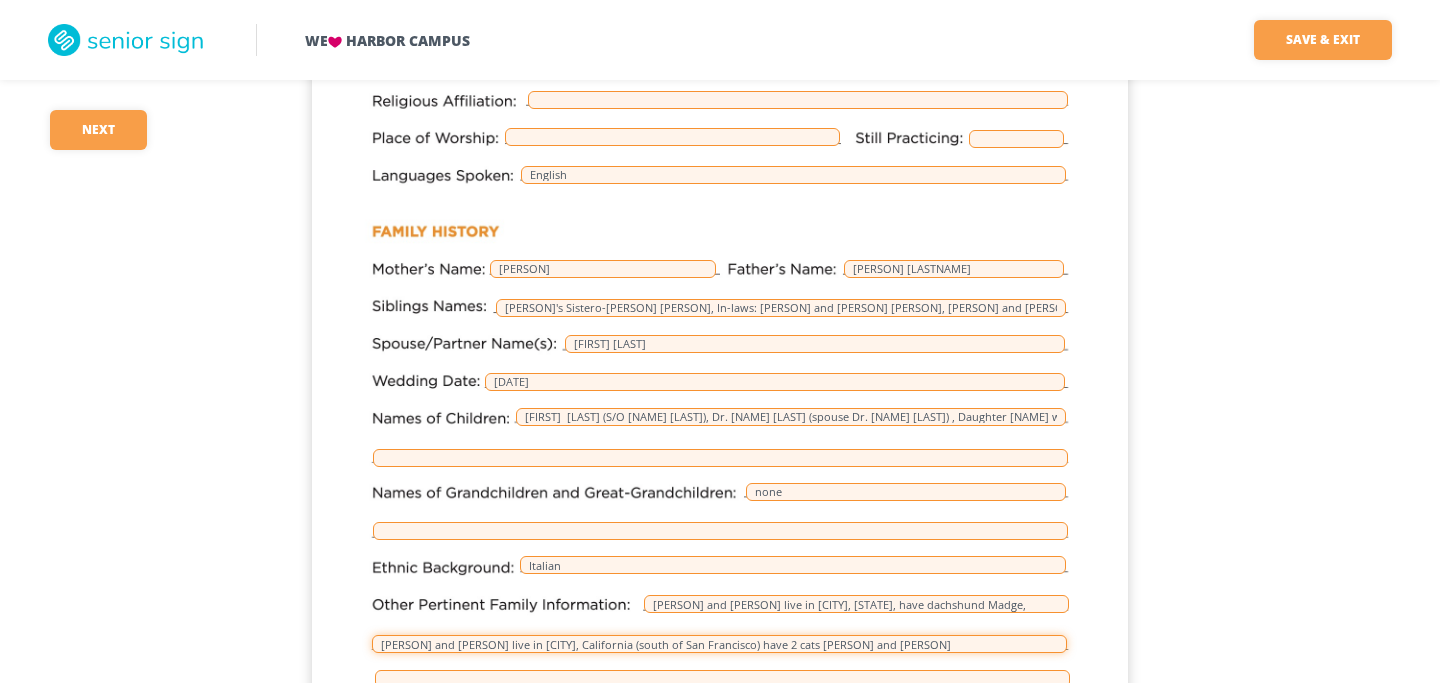 scroll, scrollTop: 462, scrollLeft: 0, axis: vertical 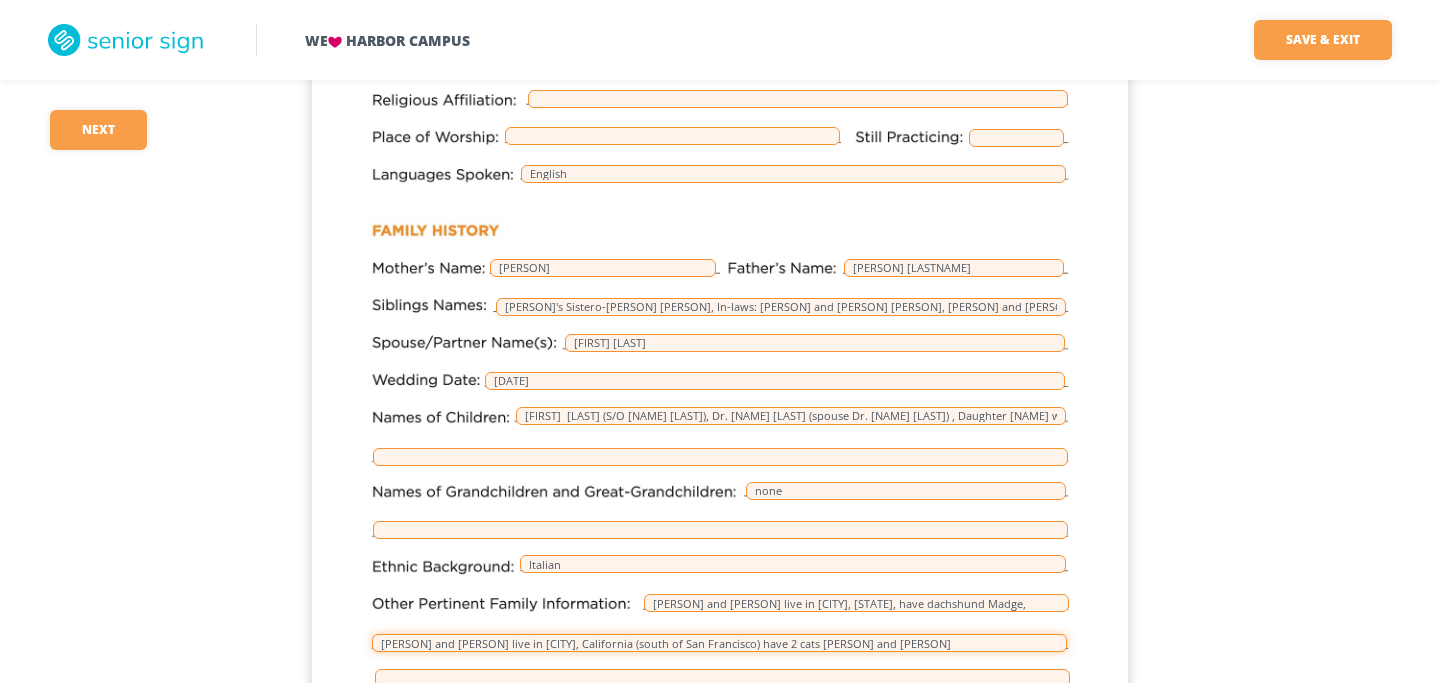 type on "[PERSON] and [PERSON] live in [CITY], California (south of San Francisco) have 2 cats [PERSON] and [PERSON]" 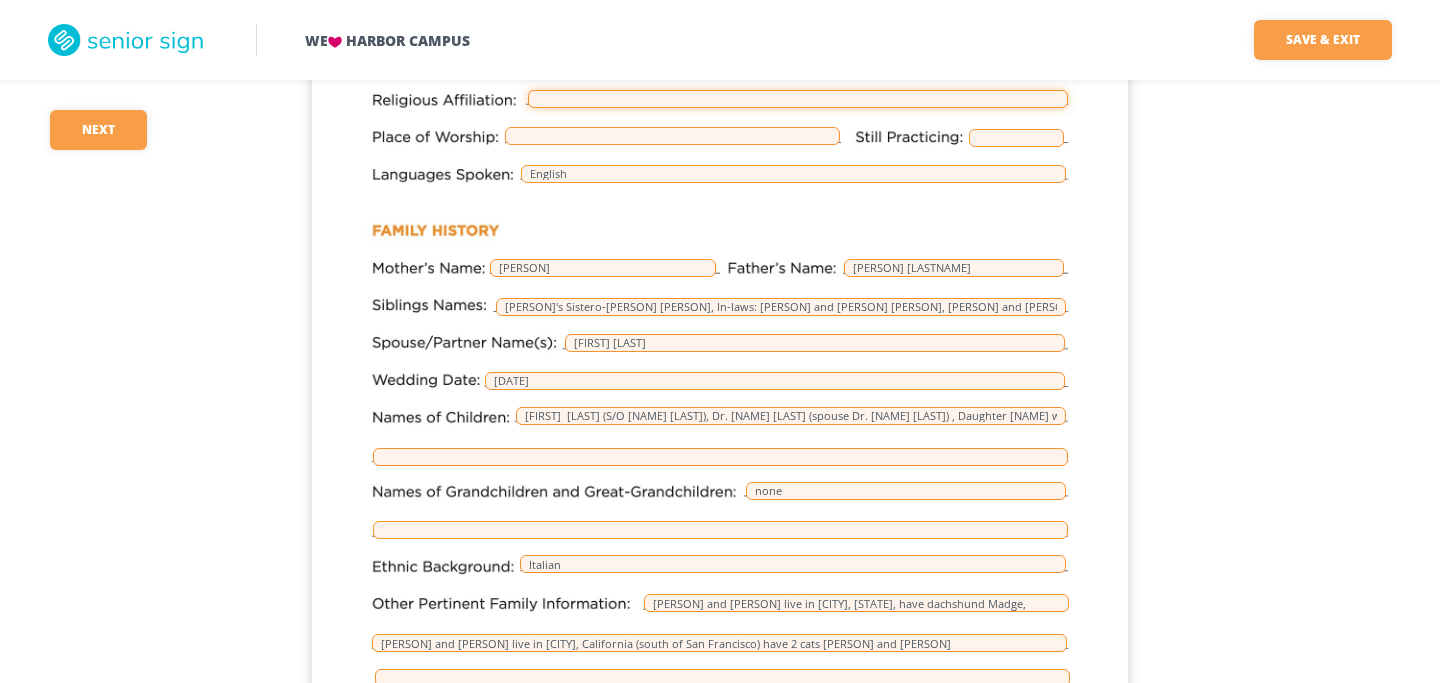 click at bounding box center (798, 99) 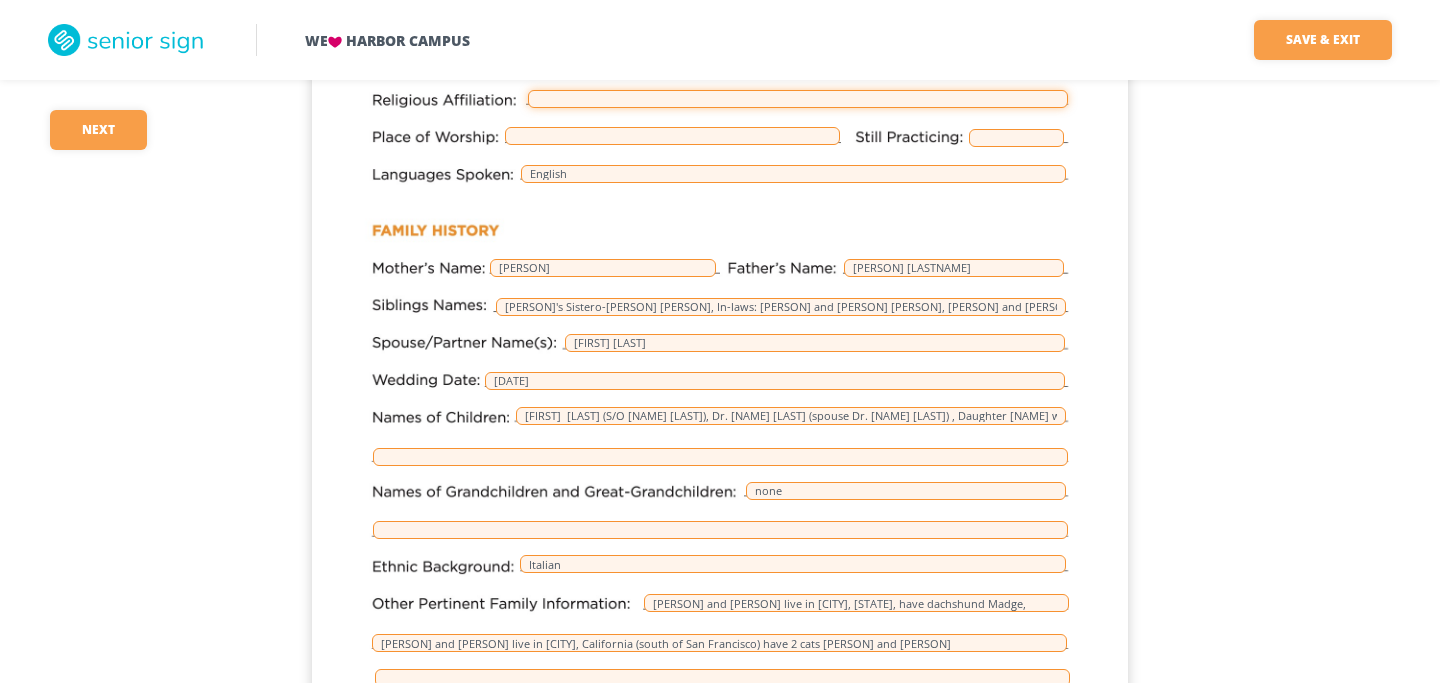 type on "None" 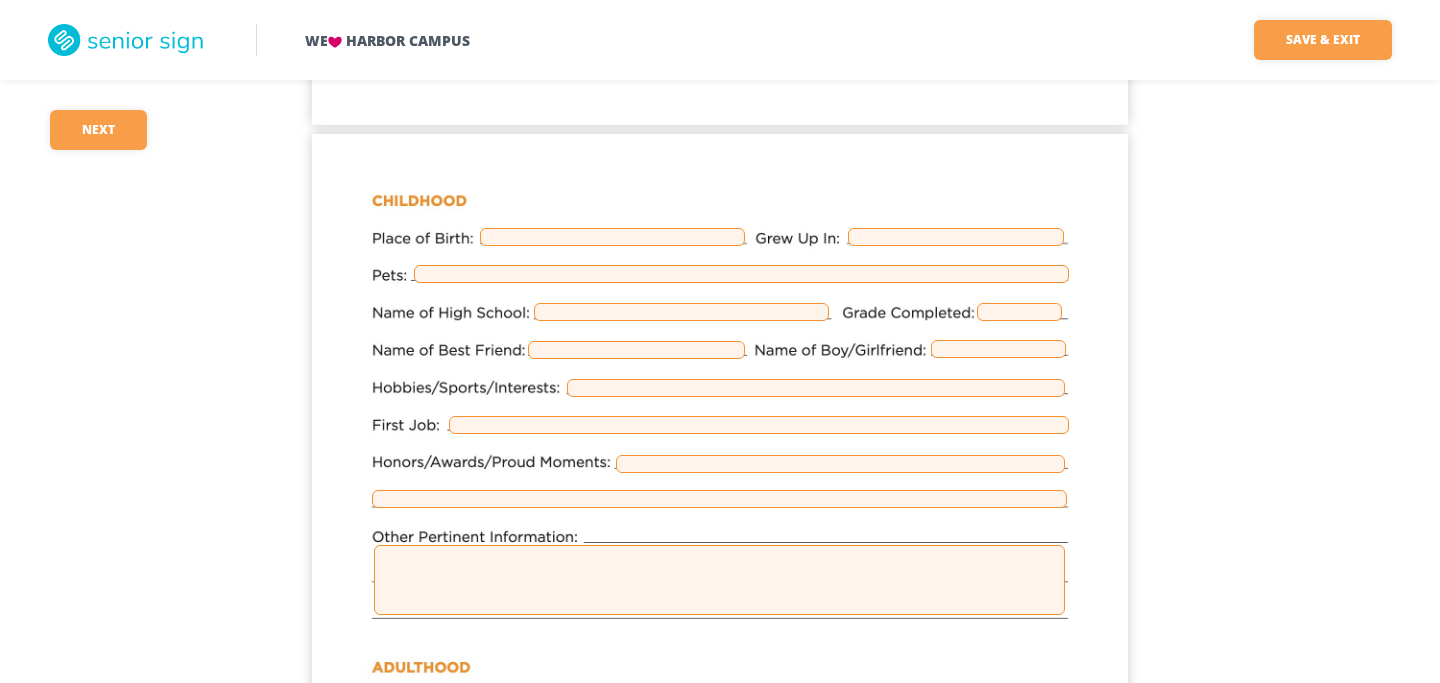 scroll, scrollTop: 1083, scrollLeft: 0, axis: vertical 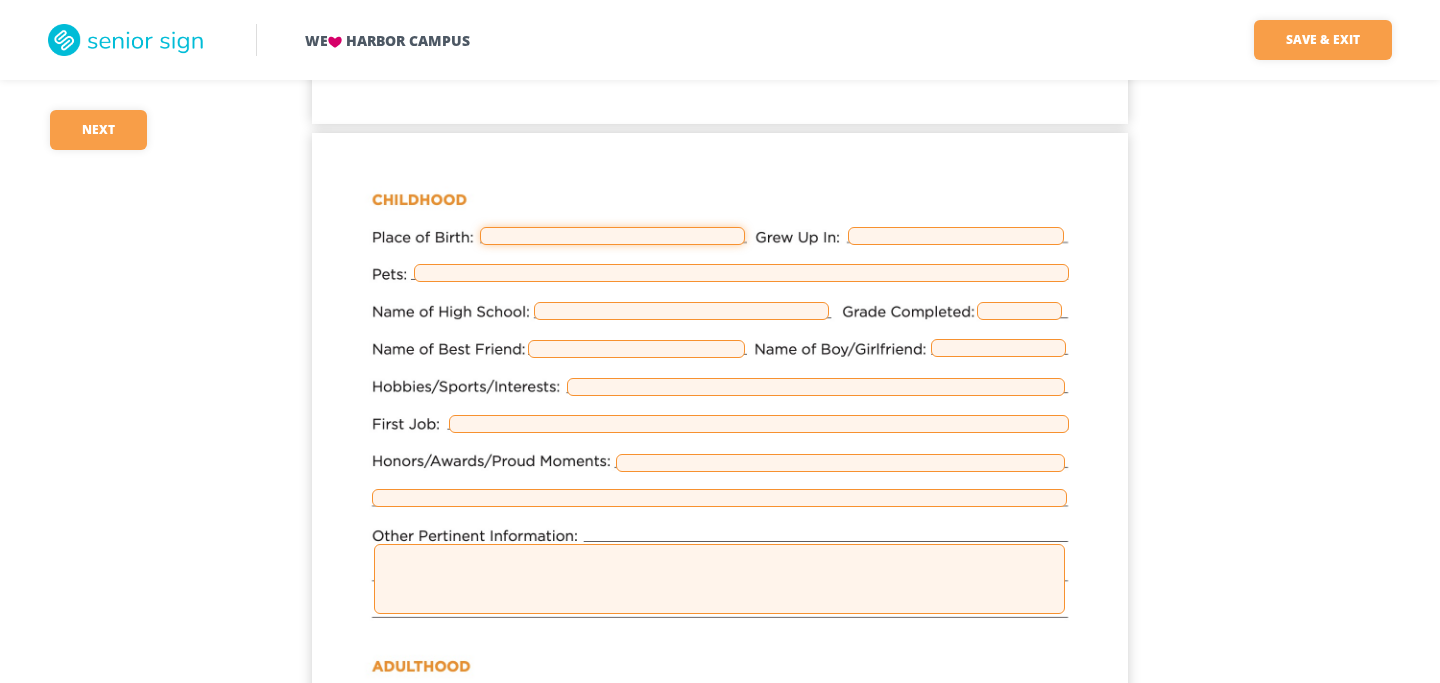 click at bounding box center [612, 236] 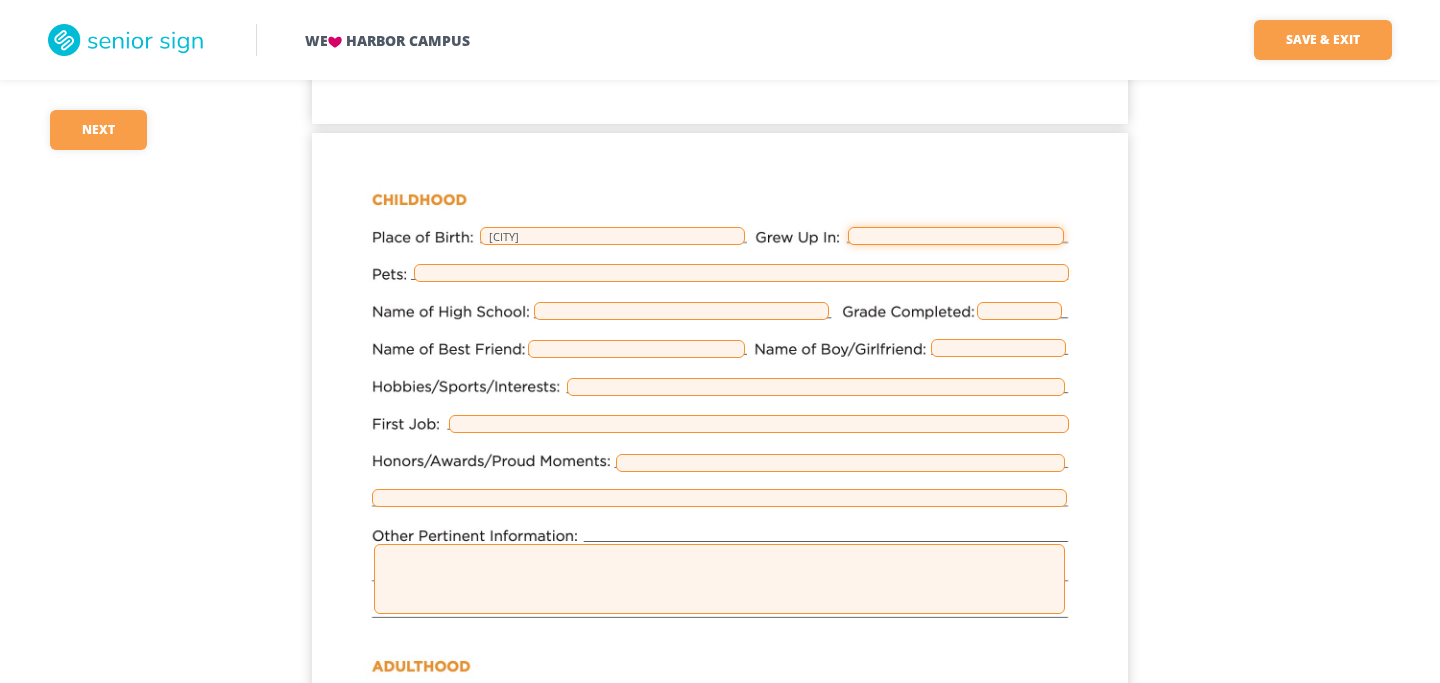 click at bounding box center [956, 236] 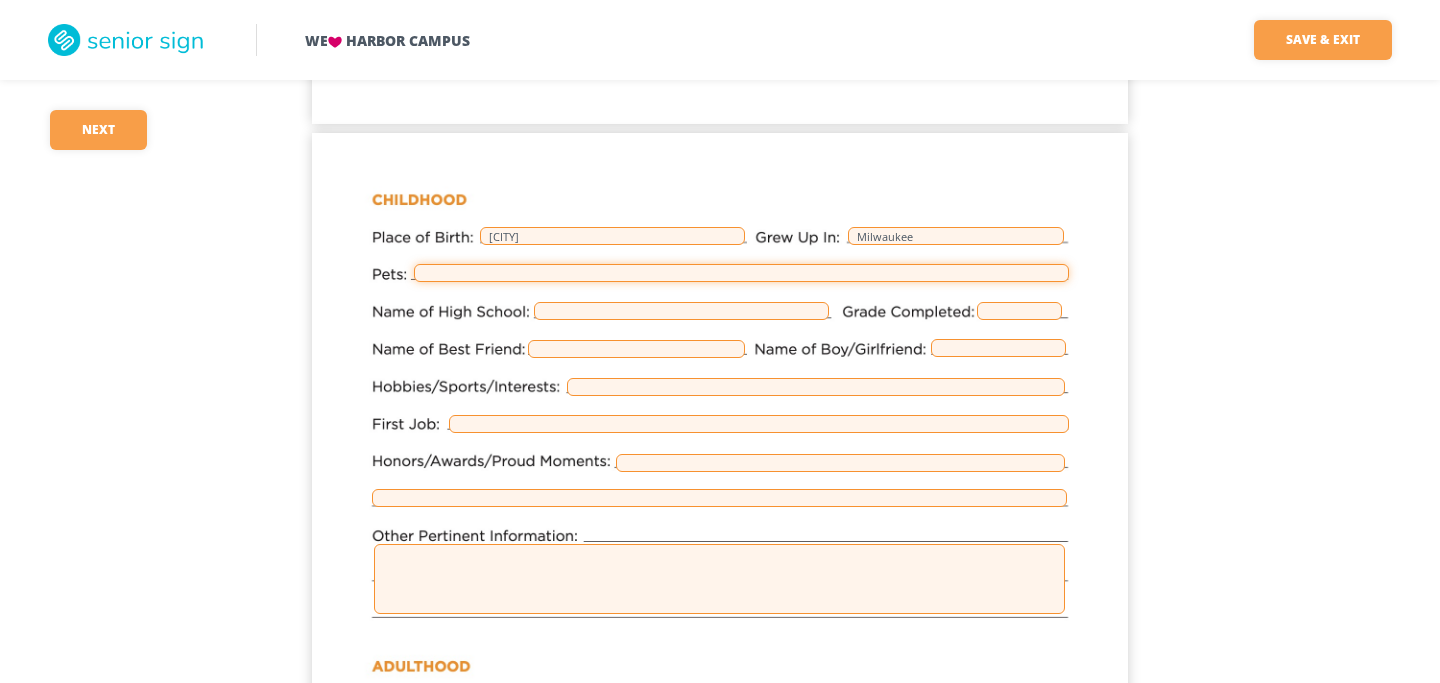 click at bounding box center (741, 273) 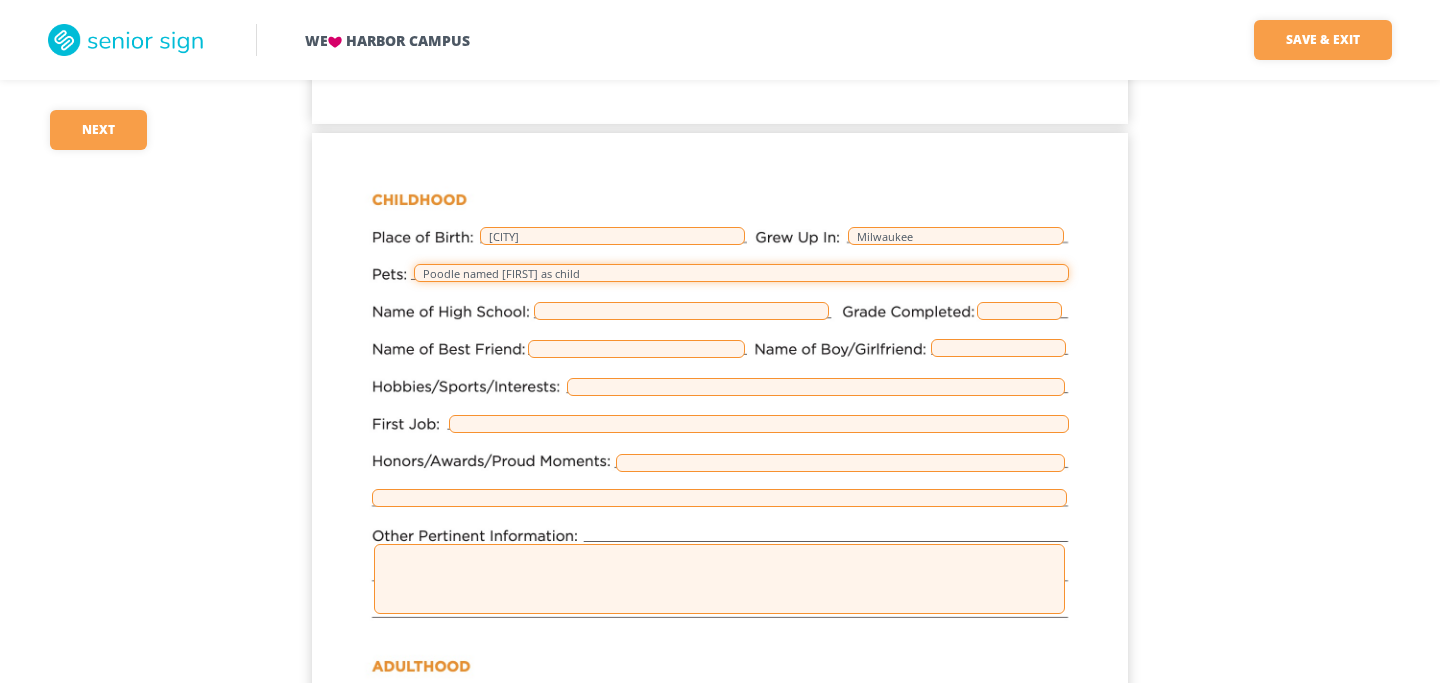 type on "Poodle named [FIRST] as child" 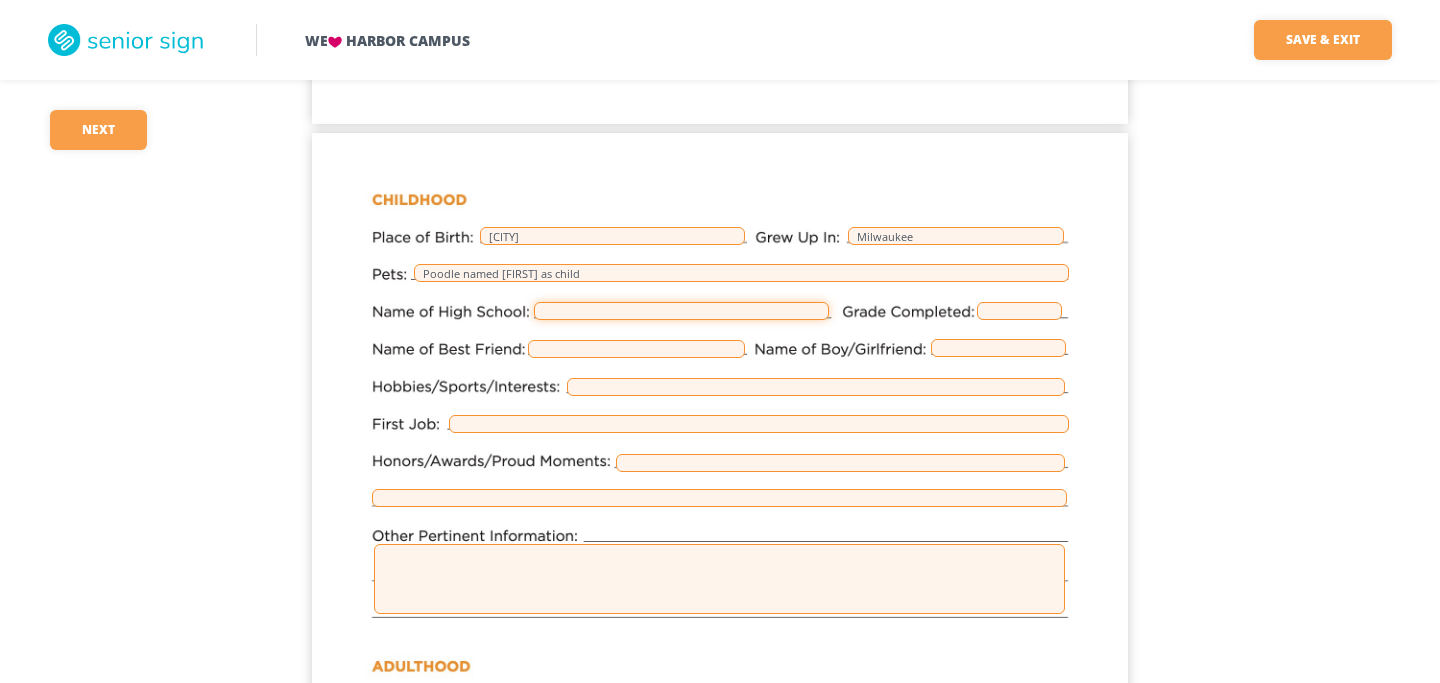 click at bounding box center [681, 311] 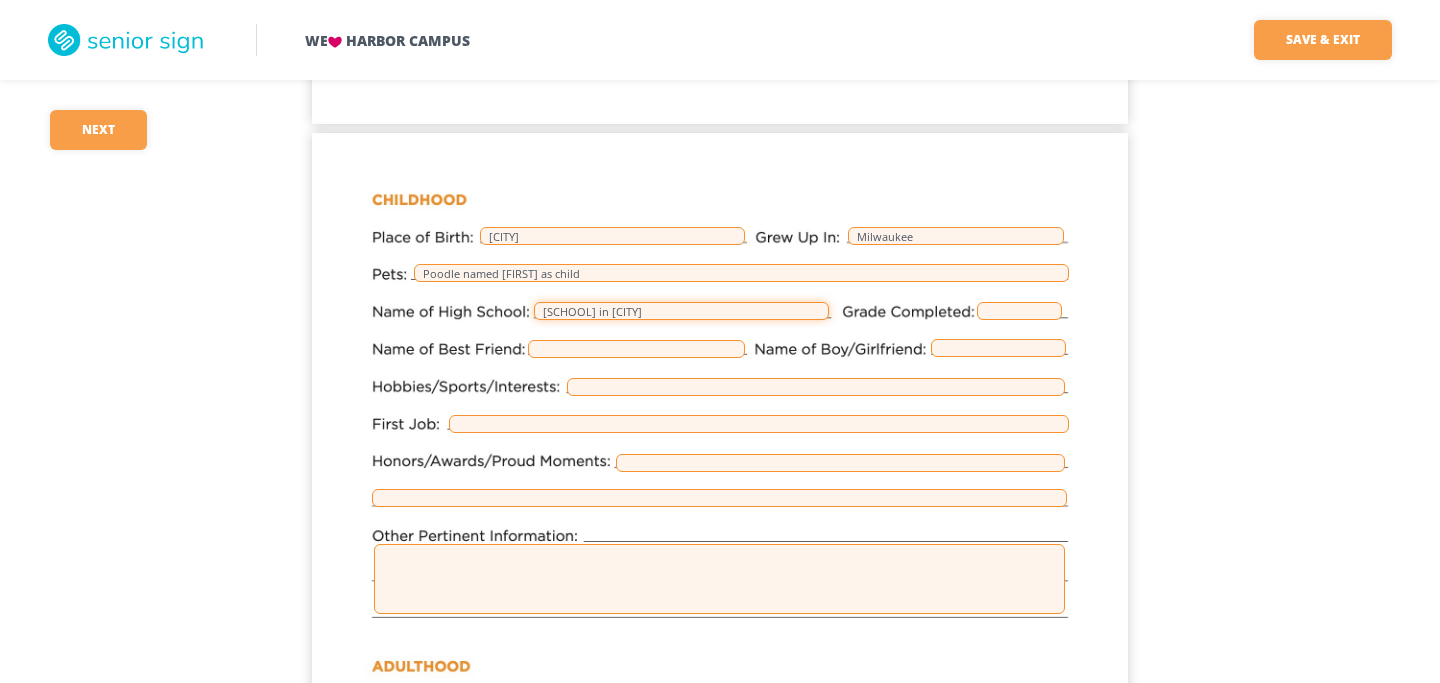 type on "[SCHOOL] in [CITY]" 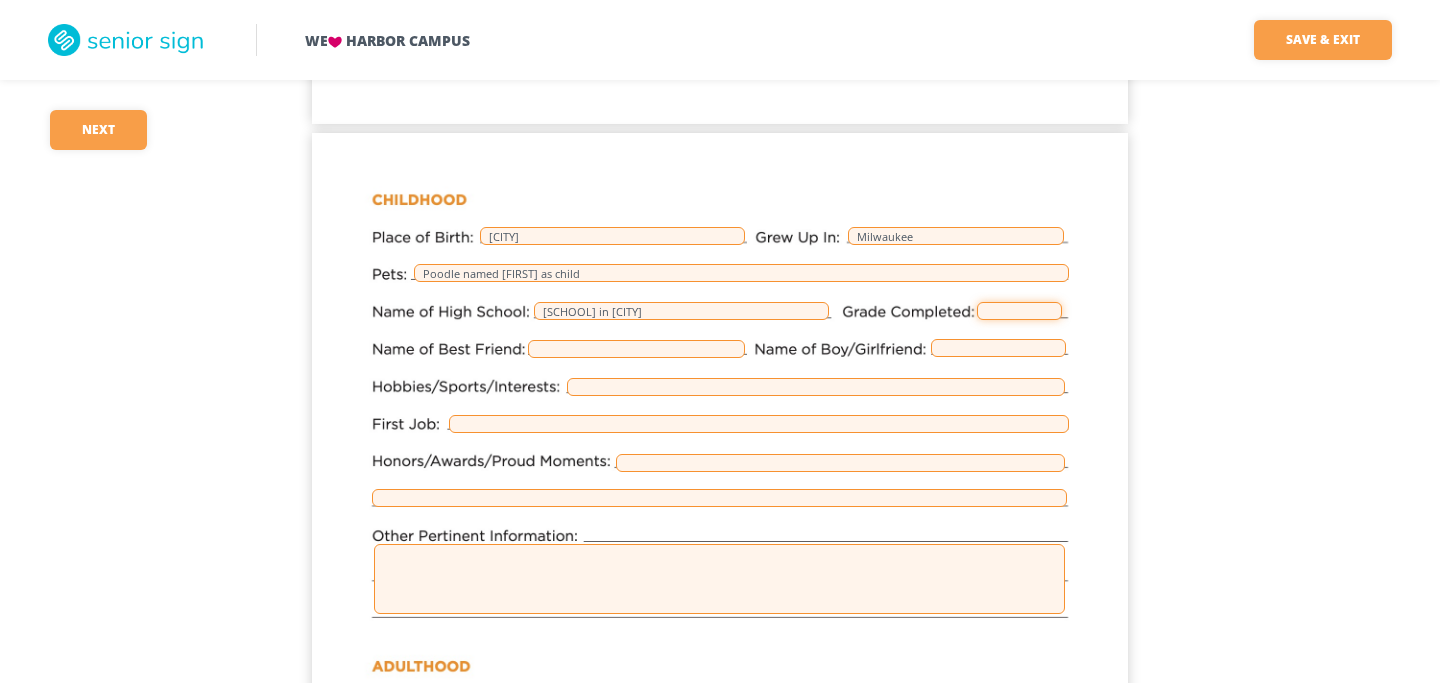 click at bounding box center [1019, 311] 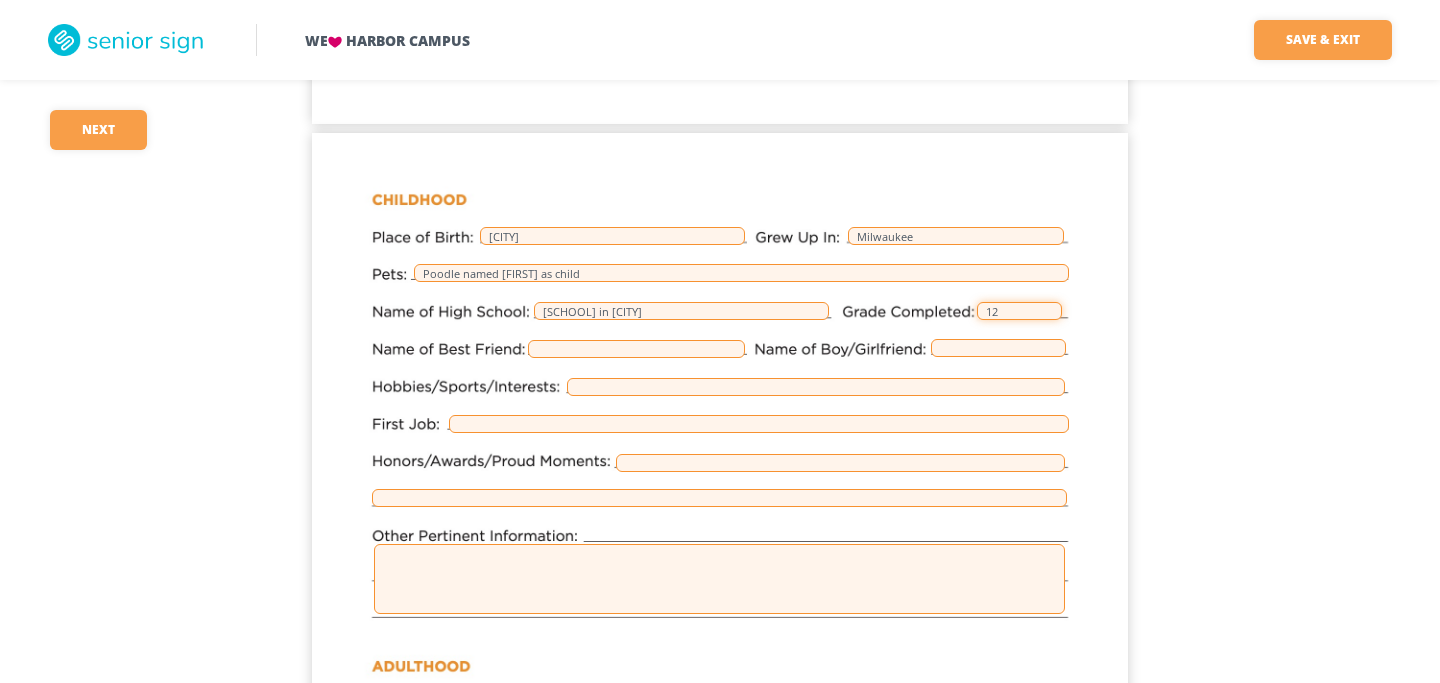 type on "12" 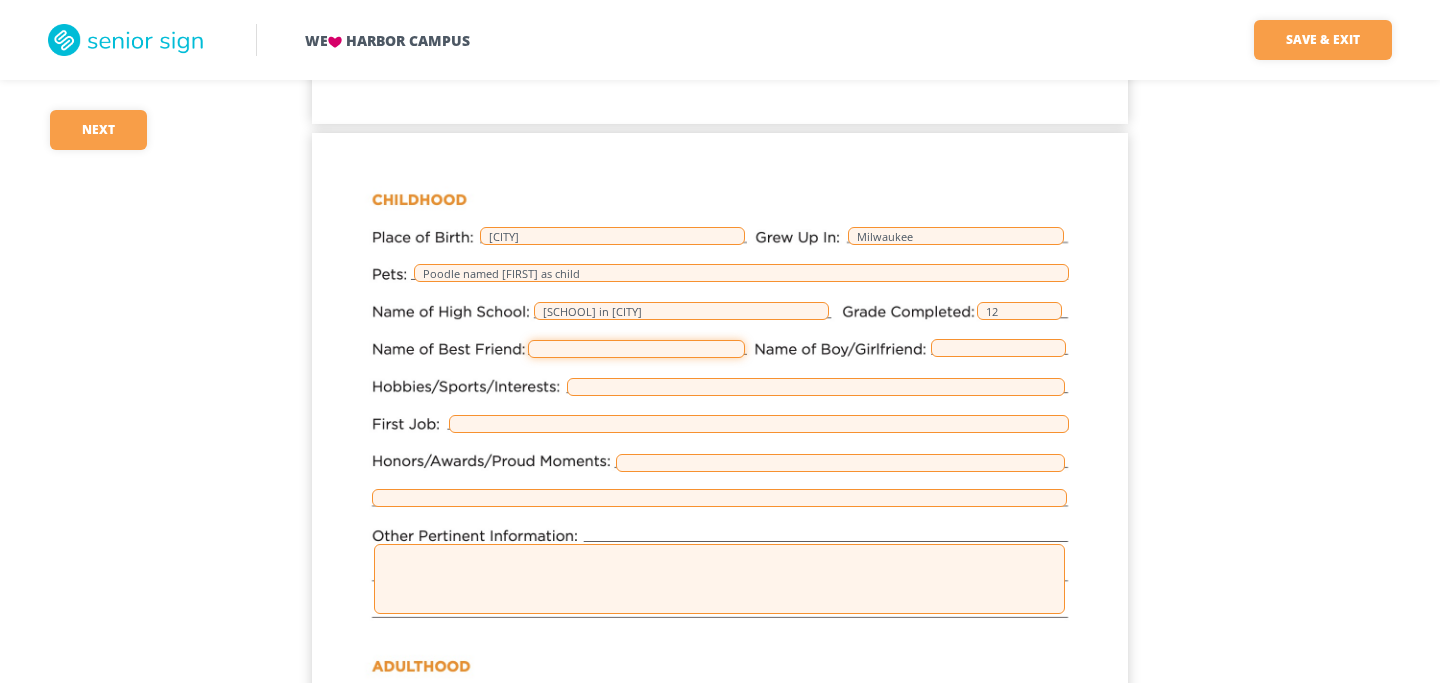 click at bounding box center [636, 349] 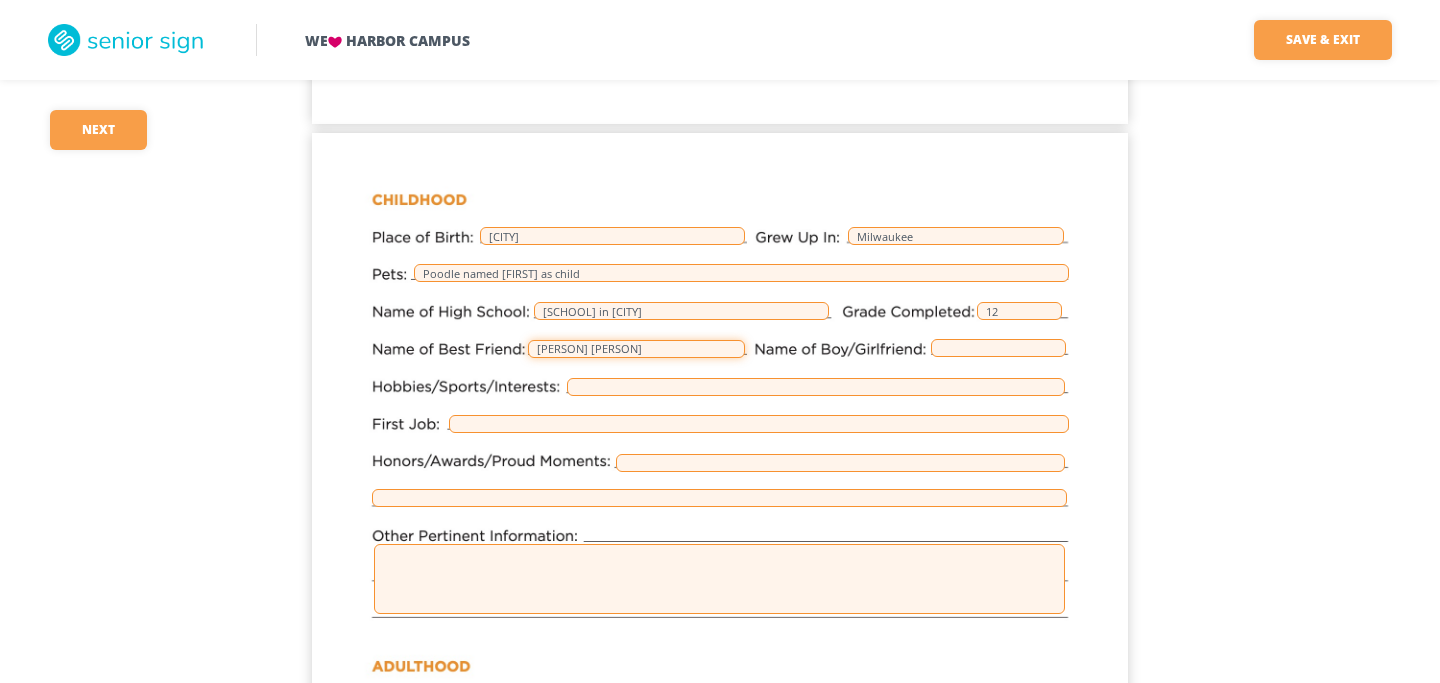 type on "[PERSON] [PERSON]" 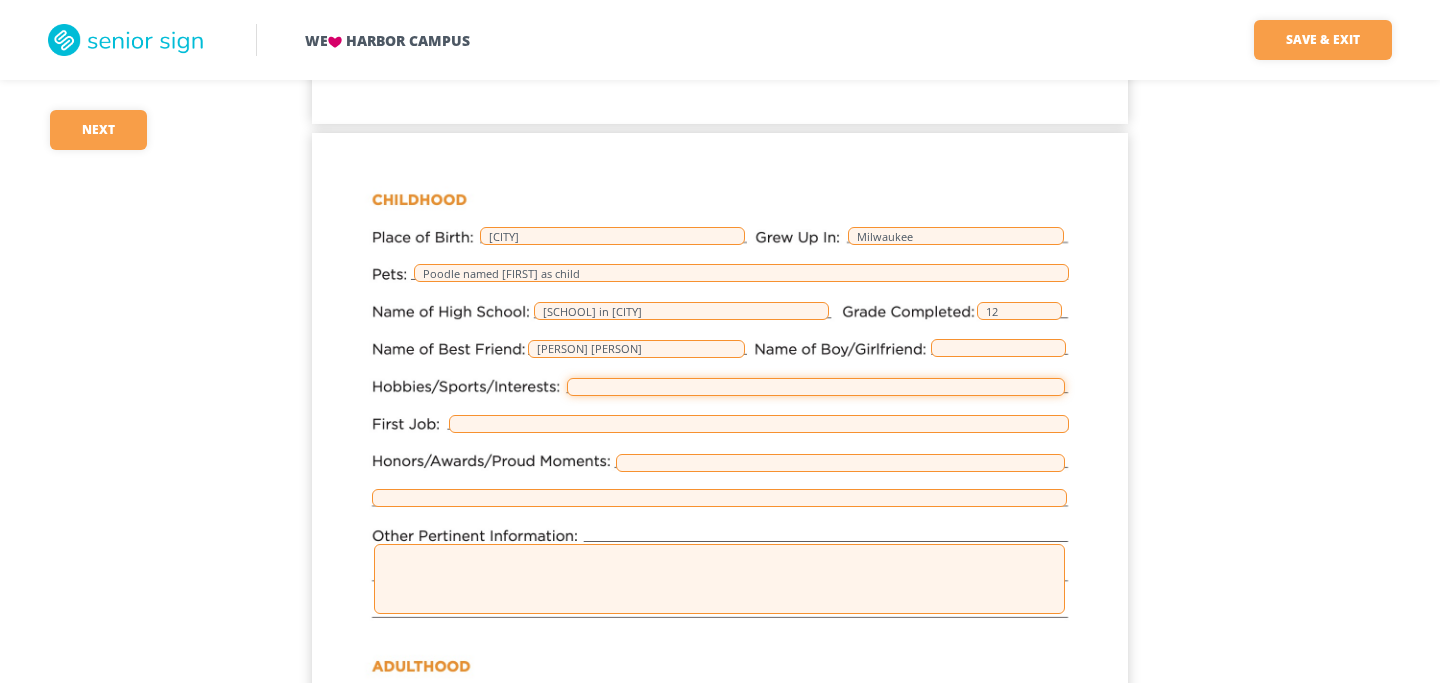 click at bounding box center [816, 387] 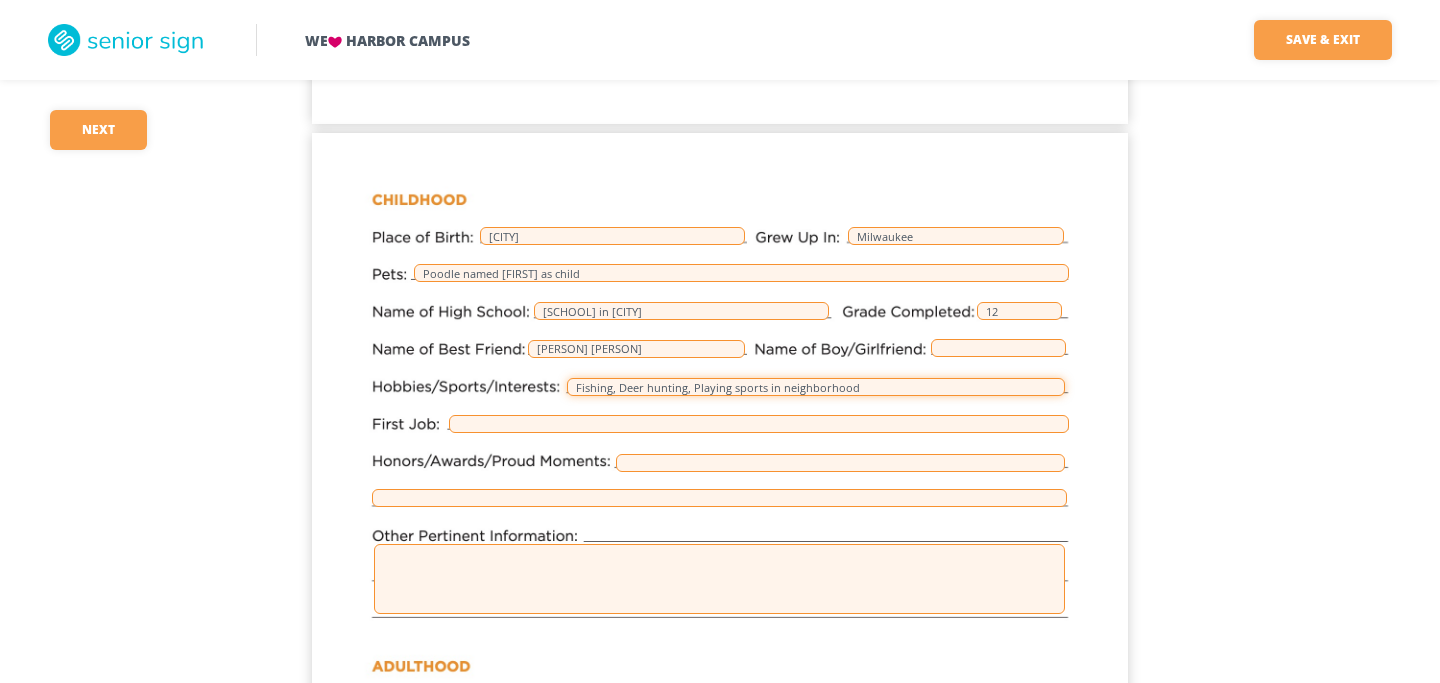 type on "Fishing, Deer hunting, Playing sports in neighborhood" 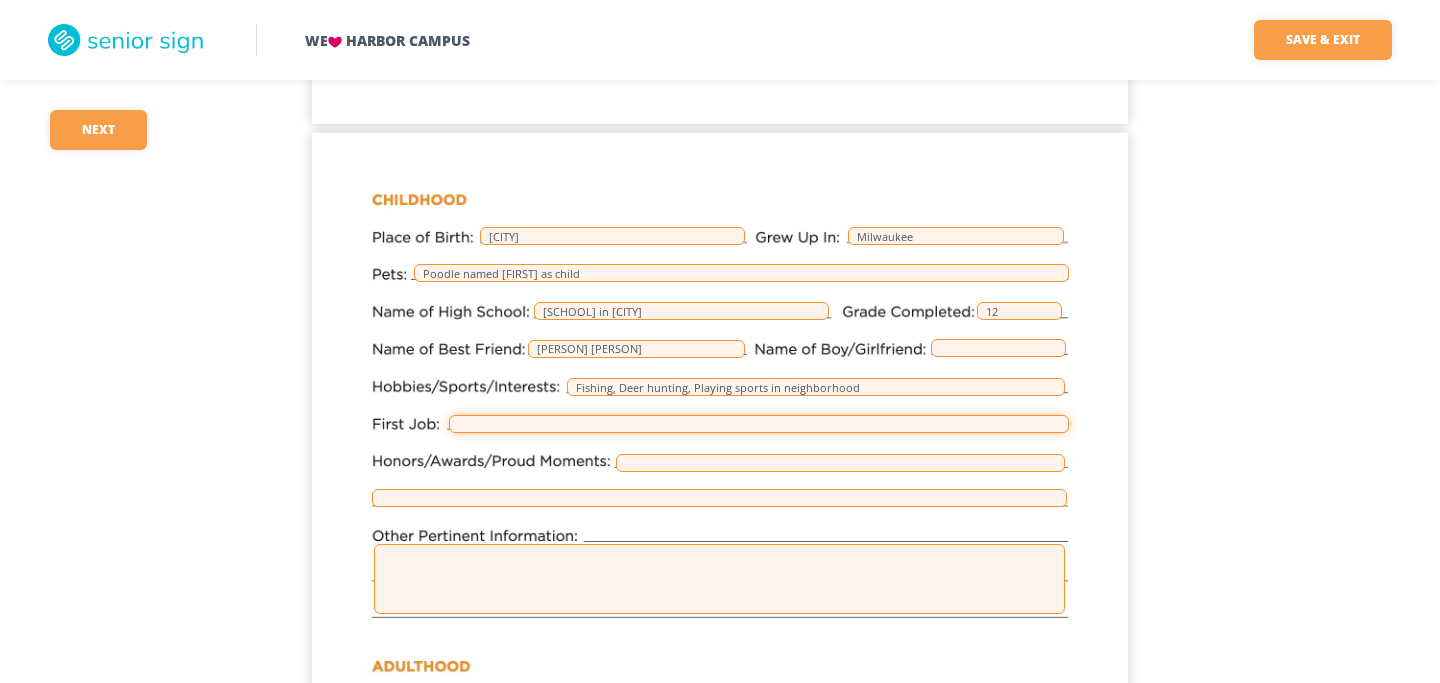 click at bounding box center (759, 424) 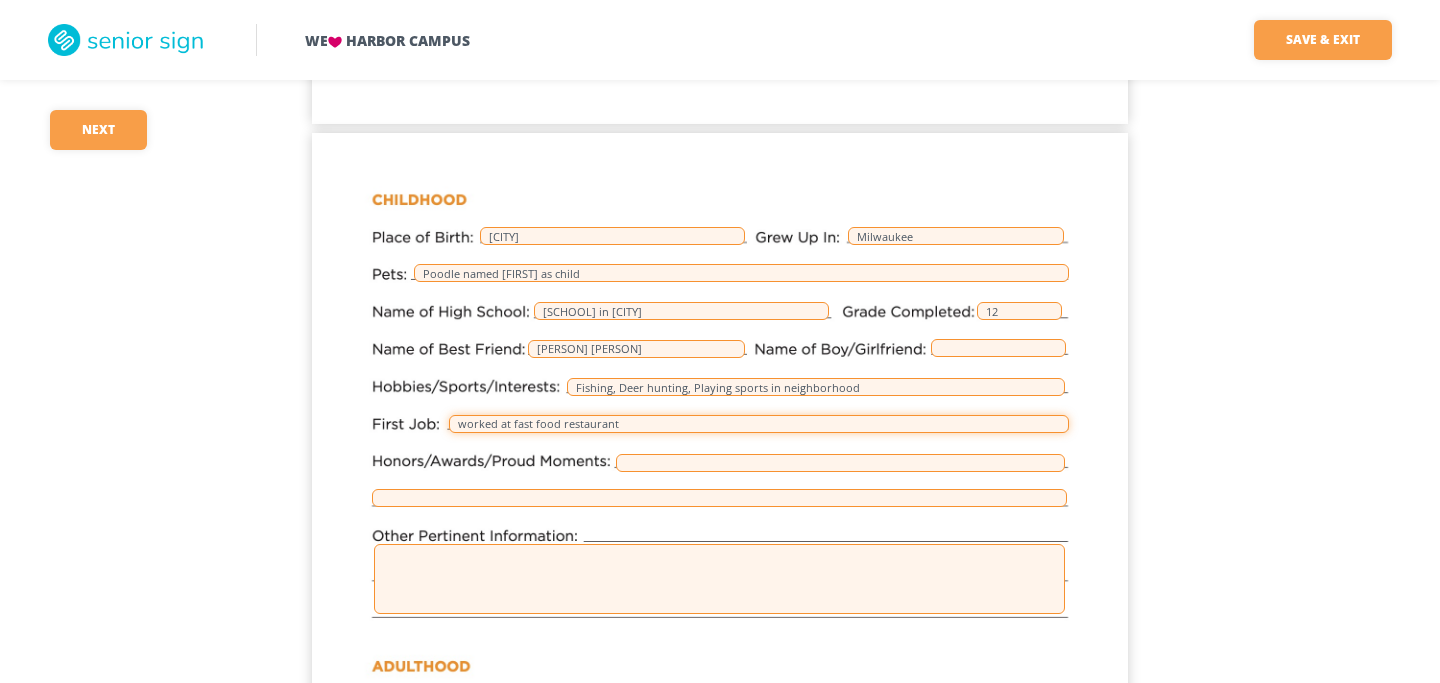 type on "worked at fast food restaurant" 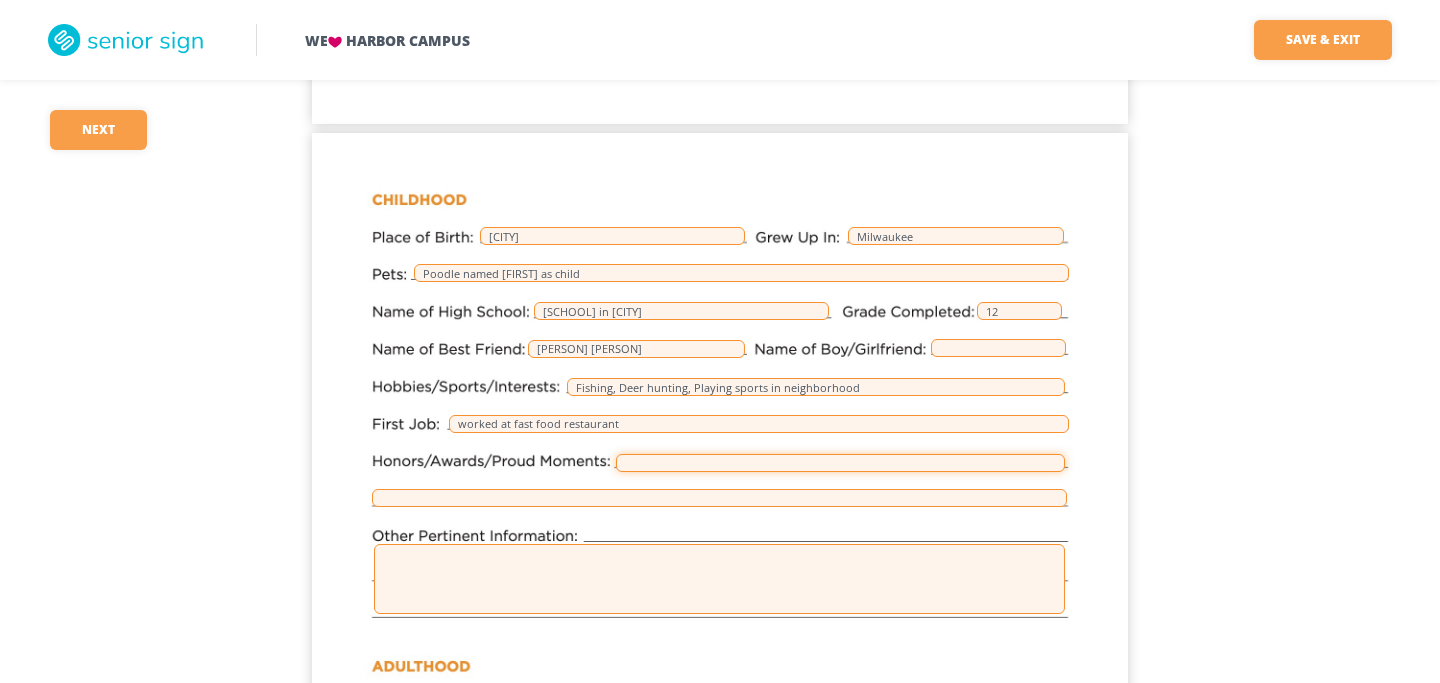 click at bounding box center [840, 463] 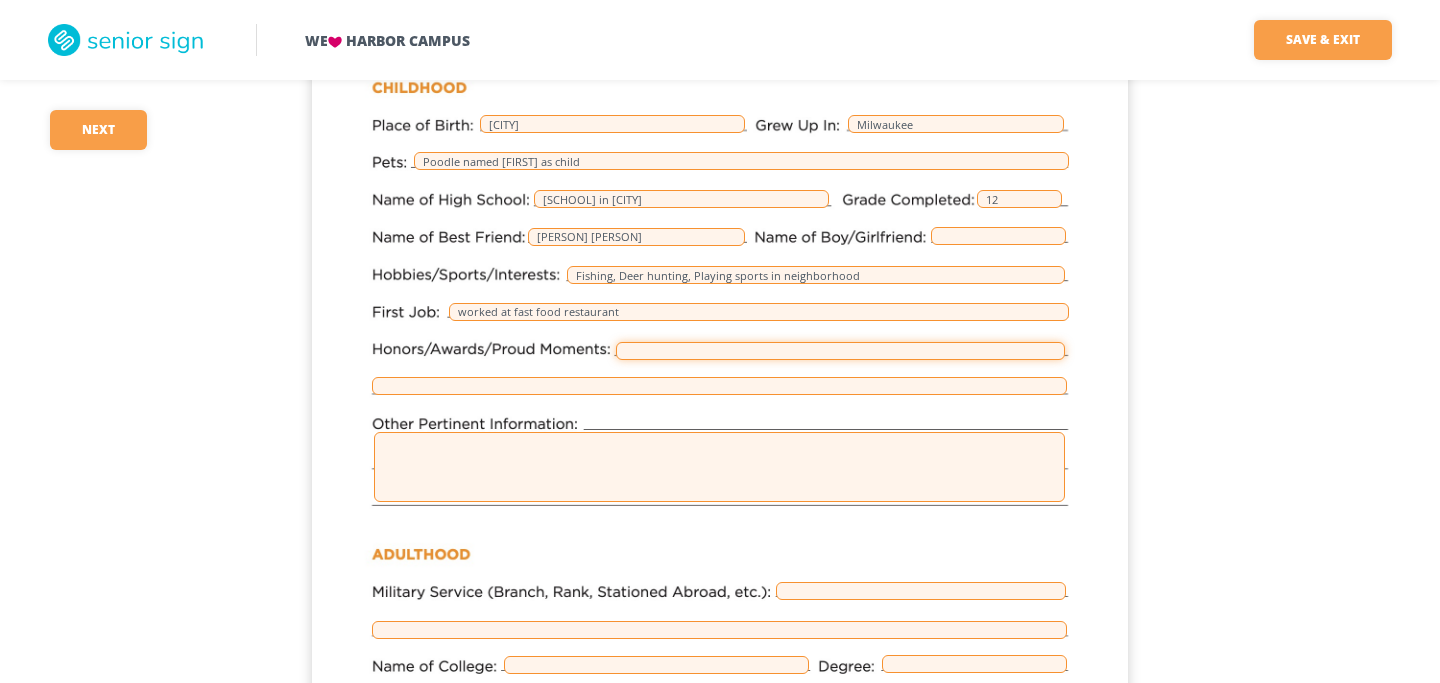 scroll, scrollTop: 1208, scrollLeft: 0, axis: vertical 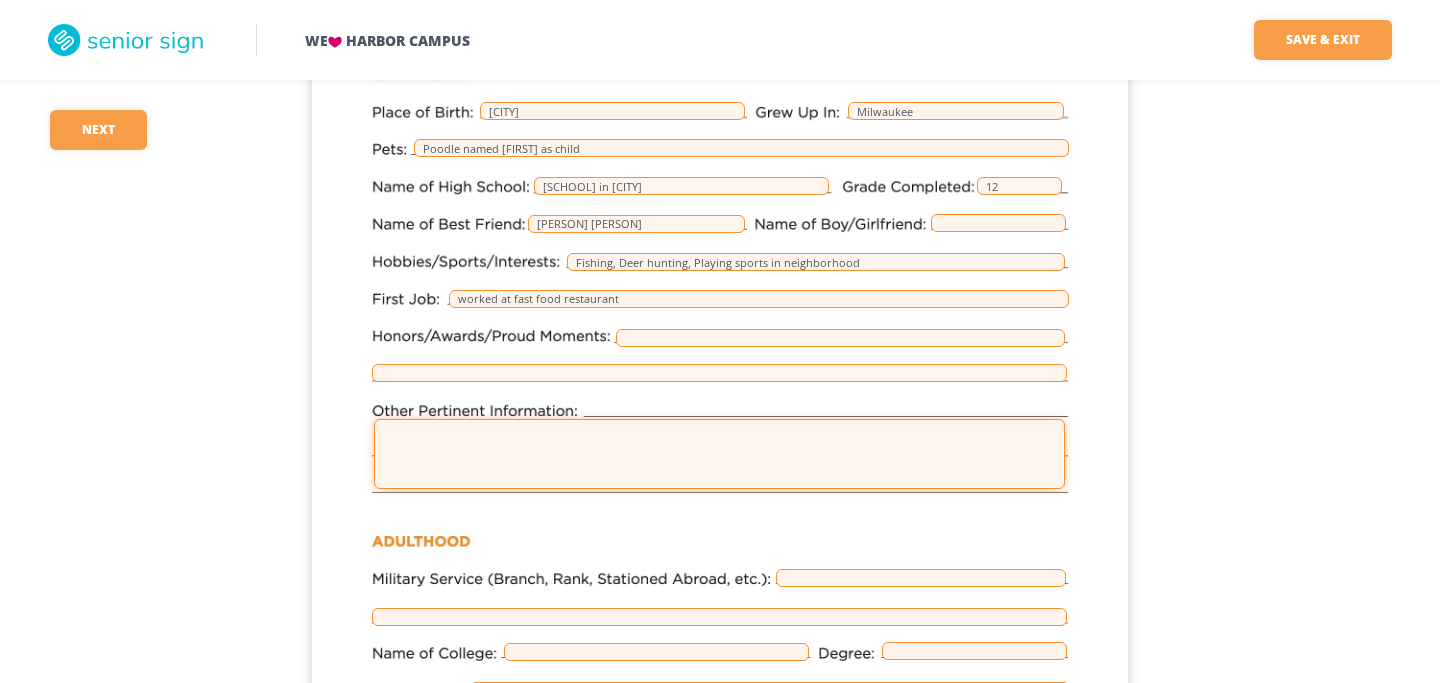 click at bounding box center [719, 454] 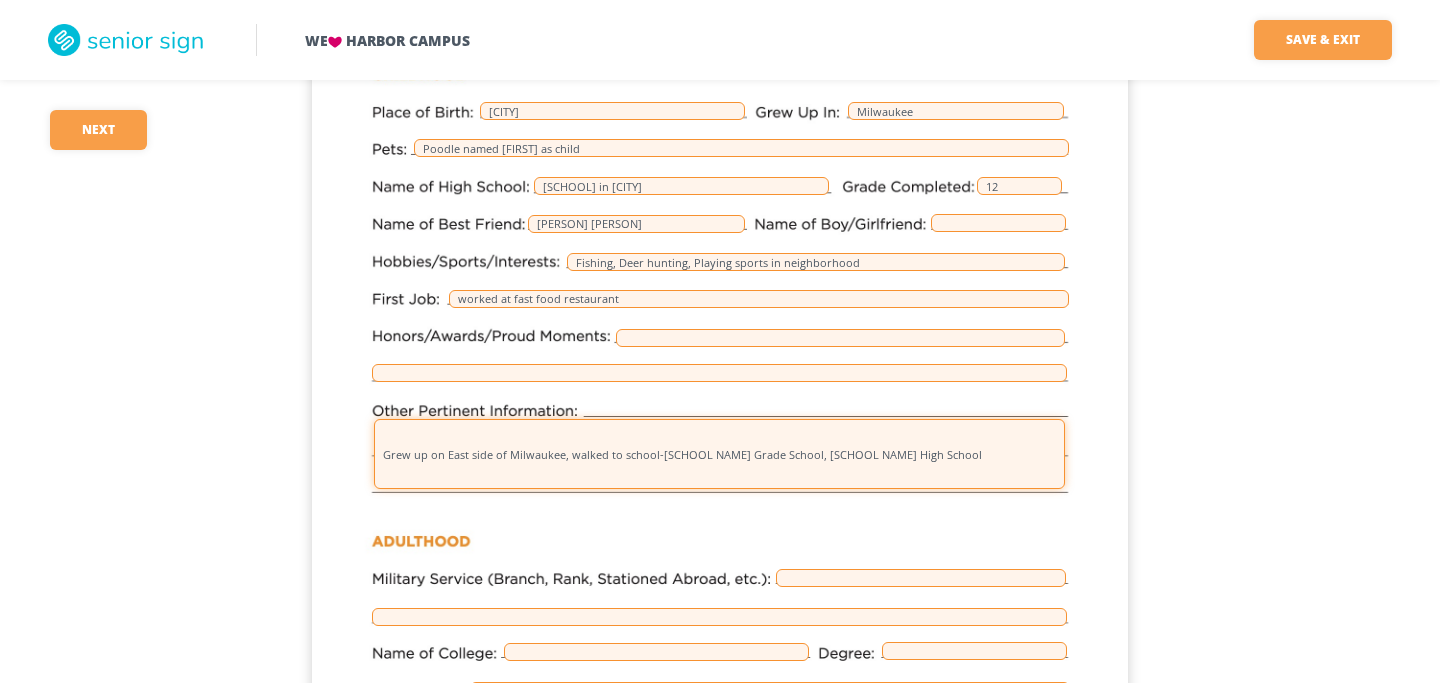 click on "Grew up on East side of Milwaukee, walked to school-[SCHOOL NAME] Grade School, [SCHOOL NAME] High School" at bounding box center (719, 454) 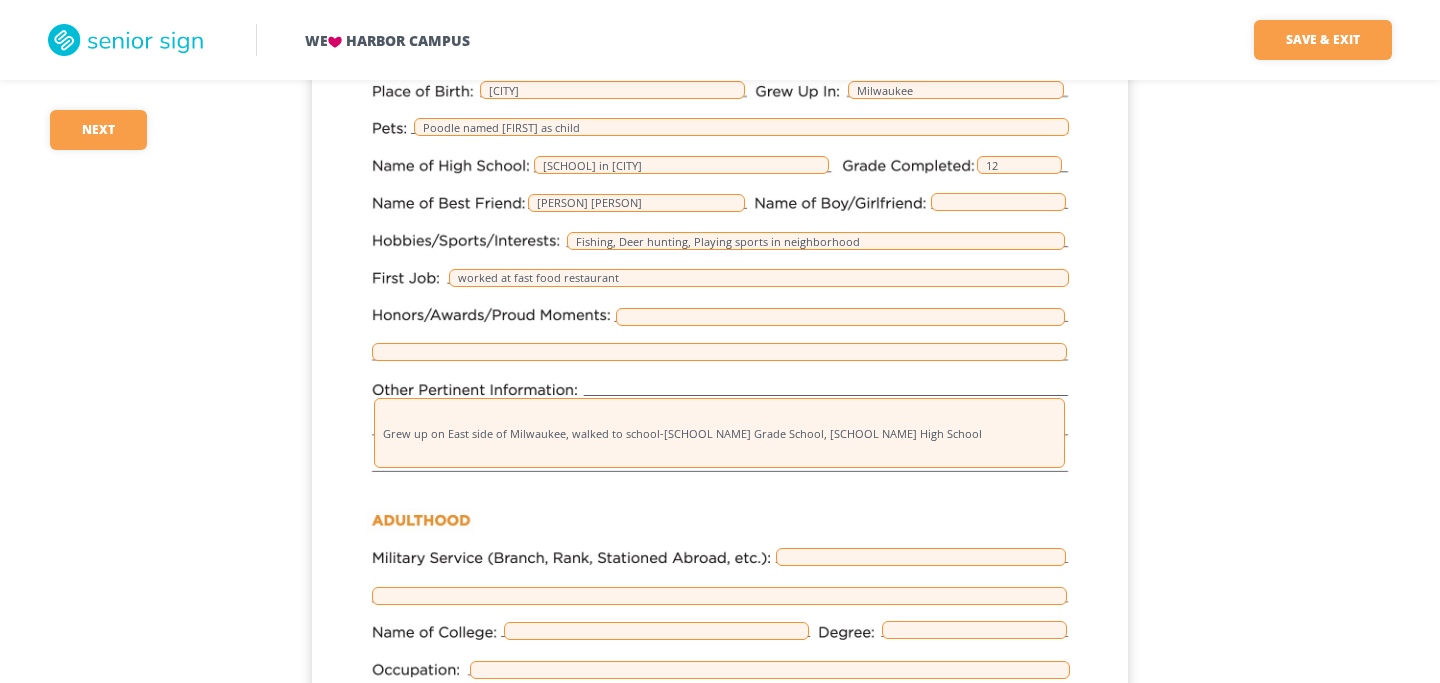 scroll, scrollTop: 1231, scrollLeft: 0, axis: vertical 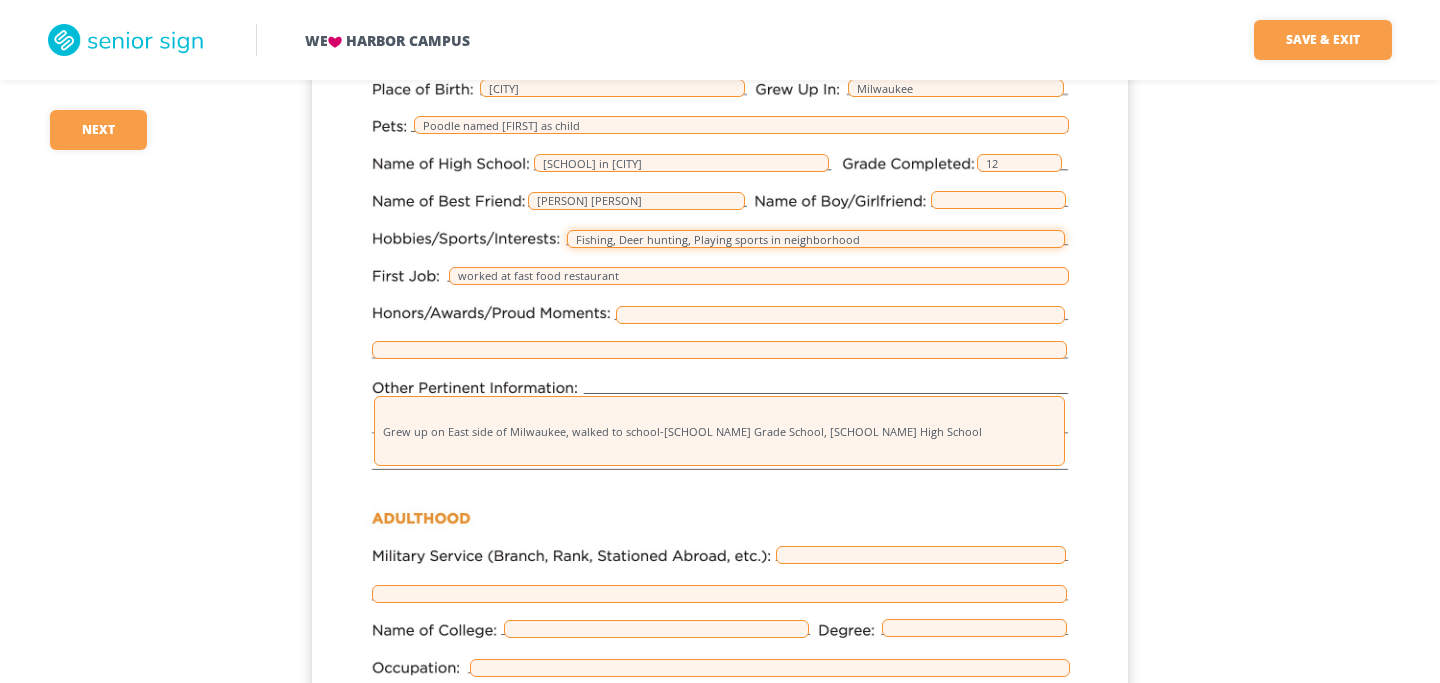 click on "Fishing, Deer hunting, Playing sports in neighborhood" at bounding box center [816, 239] 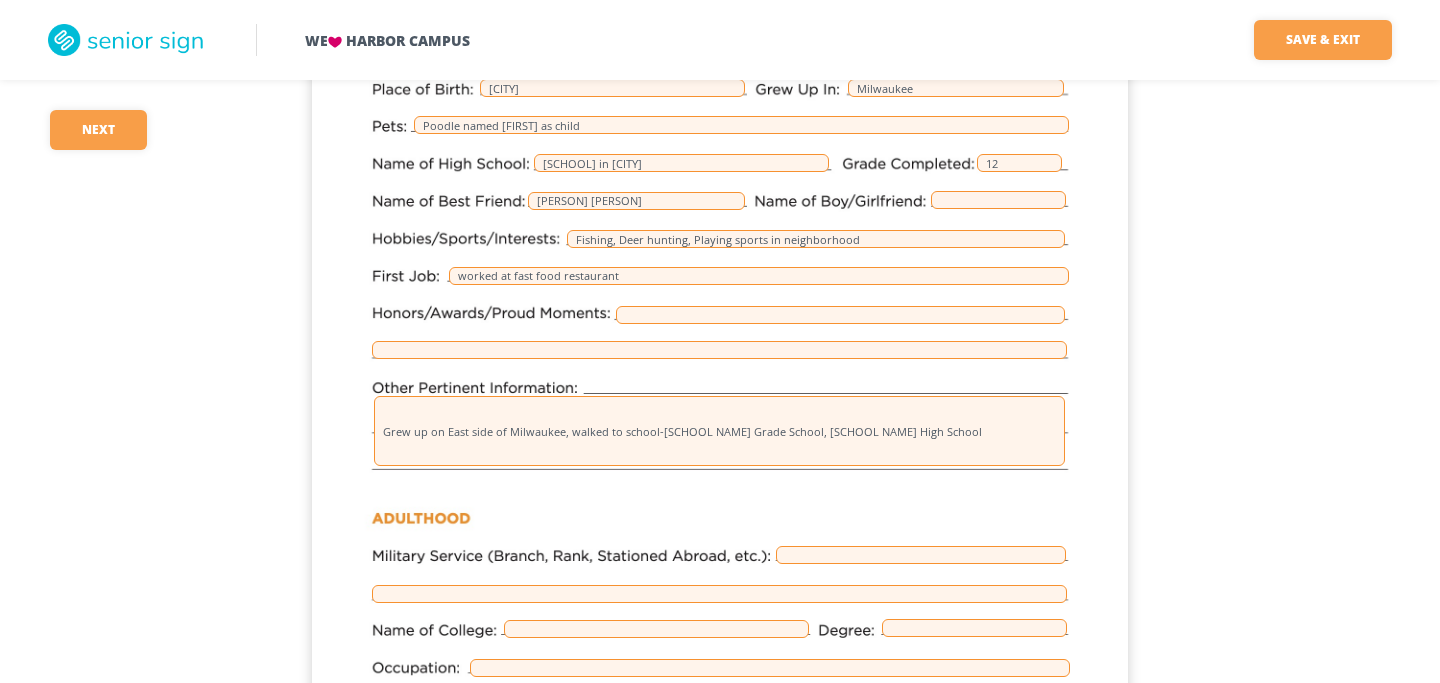 click on "Millwaukee [CITY] Poodle named Gigi as child [SCHOOL NAME] High School in Milwaukee [CITY] 12 [PERSON] Fishing, Deer hunting, Playing sports in neighborhood worked at fast food restaurant Grew up on East side of Milwaukee, walked to school-[SCHOOL NAME] Grade School, [SCHOOL NAME] High School" at bounding box center [720, 513] 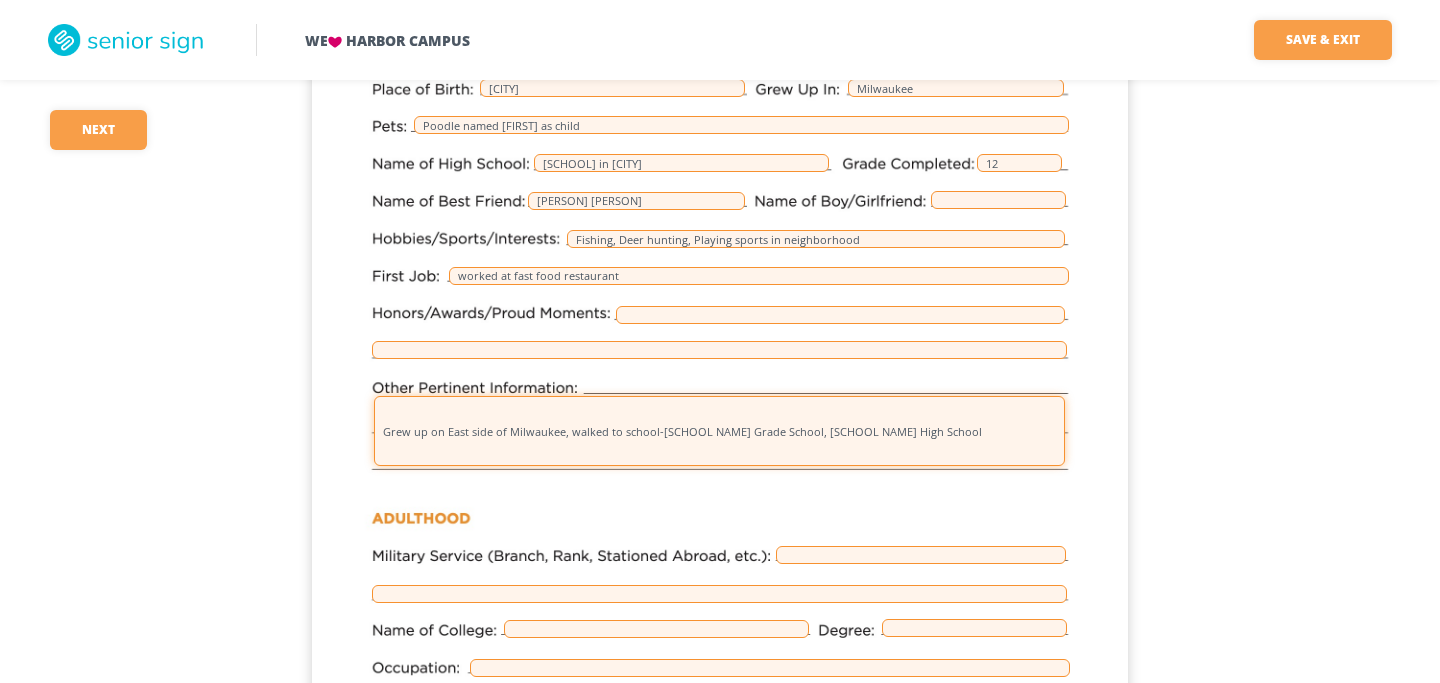 click on "Grew up on East side of Milwaukee, walked to school-[SCHOOL NAME] Grade School, [SCHOOL NAME] High School" at bounding box center (719, 431) 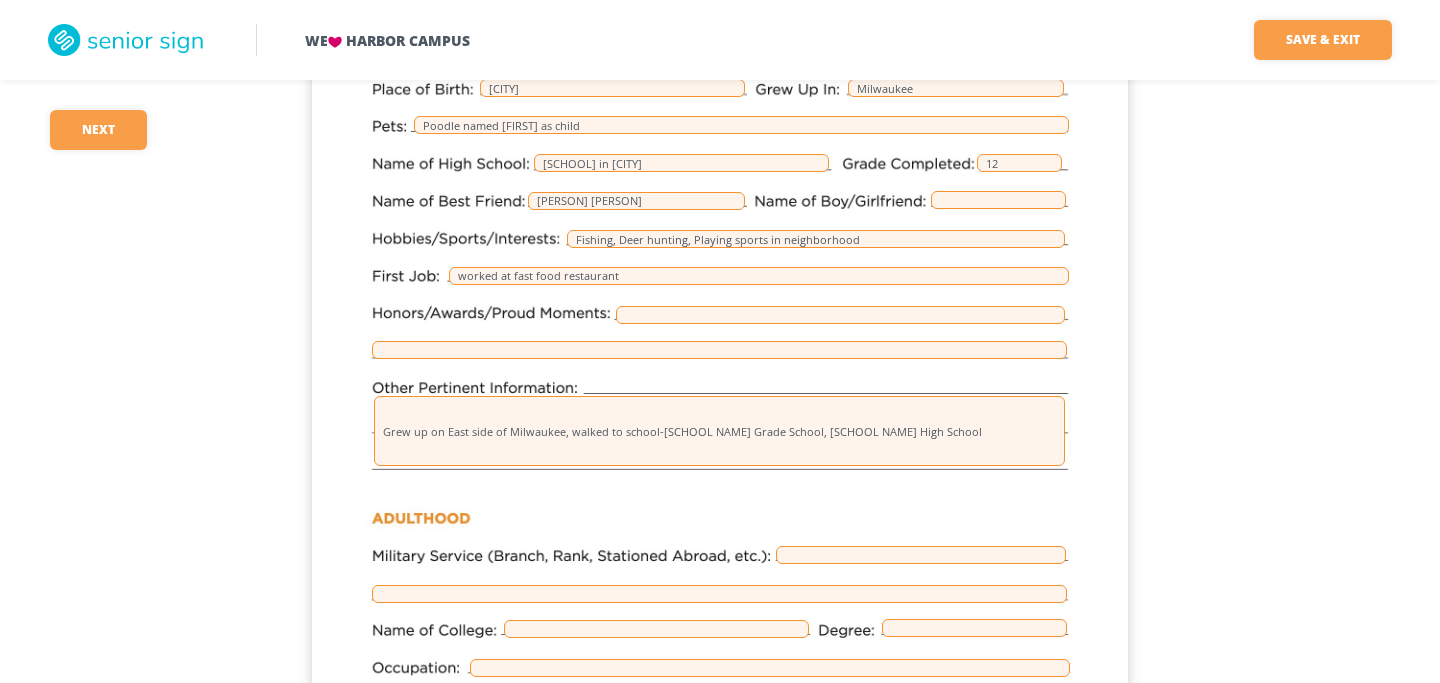 scroll, scrollTop: 2044, scrollLeft: 0, axis: vertical 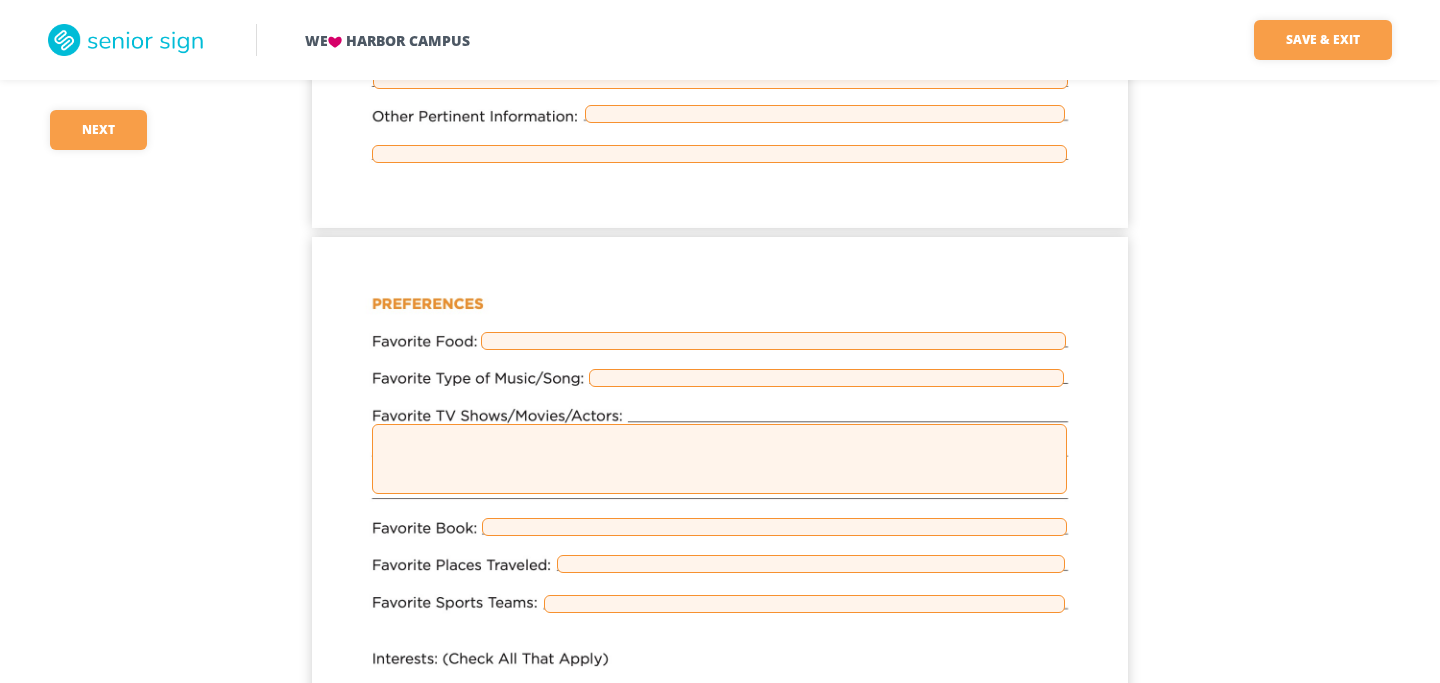 click at bounding box center [720, 765] 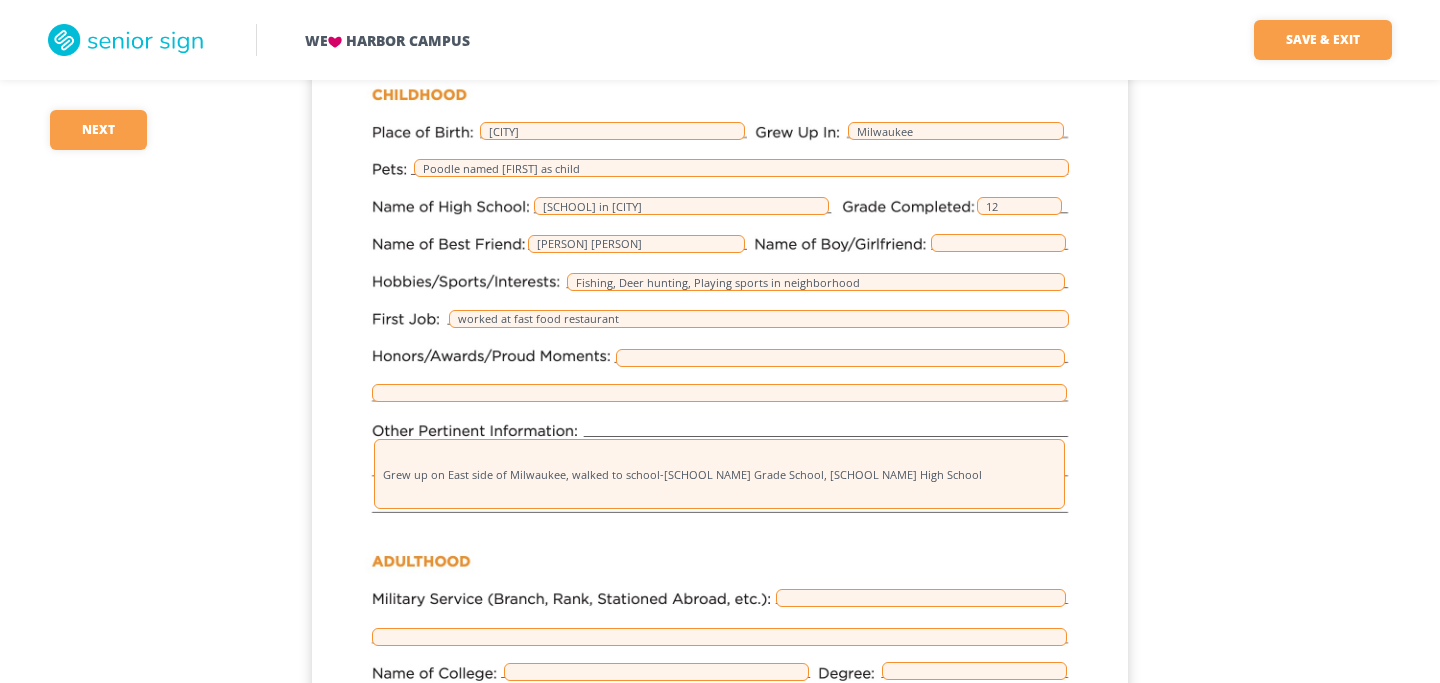 scroll, scrollTop: 1186, scrollLeft: 0, axis: vertical 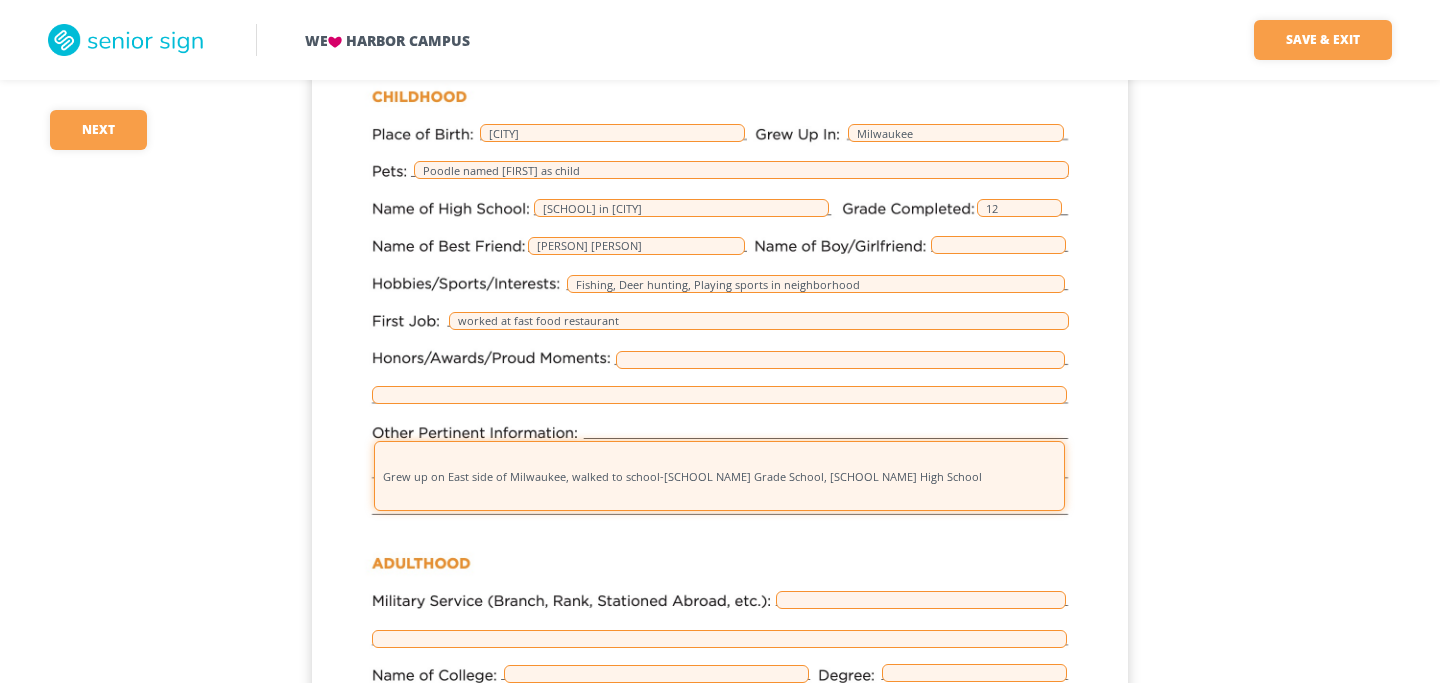 click on "Grew up on East side of Milwaukee, walked to school-[SCHOOL NAME] Grade School, [SCHOOL NAME] High School" at bounding box center (719, 476) 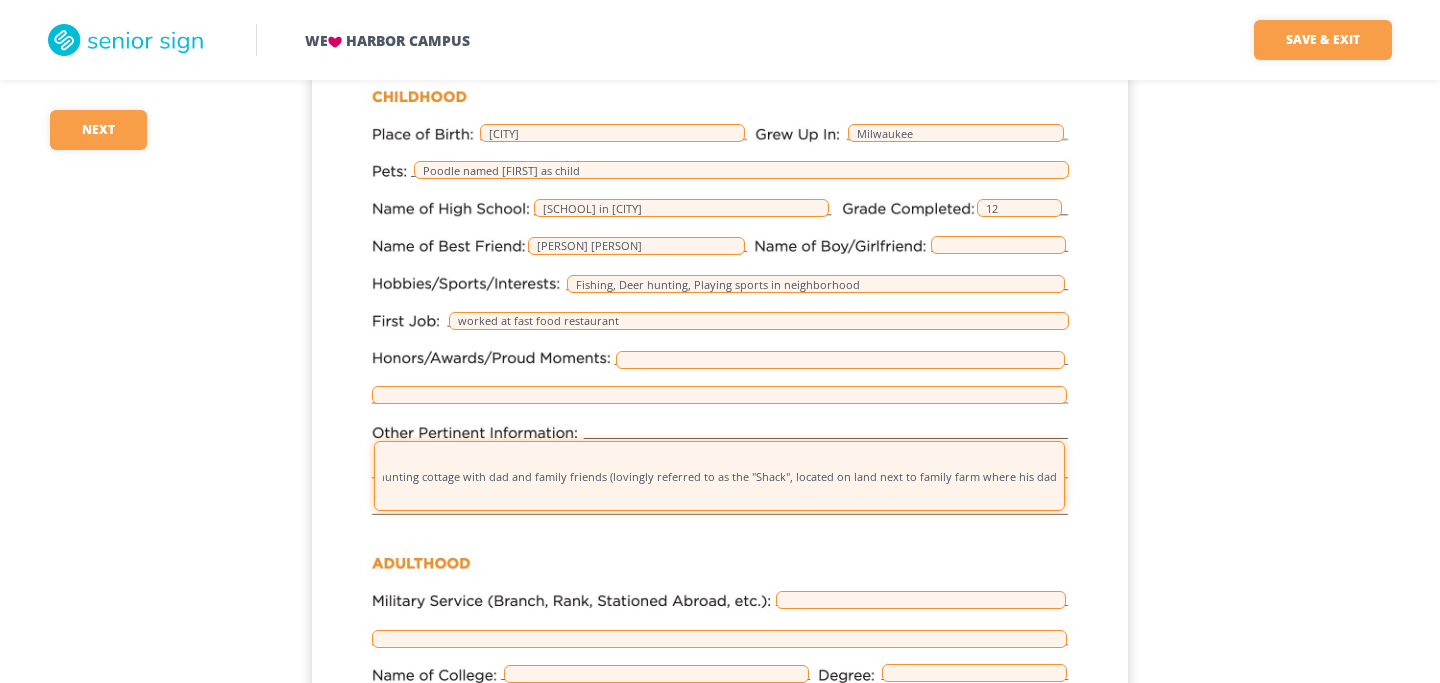 scroll, scrollTop: 0, scrollLeft: 808, axis: horizontal 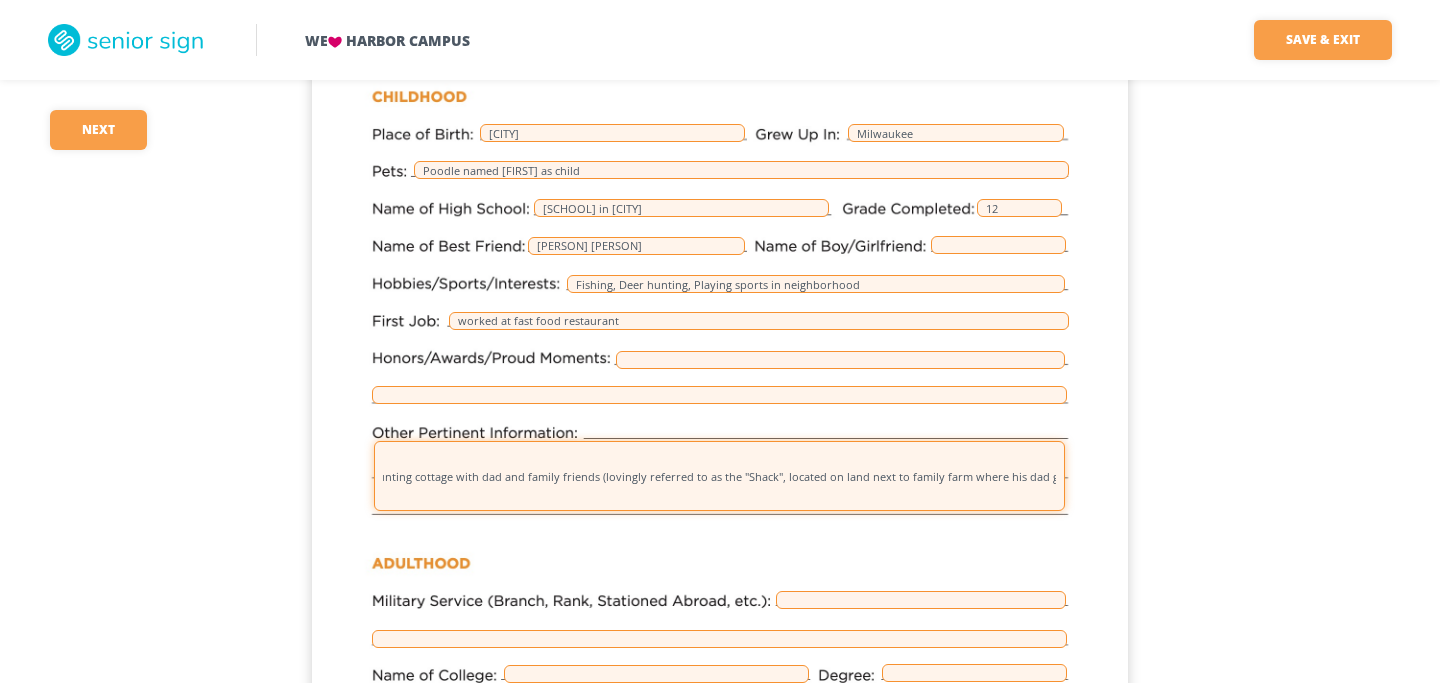 type on "Grew up on East side of Milwaukee, walked to school-Maryland Ave Grade School, Riverside High School Spent lots of time in Northern Wisconsin . Built hunting cottage with dad and family friends (lovingly referred to as the "Shack", located on land next to family farm where his dad grew up" 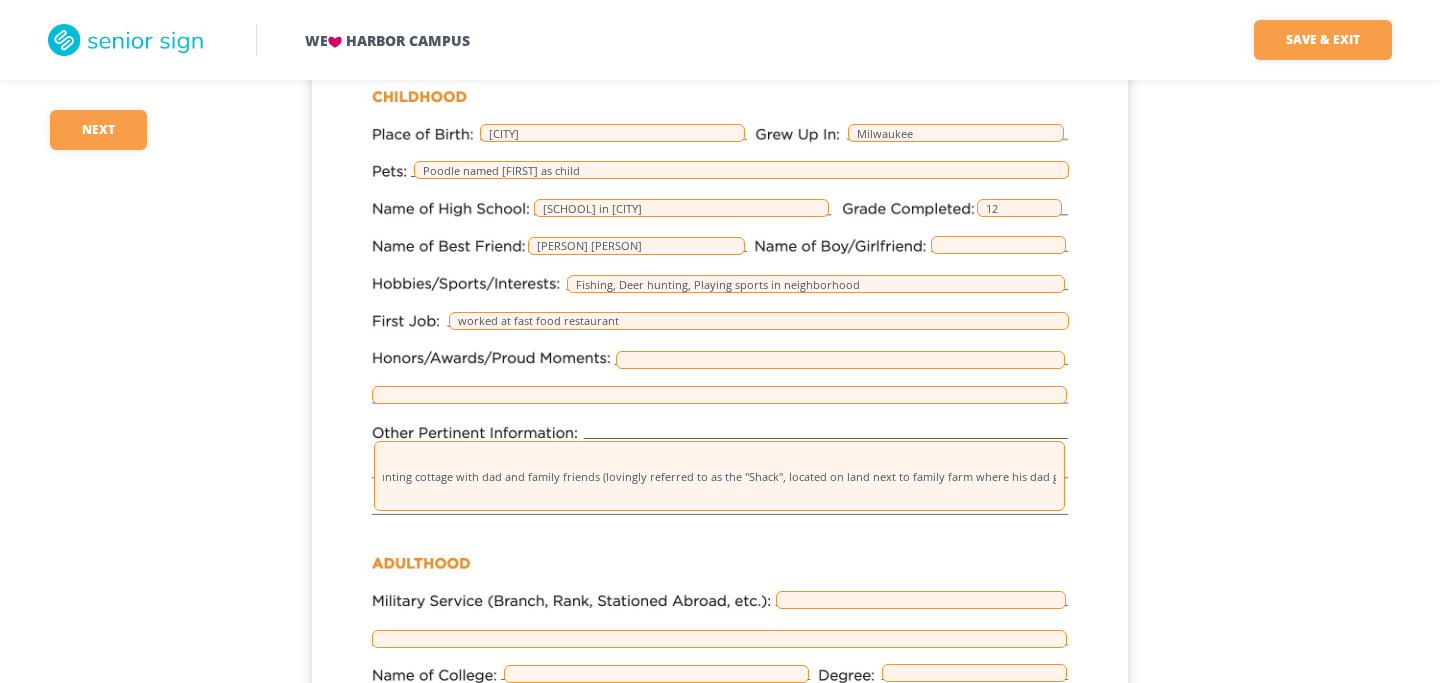 scroll, scrollTop: 0, scrollLeft: 0, axis: both 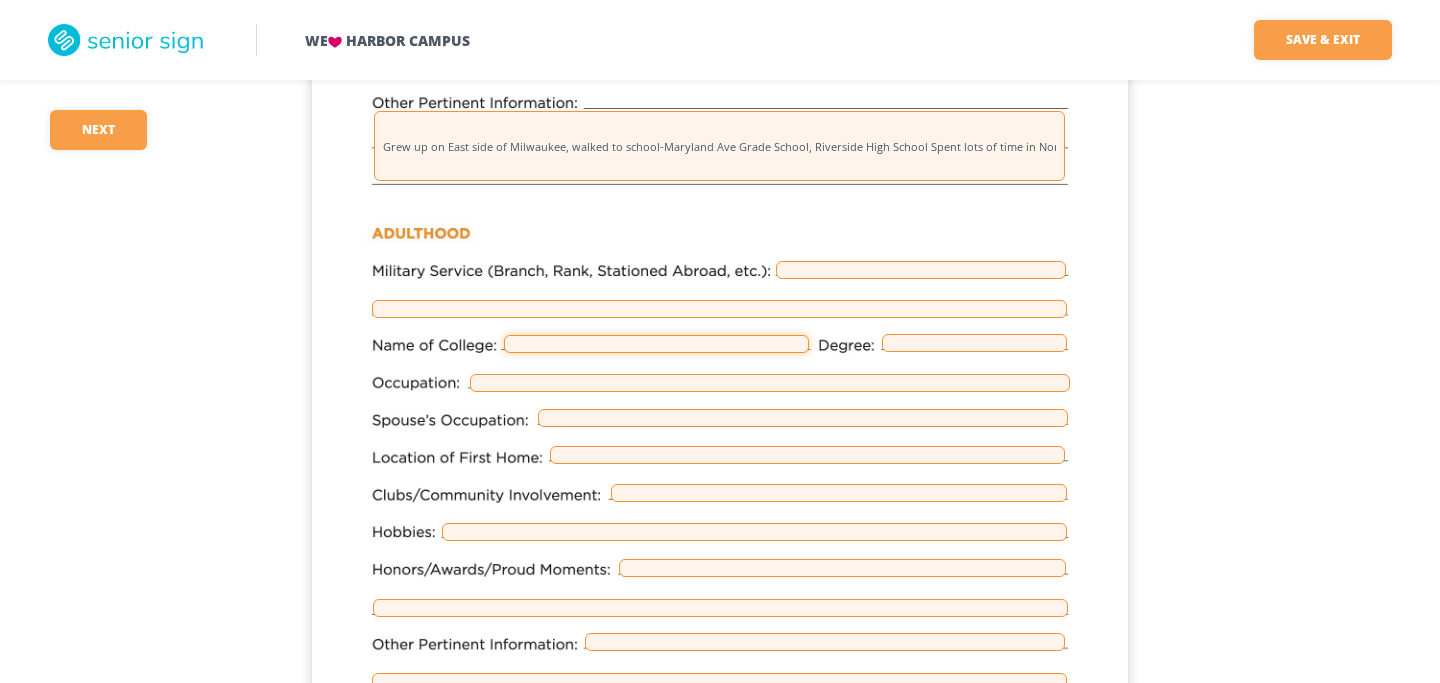 click at bounding box center (656, 344) 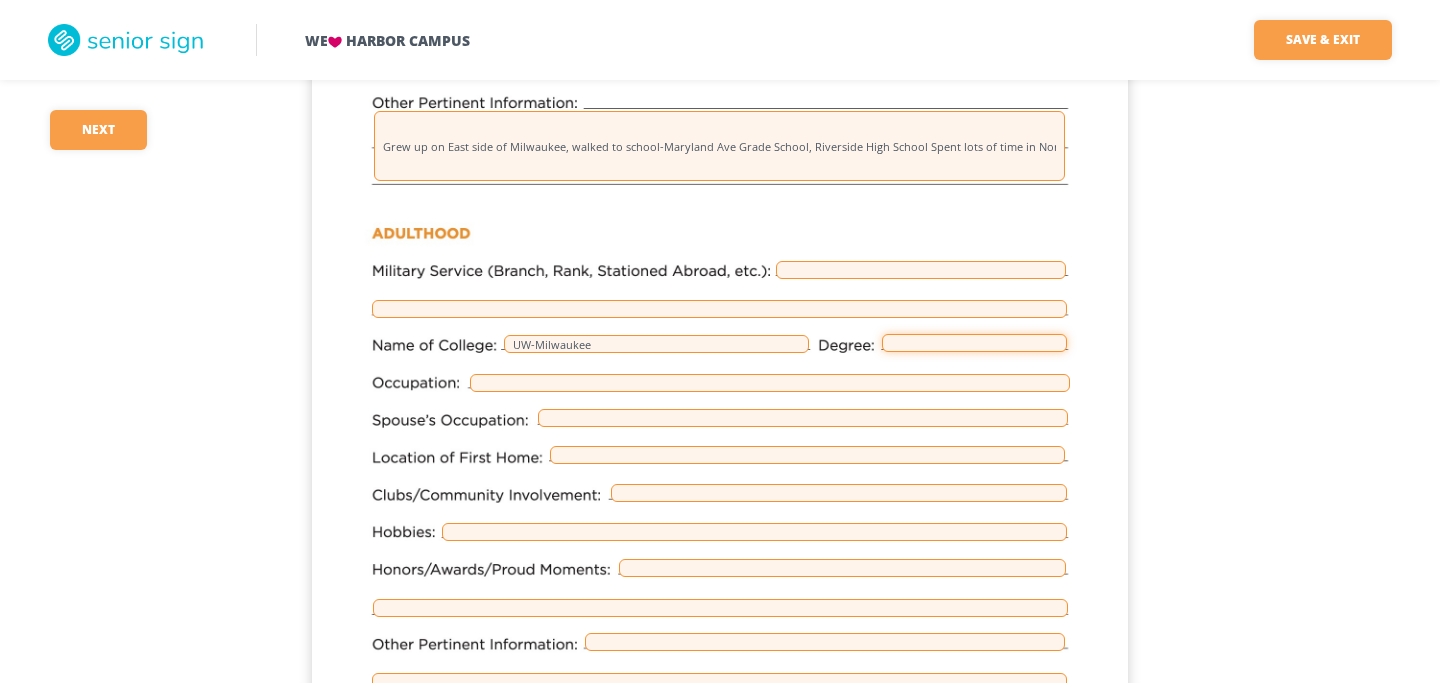 click at bounding box center (974, 343) 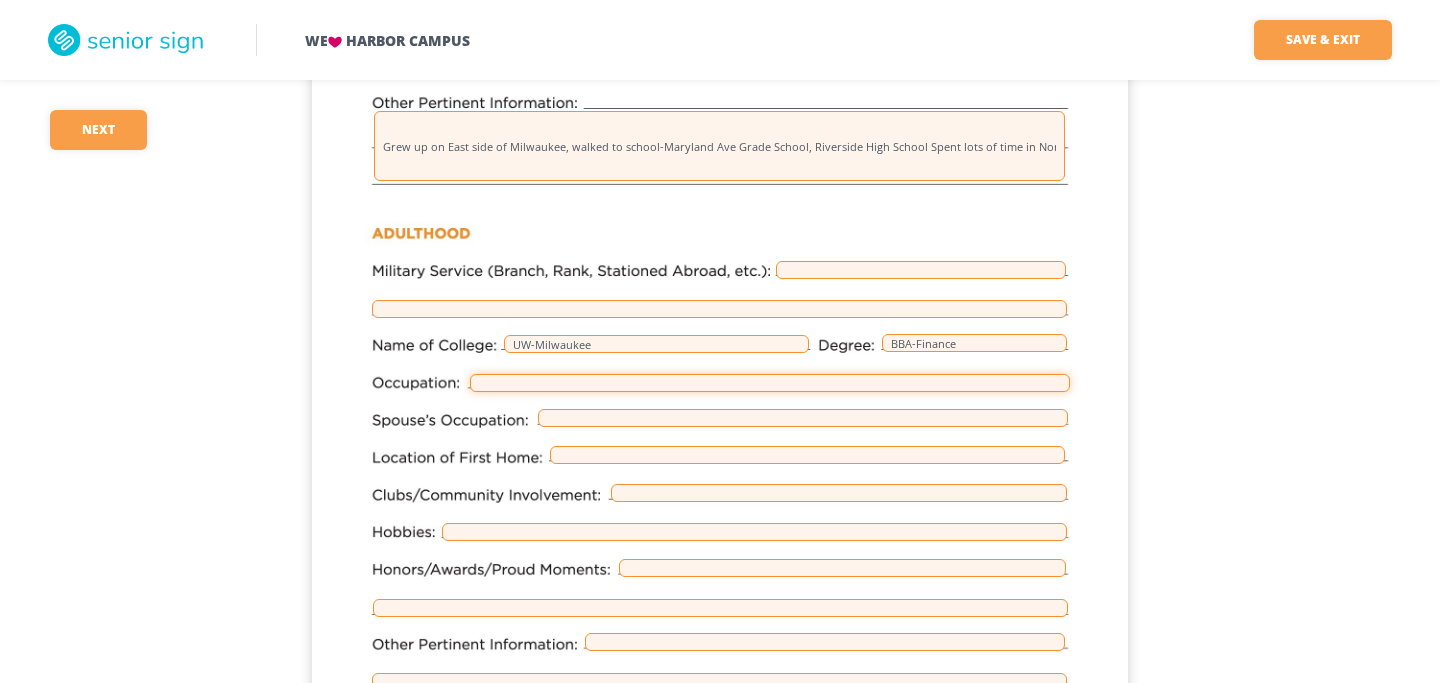 click at bounding box center (770, 383) 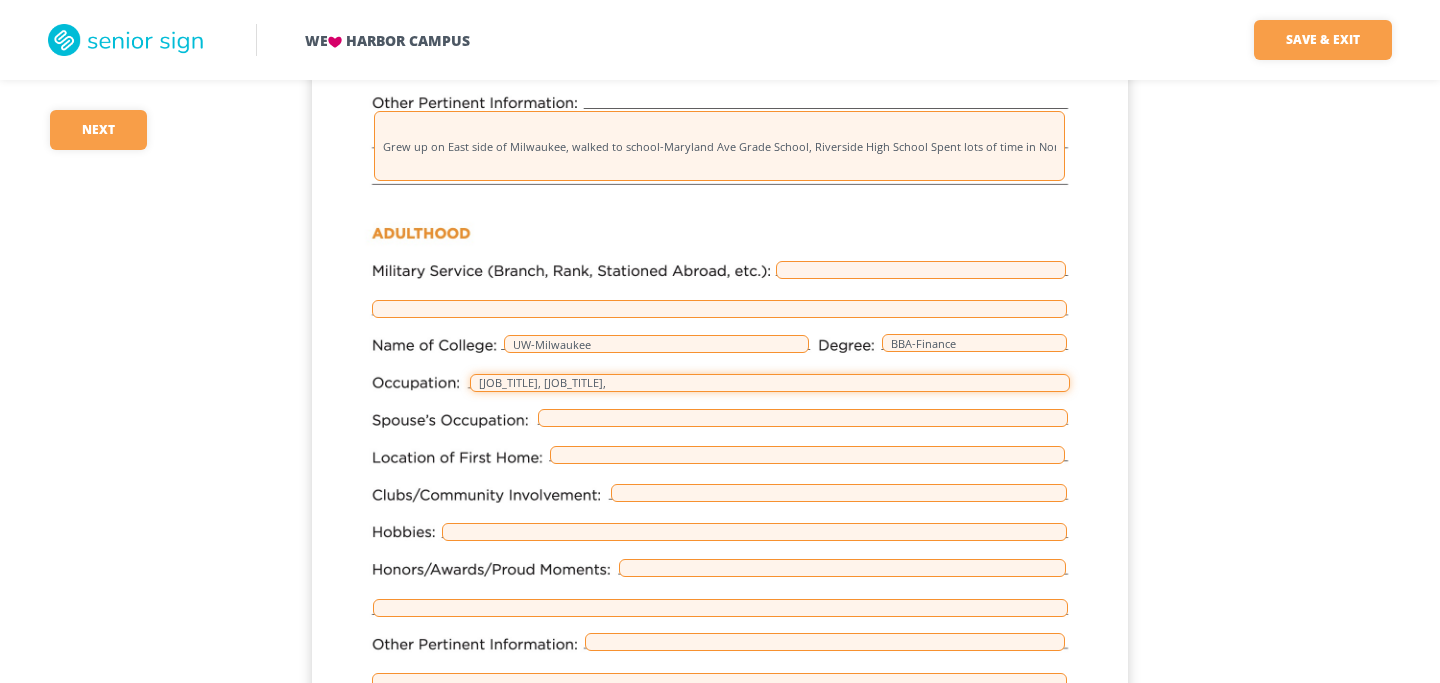 click on "[JOB_TITLE], [JOB_TITLE]," at bounding box center (770, 383) 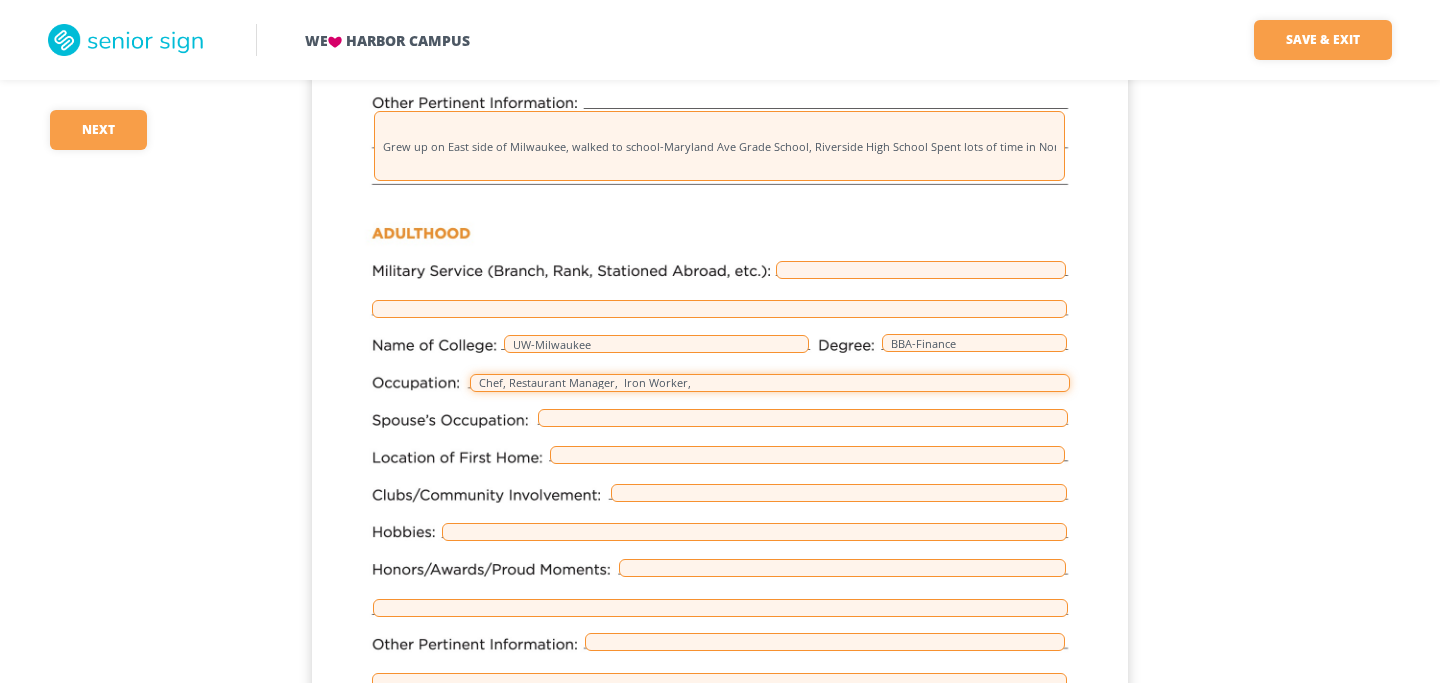 click on "Chef, Restaurant Manager,  Iron Worker," at bounding box center (770, 383) 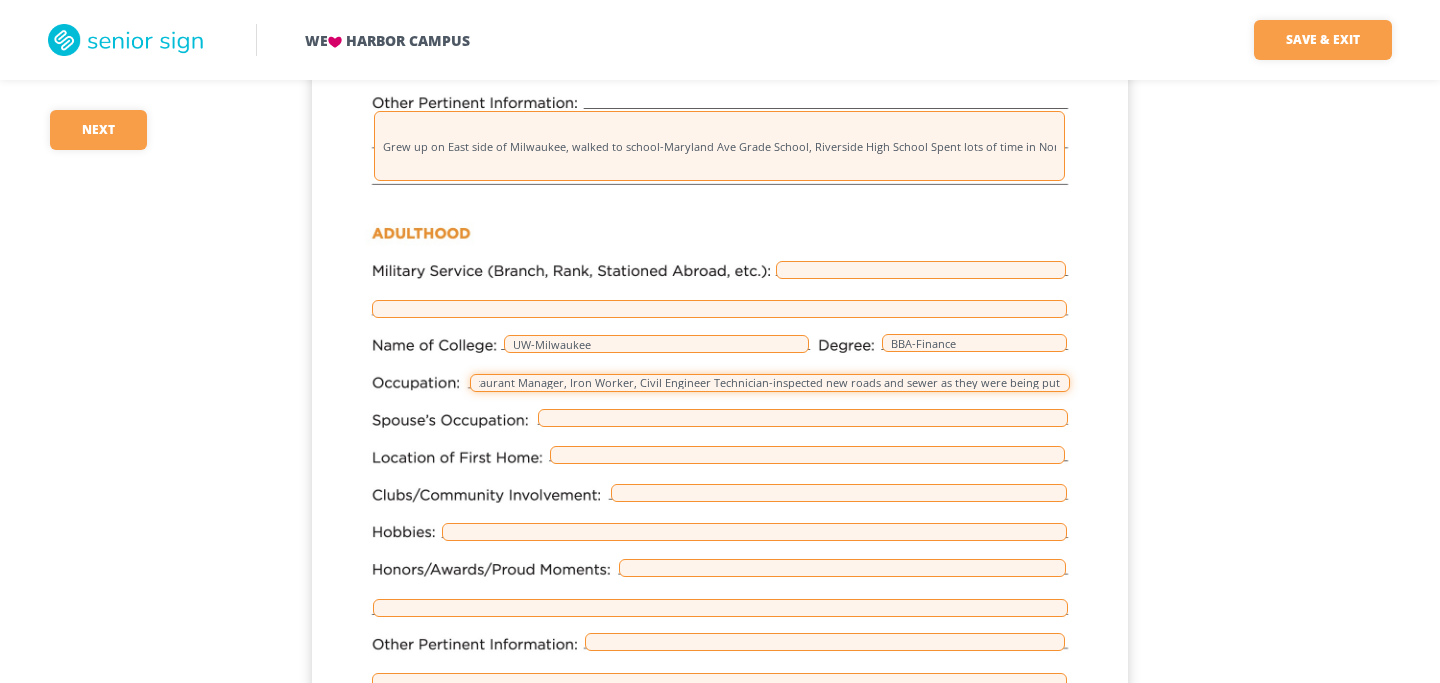 scroll, scrollTop: 0, scrollLeft: 54, axis: horizontal 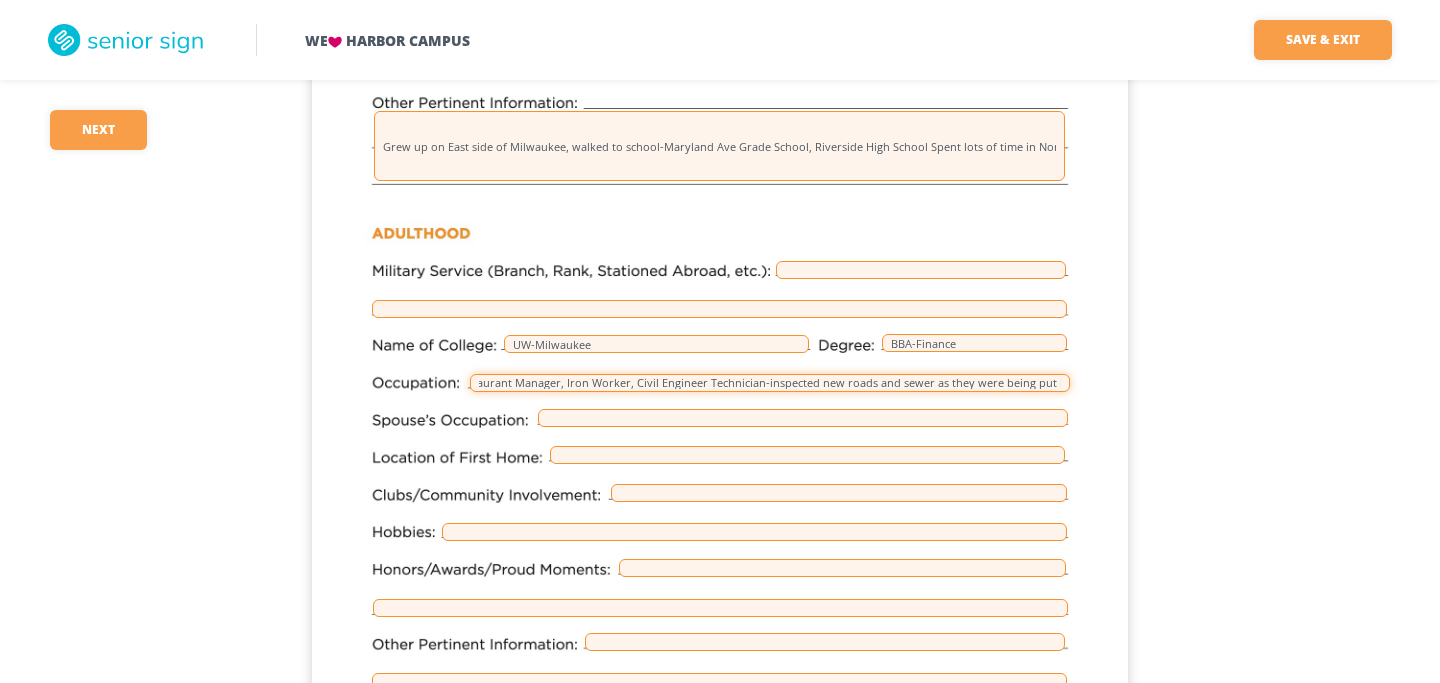 type on "Chef, Restaurant Manager, Iron Worker, Civil Engineer Technician-inspected new roads and sewer as they were being put in" 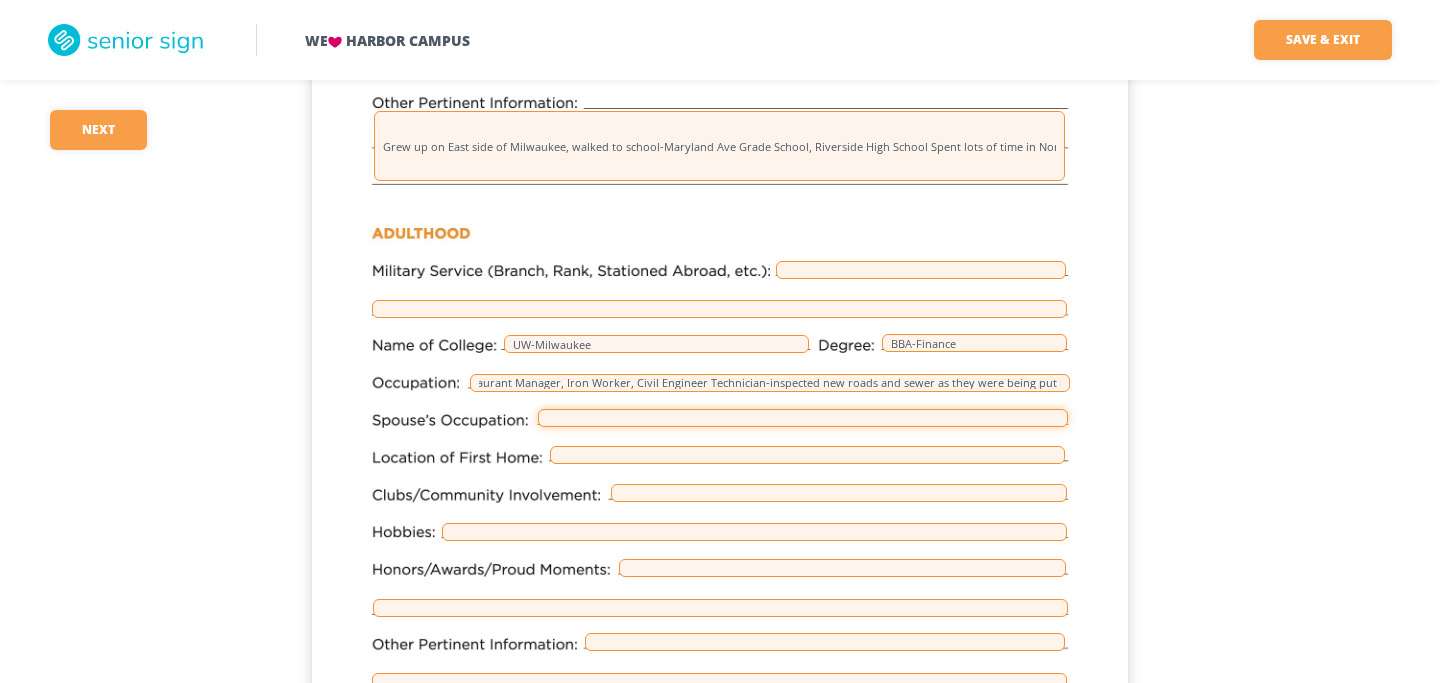 scroll, scrollTop: 0, scrollLeft: 0, axis: both 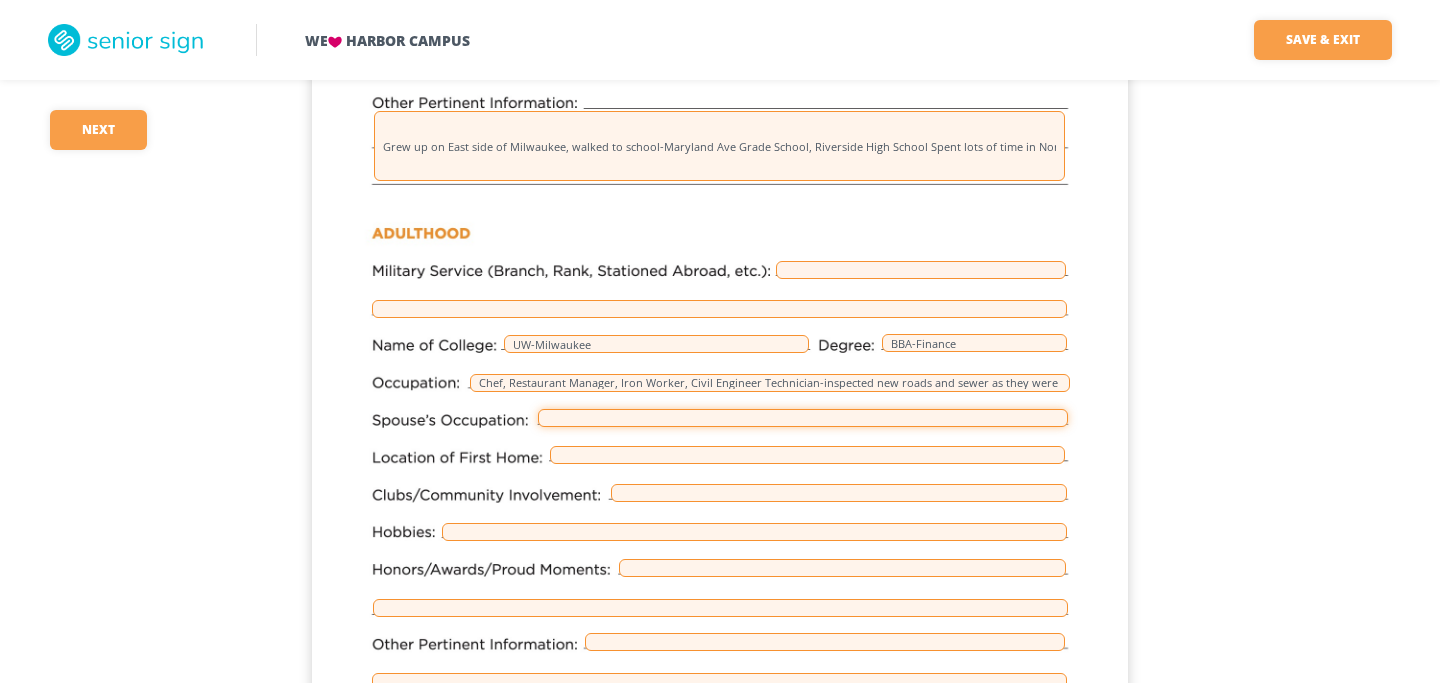 click at bounding box center [803, 418] 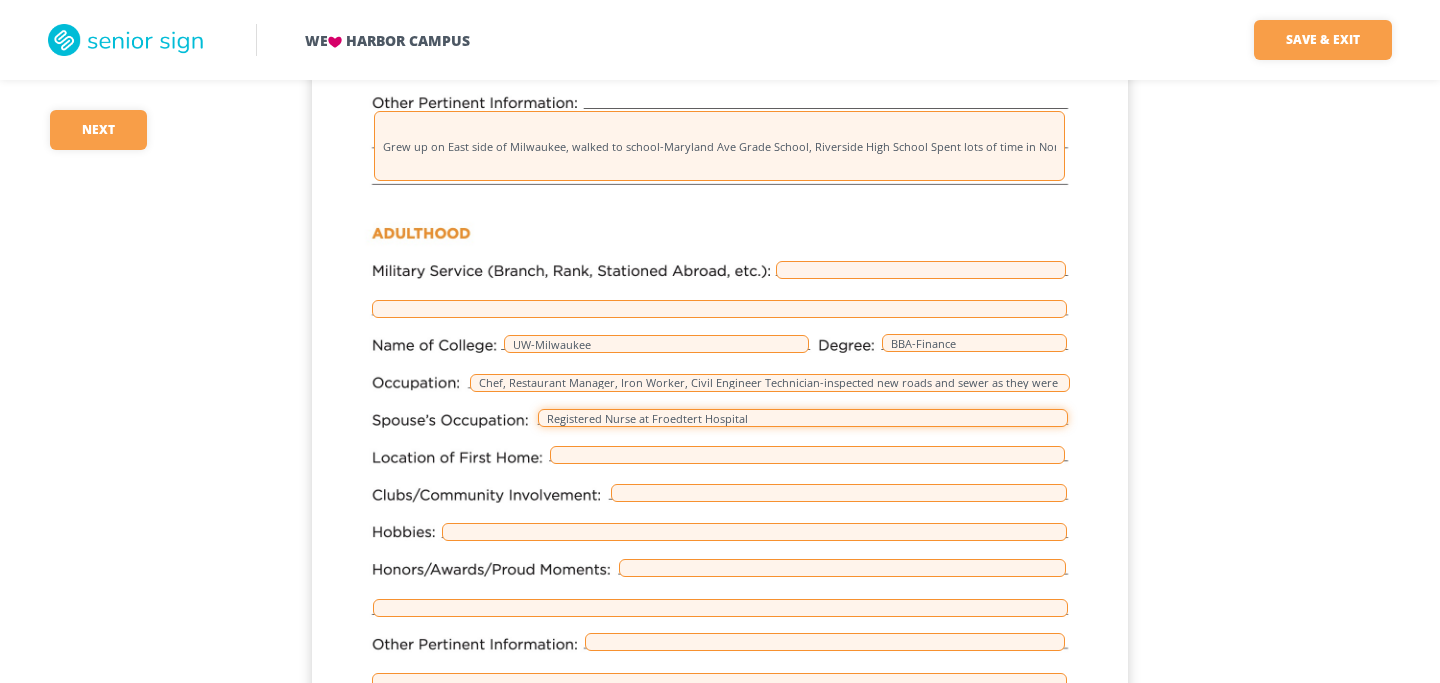 type on "Registered Nurse at Froedtert Hospital" 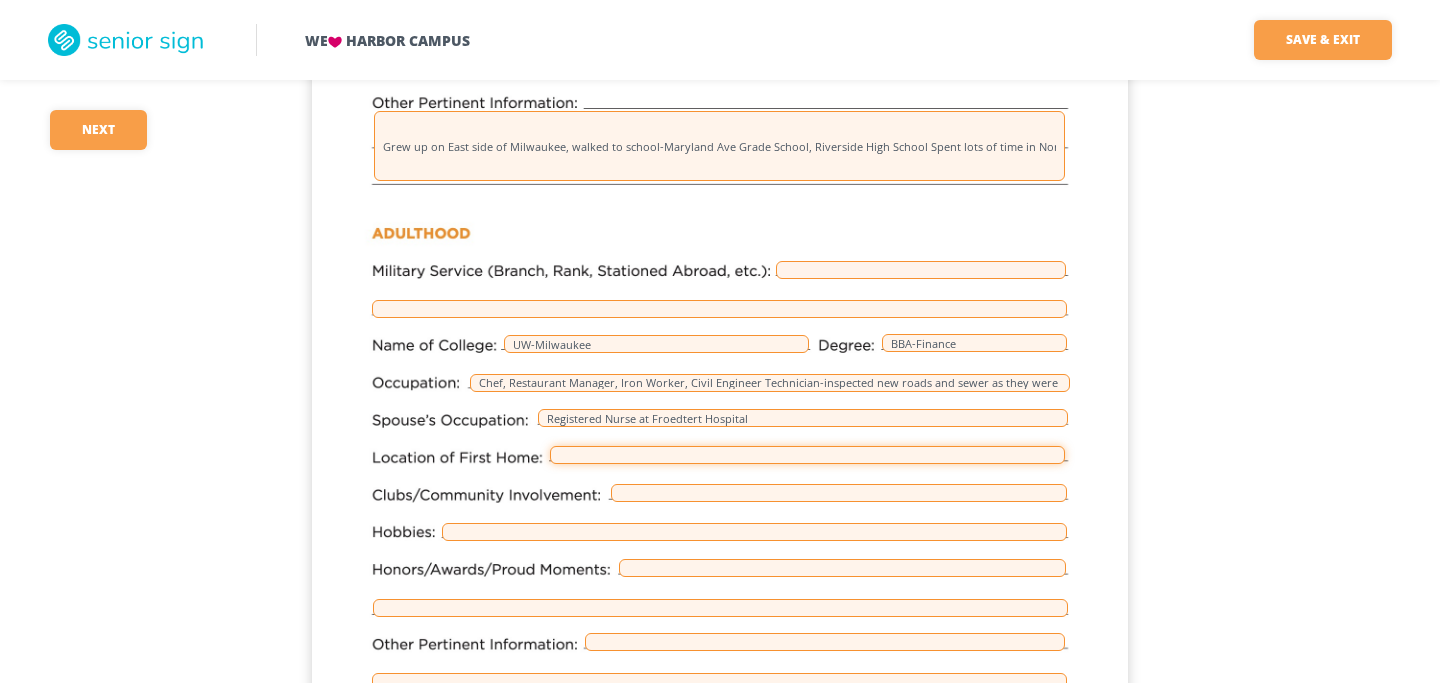 click at bounding box center [807, 455] 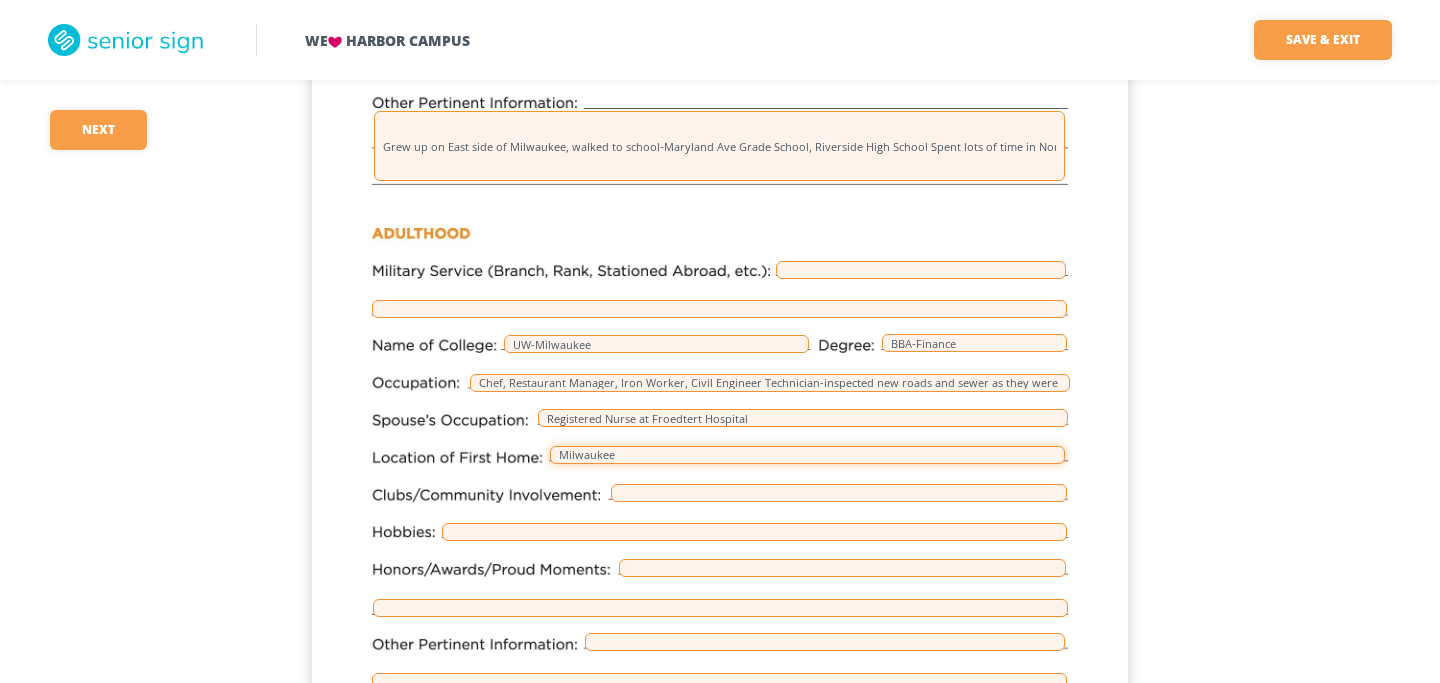 type on "Milwaukee" 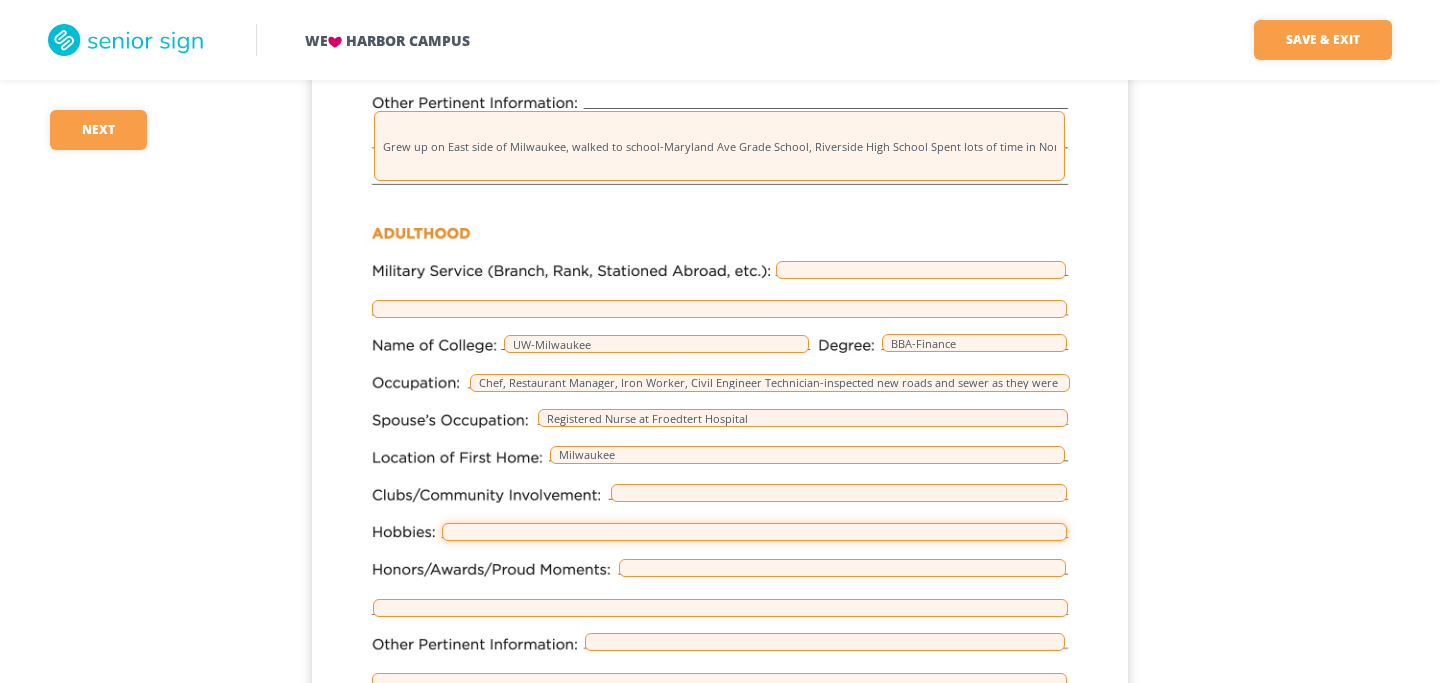 click at bounding box center (754, 532) 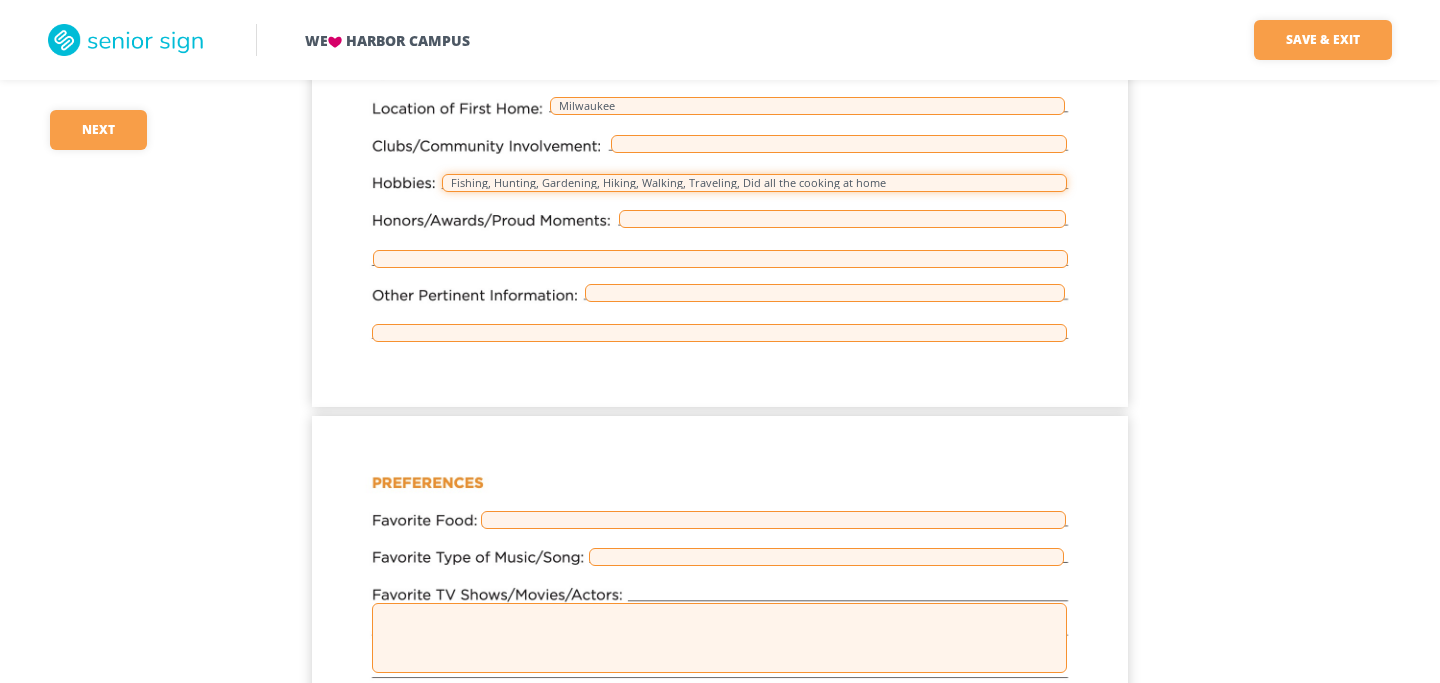 scroll, scrollTop: 1861, scrollLeft: 0, axis: vertical 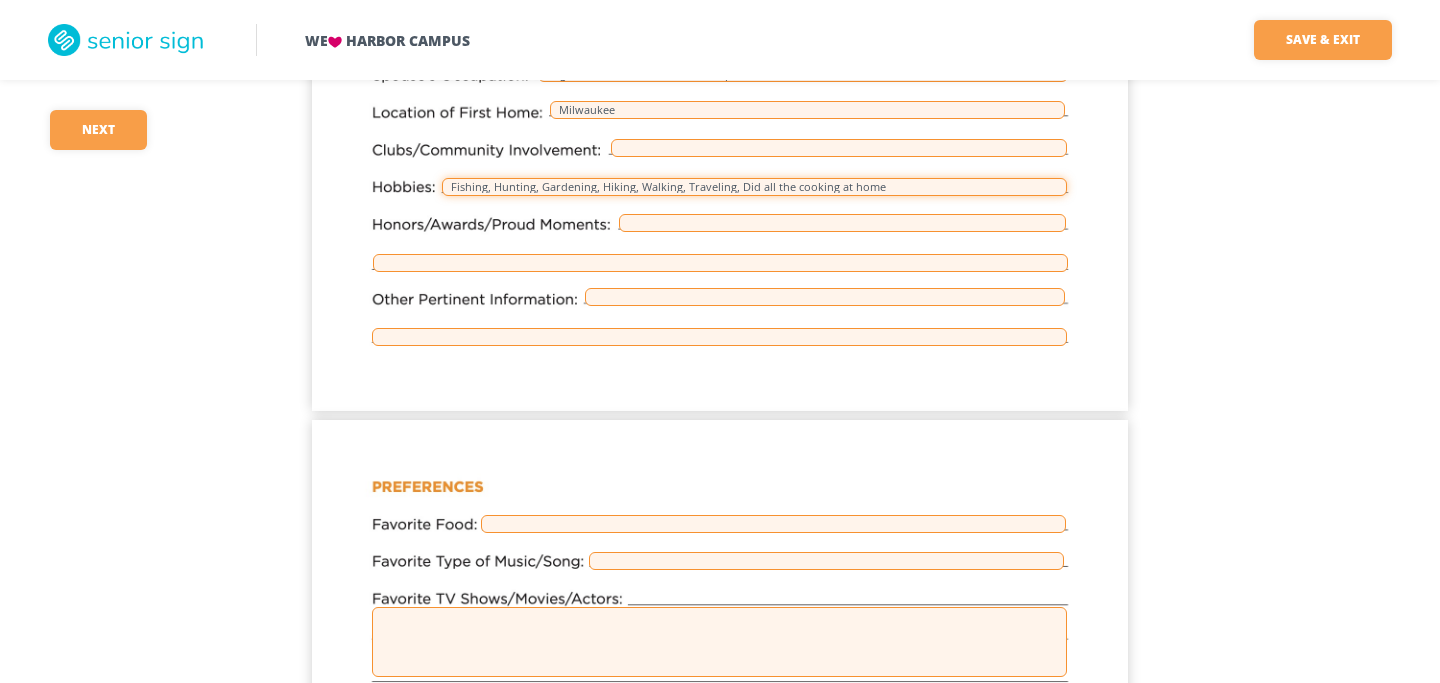 type on "Fishing, Hunting, Gardening, Hiking, Walking, Traveling, Did all the cooking at home" 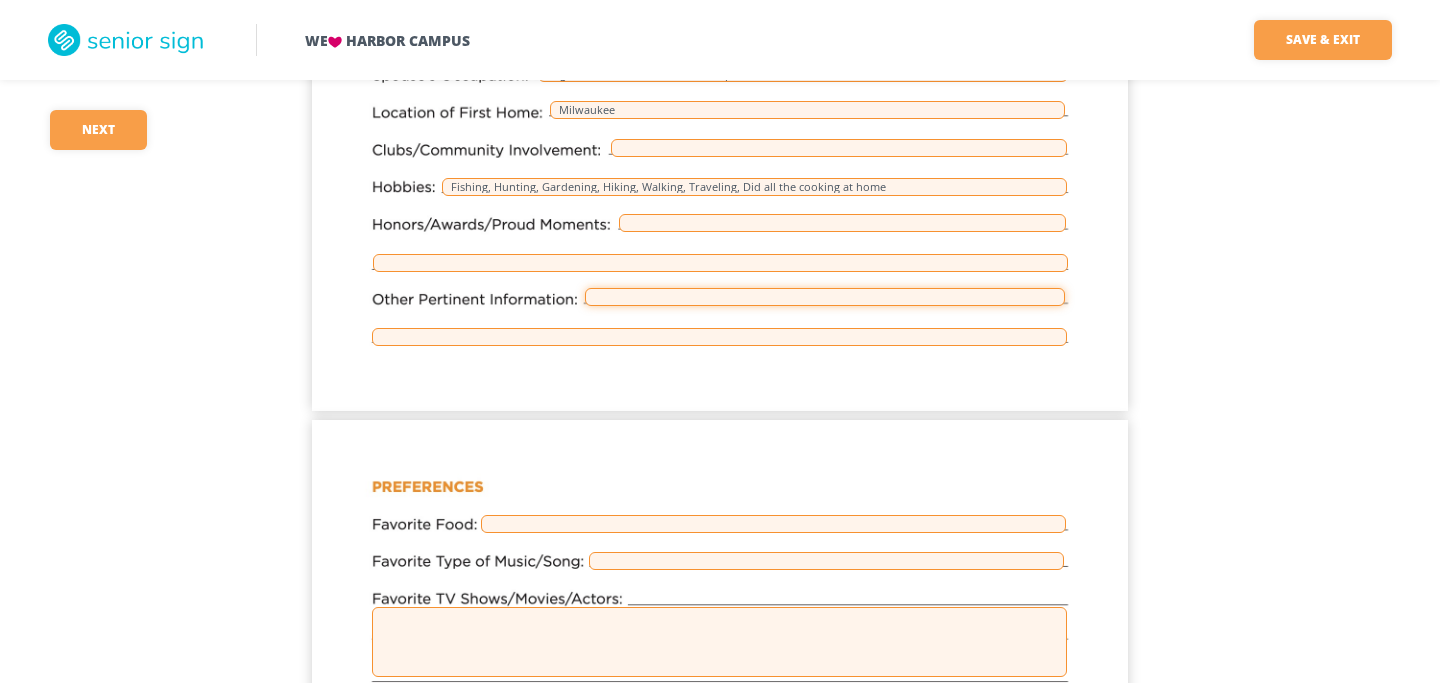 click at bounding box center [825, 297] 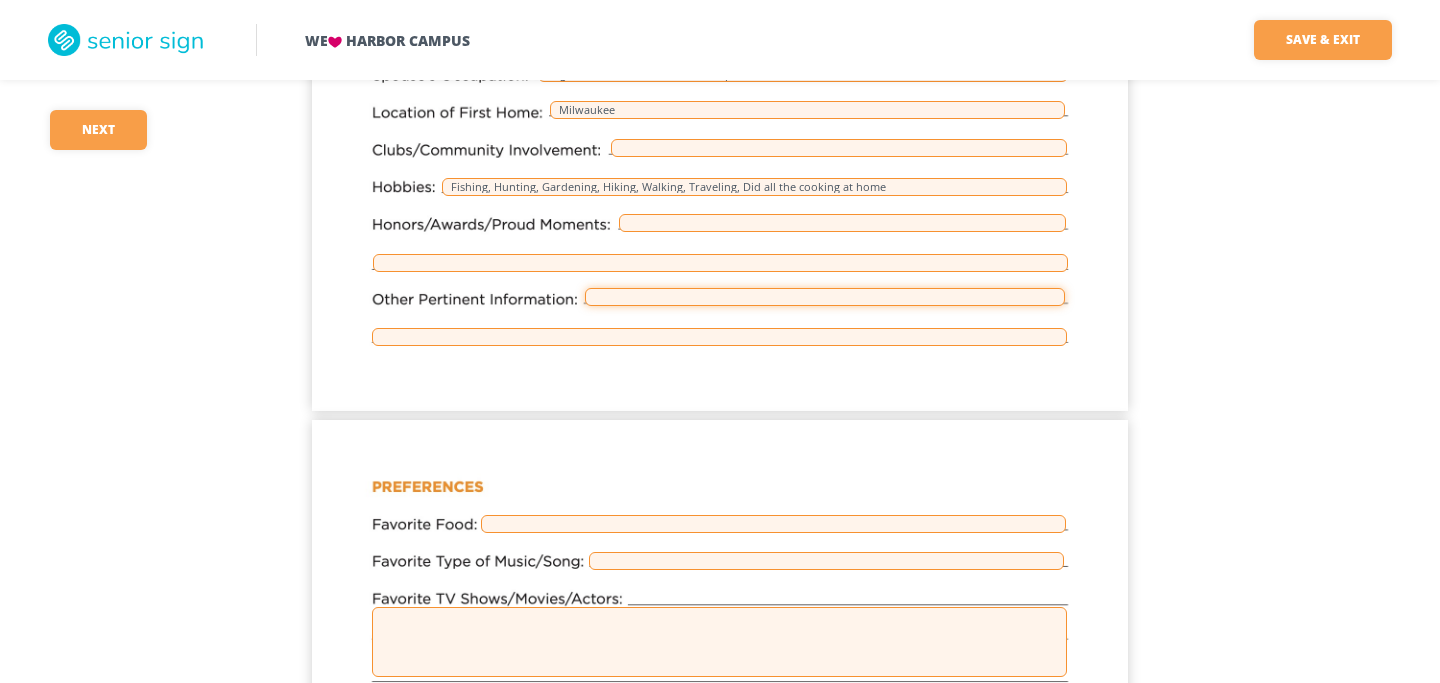 type on "spent much time in northern Wisconsin. Prior to moving to [CITY], lived on Wisconsin River near [CITY]," 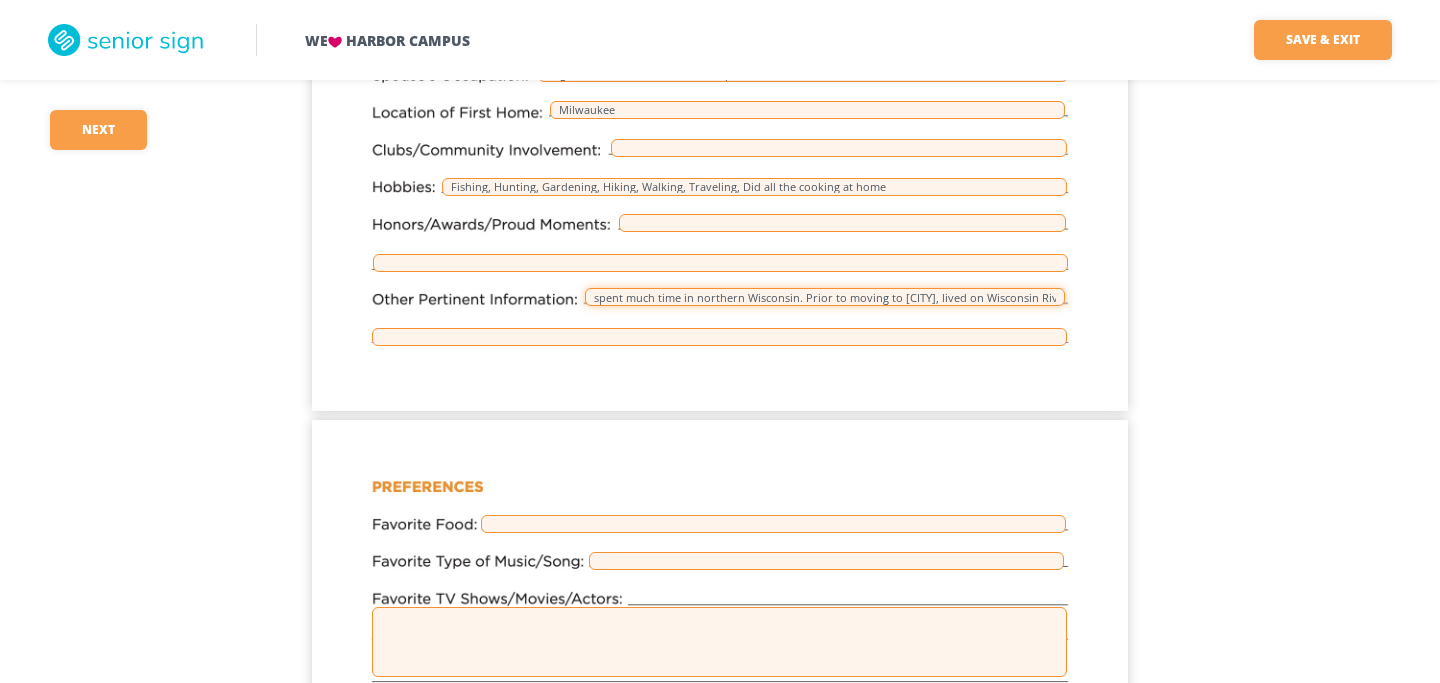 click on "spent much time in northern Wisconsin. Prior to moving to [CITY], lived on Wisconsin River near [CITY]," at bounding box center [825, 297] 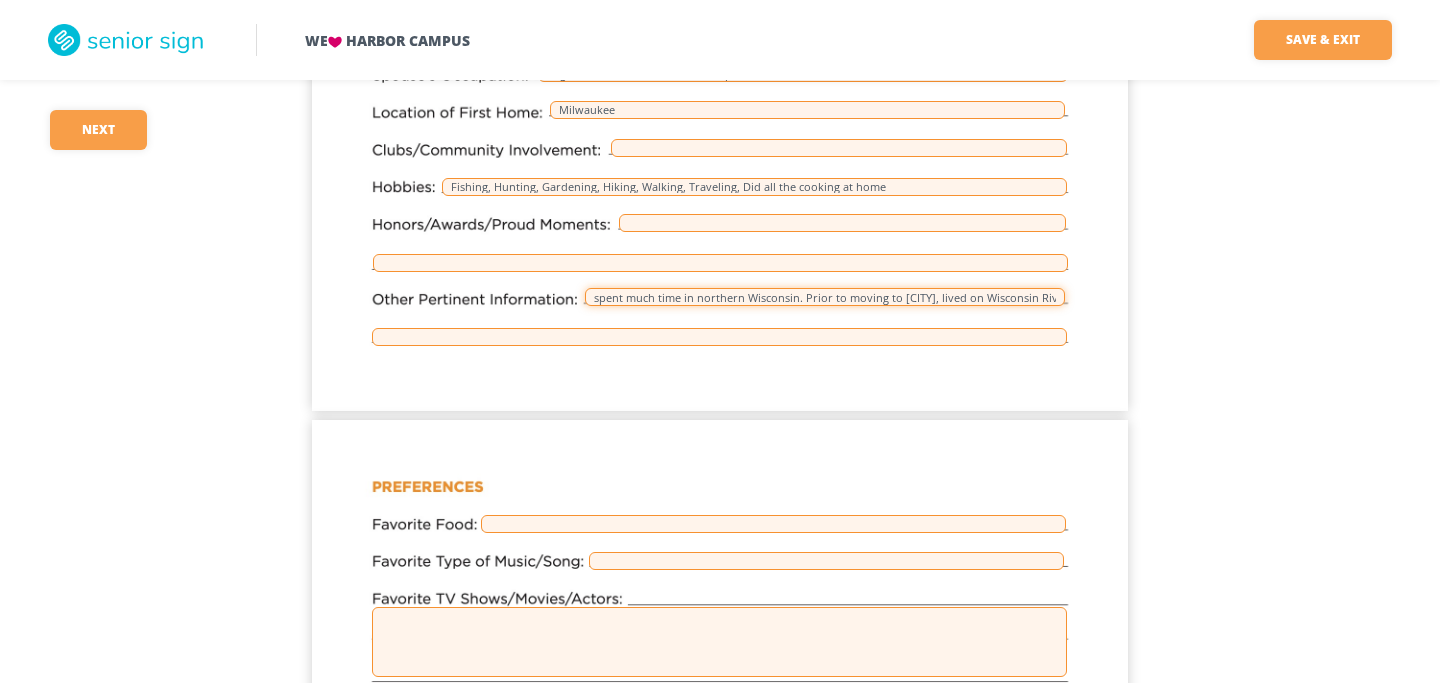 scroll, scrollTop: 0, scrollLeft: 147, axis: horizontal 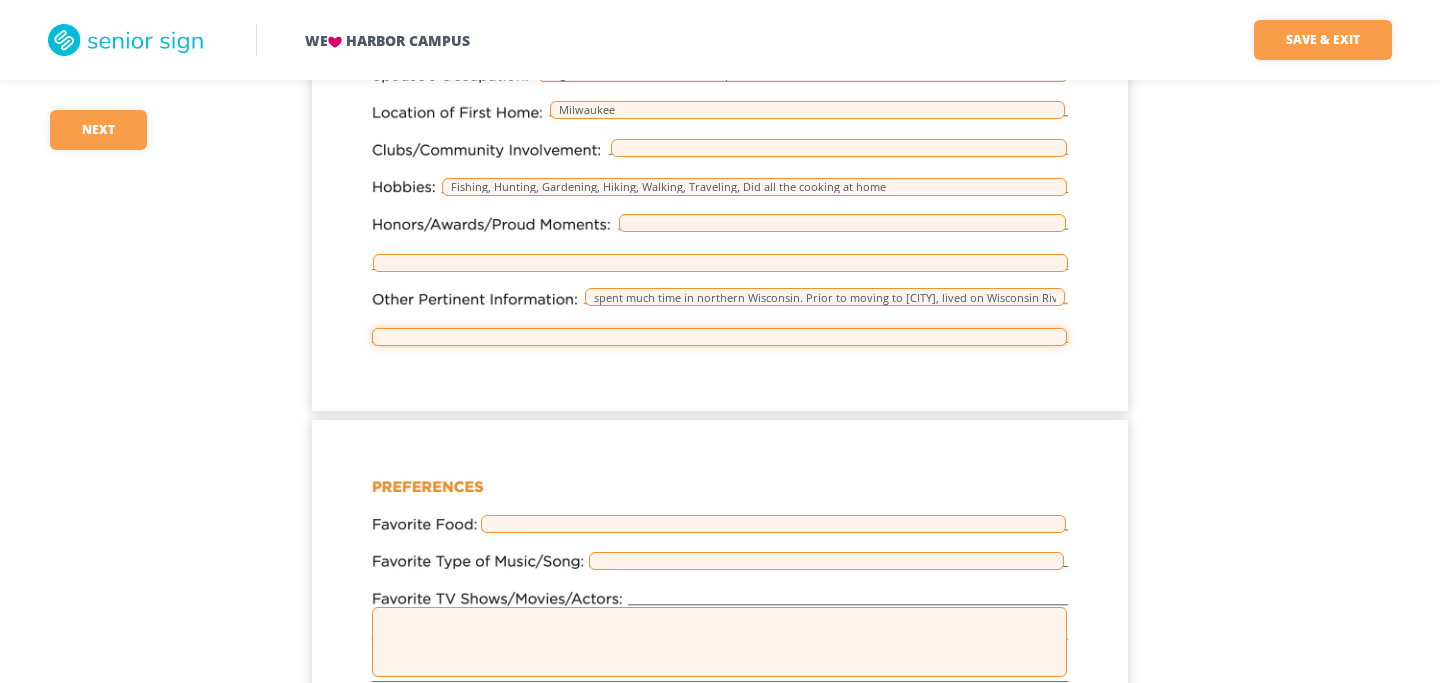 click at bounding box center [719, 337] 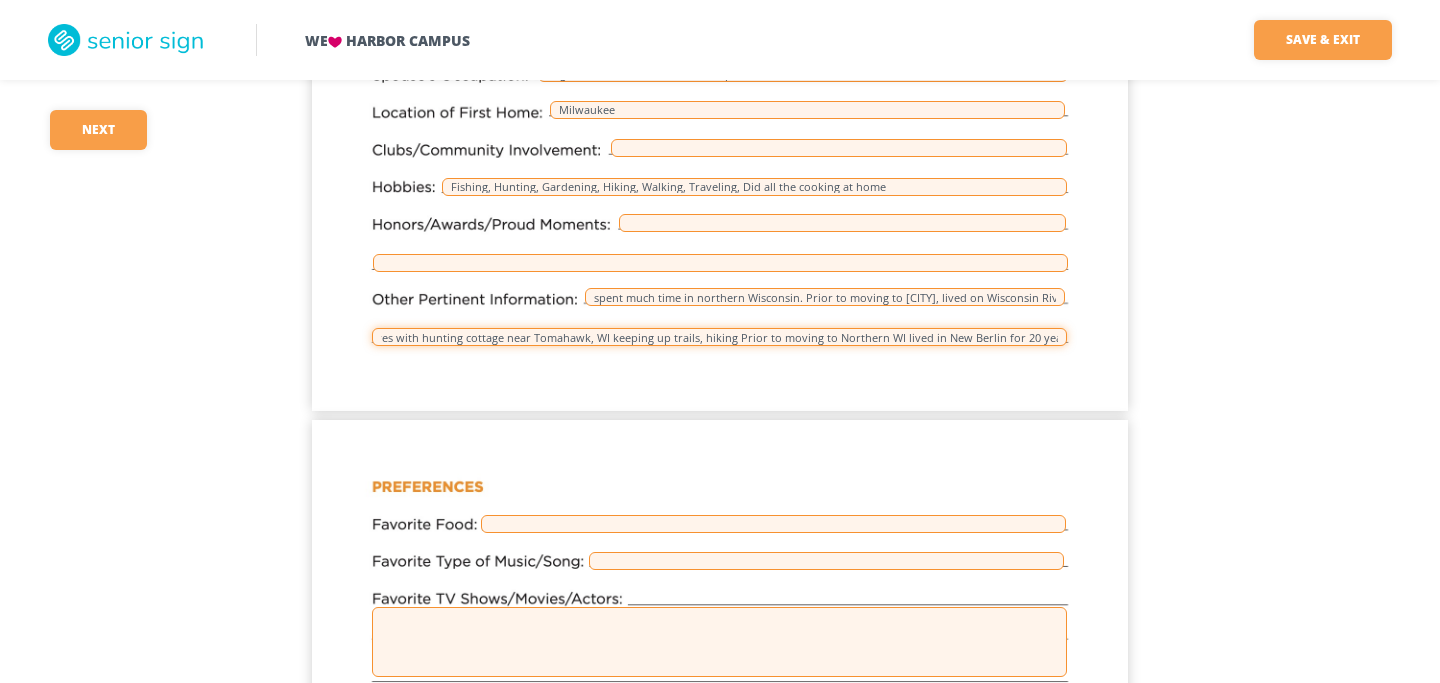scroll, scrollTop: 0, scrollLeft: 105, axis: horizontal 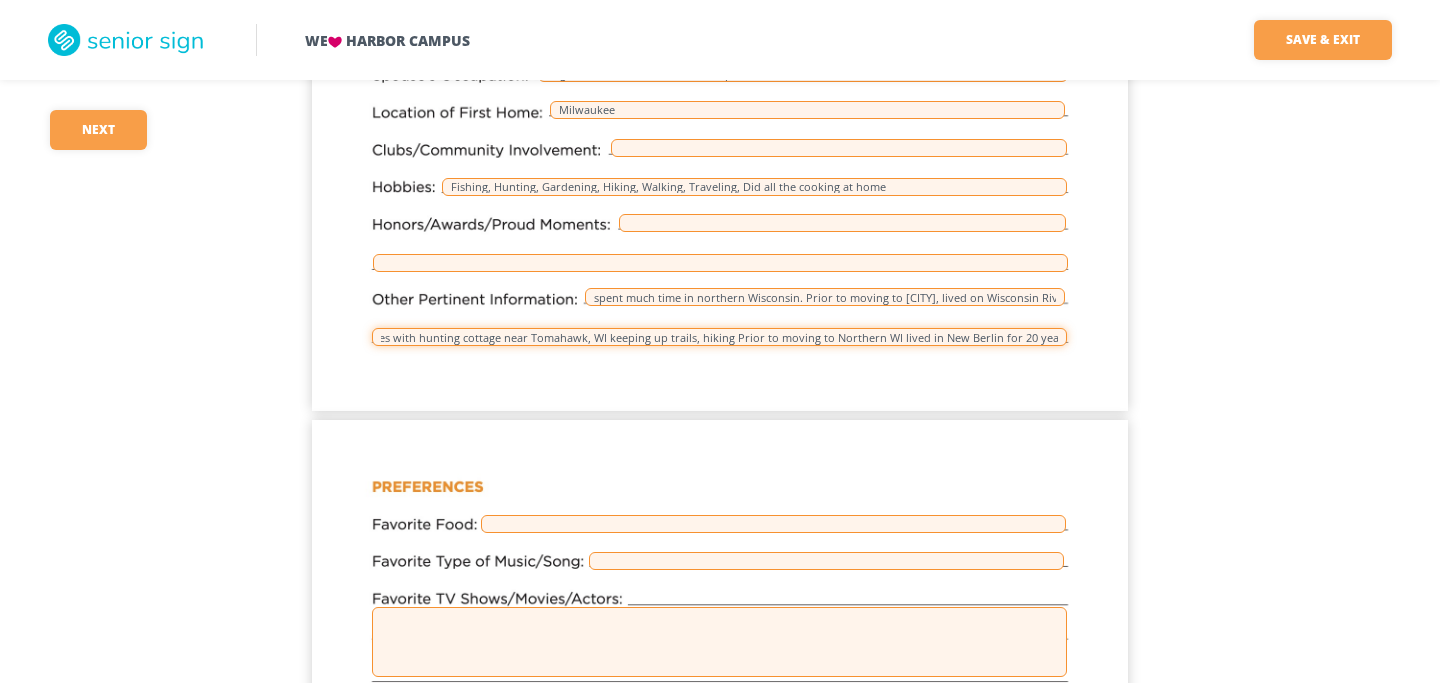 type on "Spent time at 80 acres with hunting cottage near Tomahawk, WI keeping up trails, hiking Prior to moving to Northern WI lived in New Berlin for 20 years." 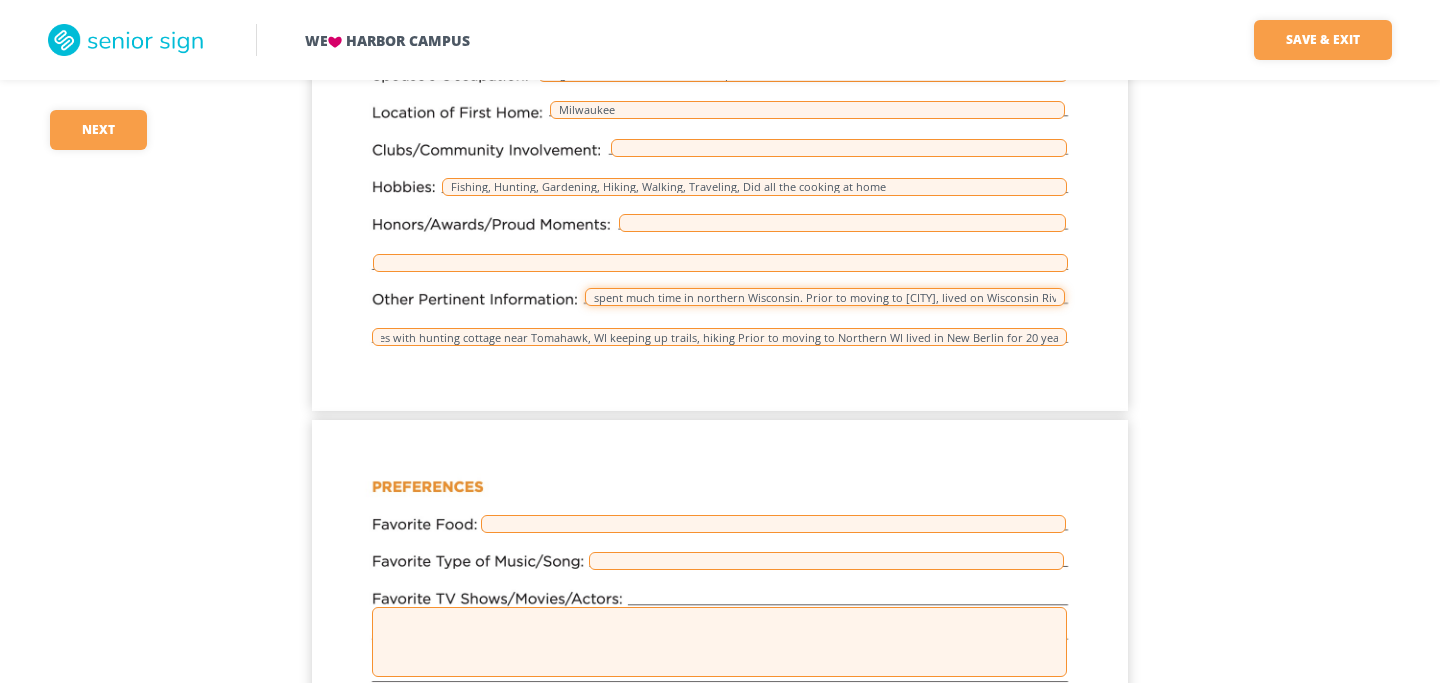 scroll, scrollTop: 0, scrollLeft: 0, axis: both 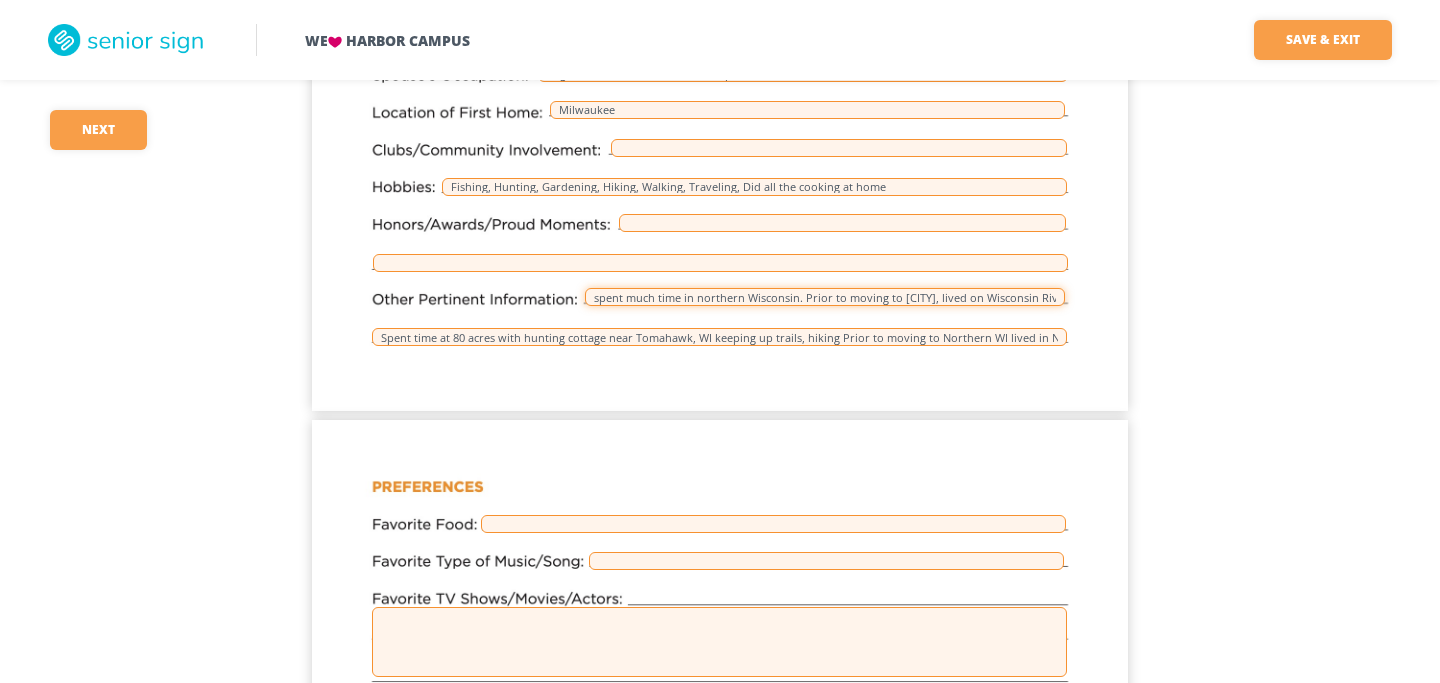 click on "spent much time in northern Wisconsin. Prior to moving to [CITY], lived on Wisconsin River near [CITY]," at bounding box center (825, 297) 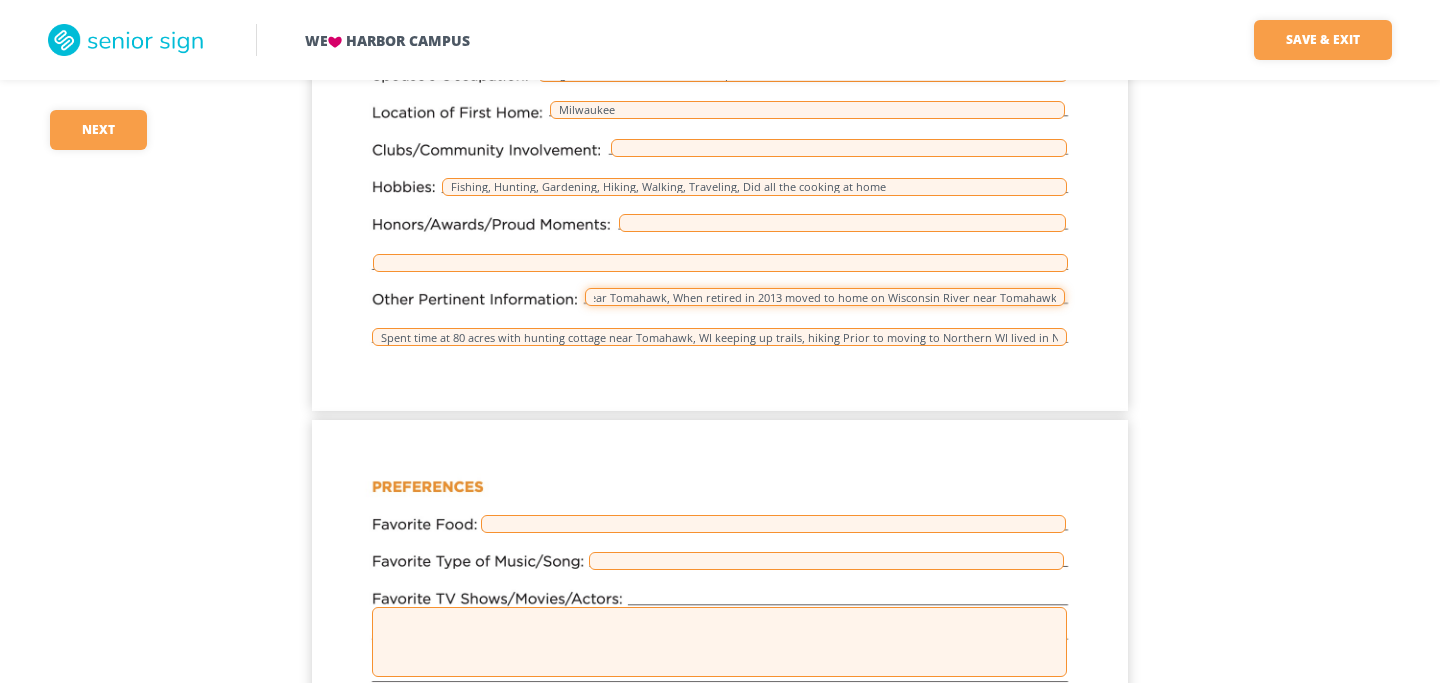 scroll, scrollTop: 0, scrollLeft: 366, axis: horizontal 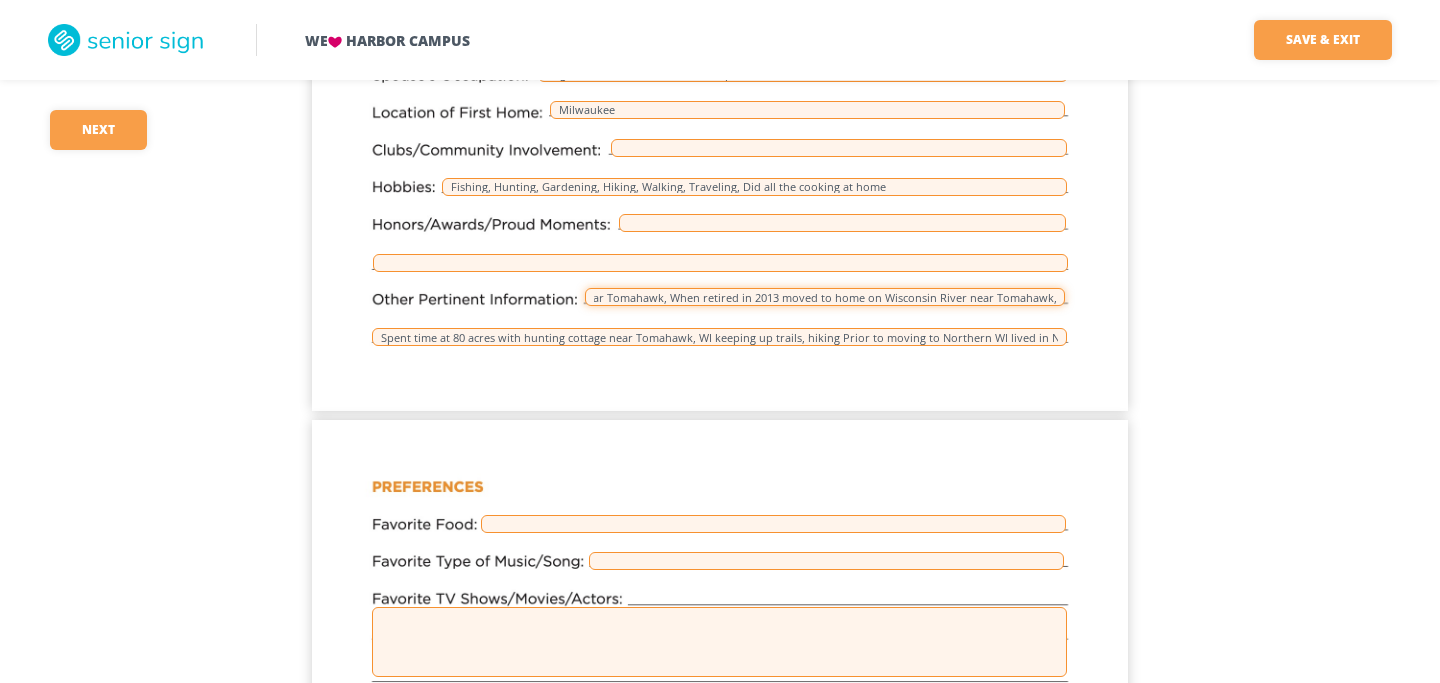 click on "spent much time in northern Wisconsin.Had cottage on Spirit River near Tomahawk, When retired in 2013 moved to home on Wisconsin River near Tomahawk, [STATE] Prior to moving to Port Washington, lived on Wisconsin River near Tomahawk," at bounding box center (825, 297) 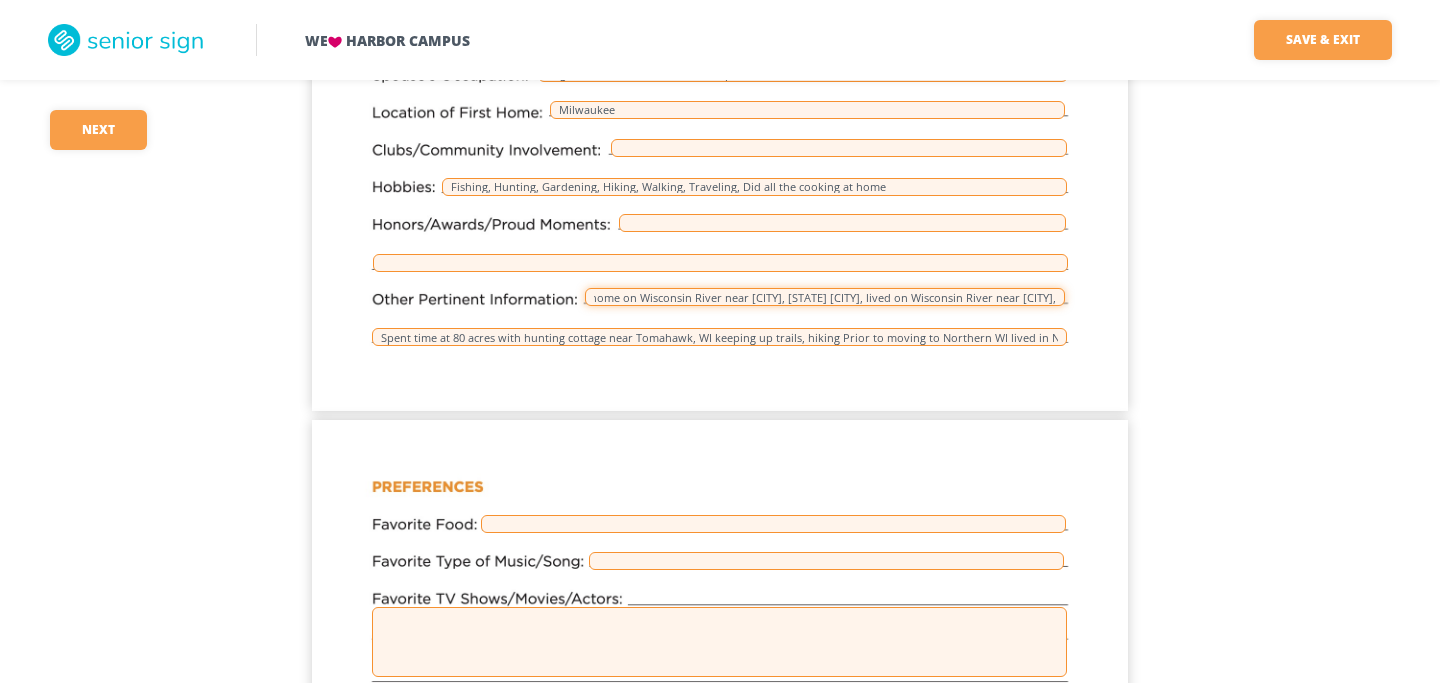 click on "spent much time in northern Wisconsin.Had cottage on Spirit River near [CITY], When retired in [YEAR] moved to home on Wisconsin River near [CITY], [STATE] [CITY], lived on Wisconsin River near [CITY]," at bounding box center [825, 297] 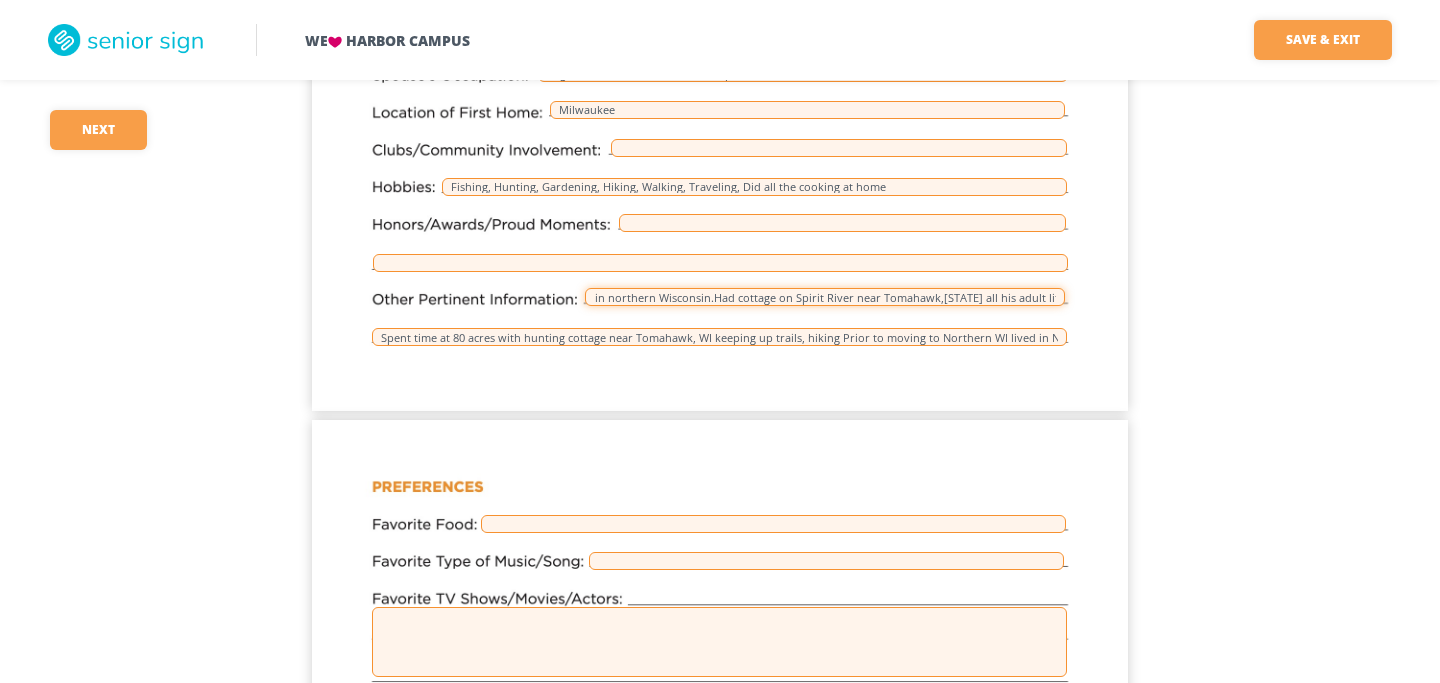 scroll, scrollTop: 0, scrollLeft: 323, axis: horizontal 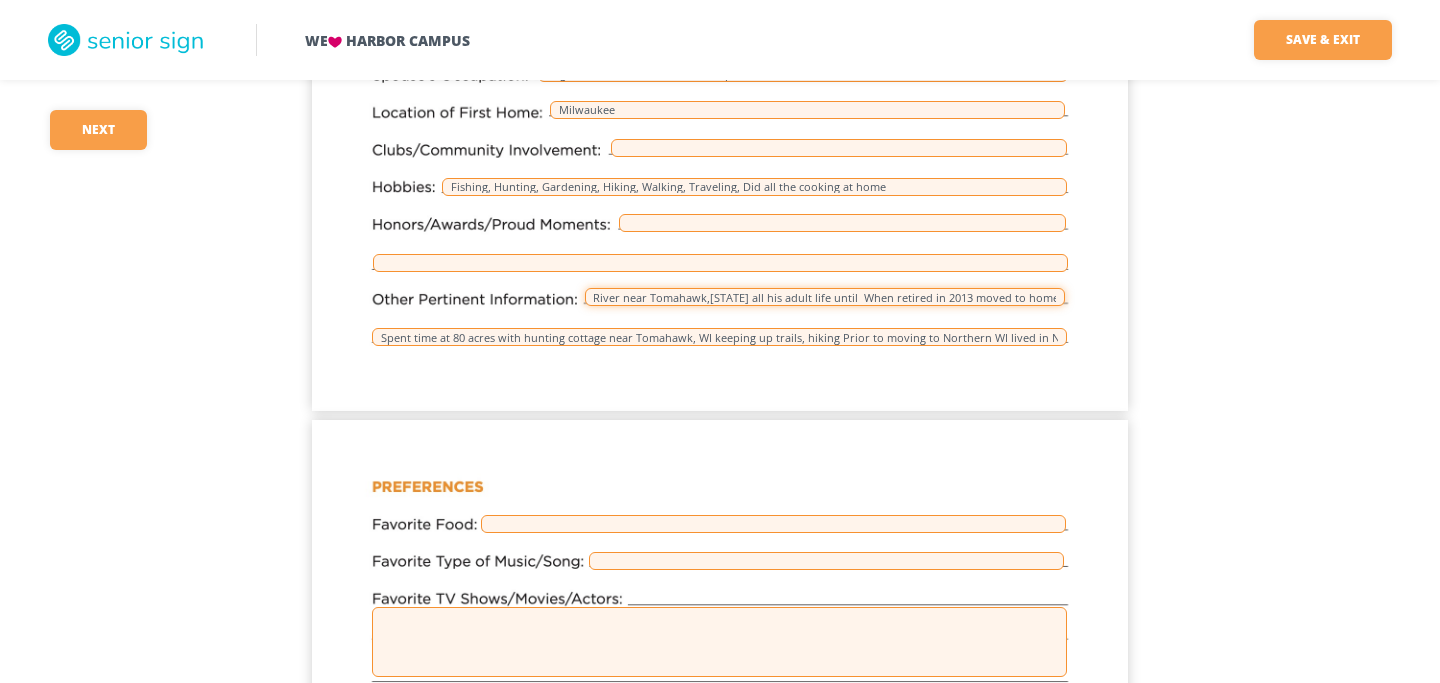 drag, startPoint x: 895, startPoint y: 298, endPoint x: 828, endPoint y: 300, distance: 67.02985 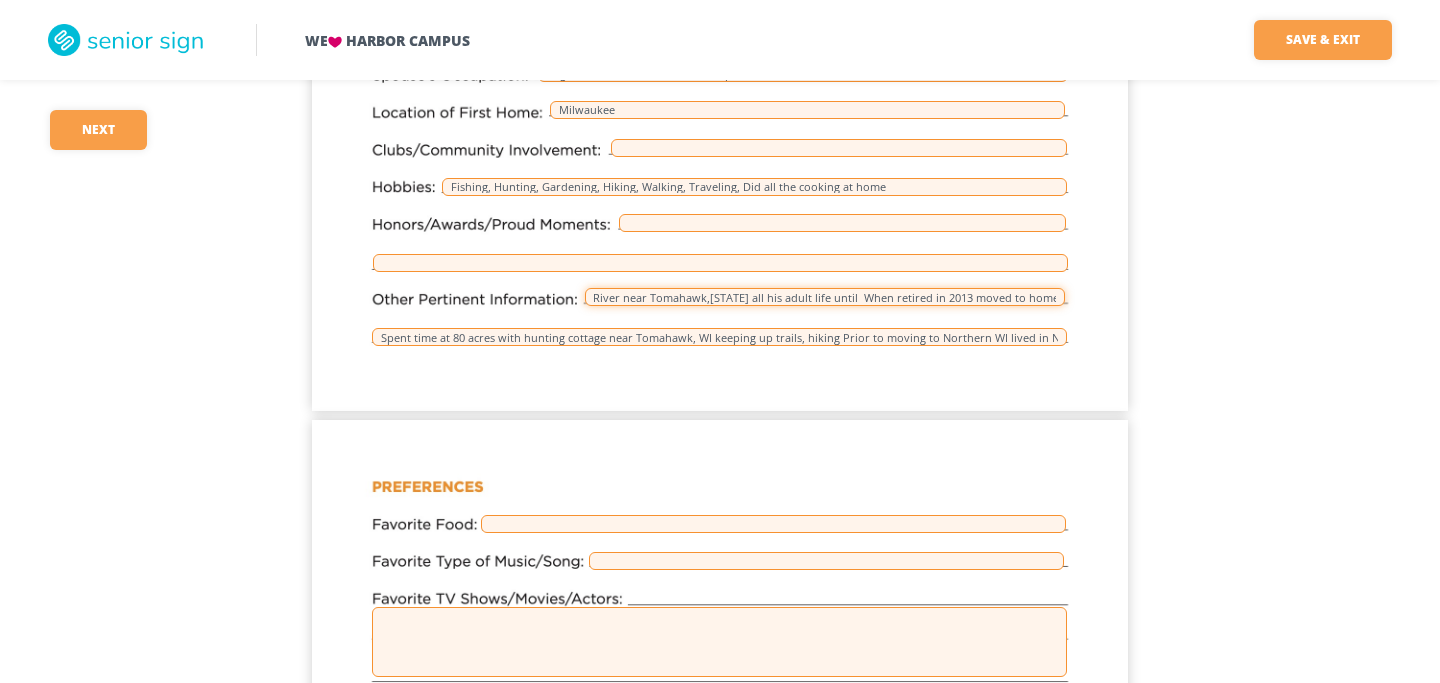click on "spent much time in northern Wisconsin.Had cottage on Spirit River near Tomahawk,[STATE] all his adult life until  When retired in 2013 moved to home on Wisconsin River near Tomahawk, [STATE] Tomahawk," at bounding box center [825, 297] 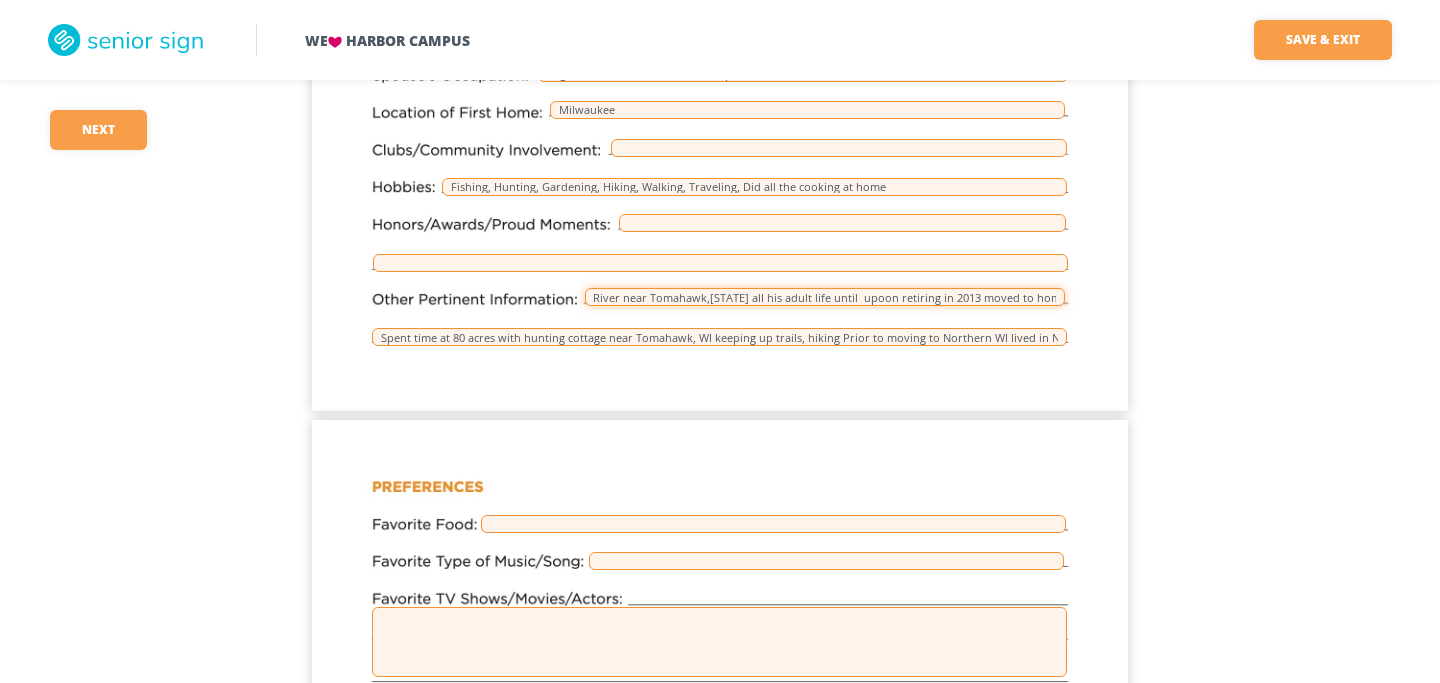 click on "spent much time in northern Wisconsin.Had cottage on Spirit River near Tomahawk,[STATE] all his adult life until  upoon retiring in 2013 moved to home on Wisconsin River near Tomahawk, [STATE] Tomahawk," at bounding box center (825, 297) 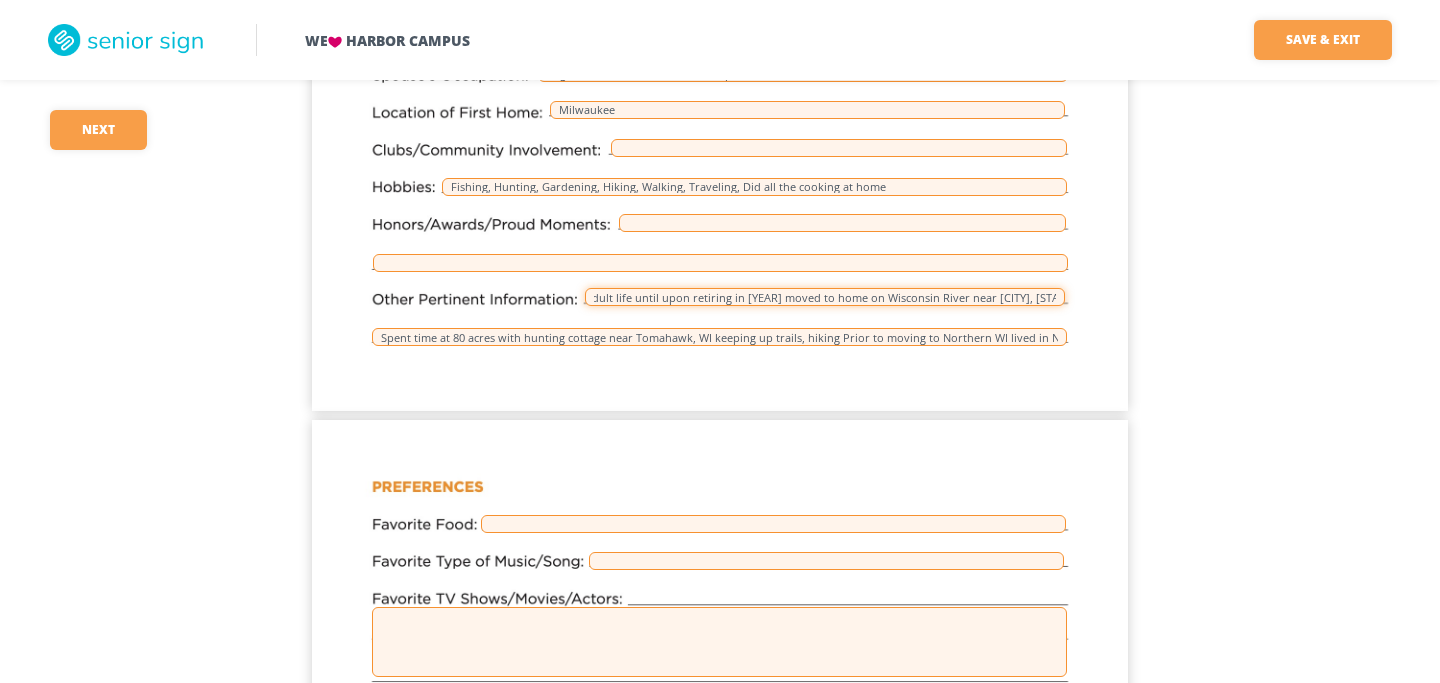 scroll, scrollTop: 0, scrollLeft: 492, axis: horizontal 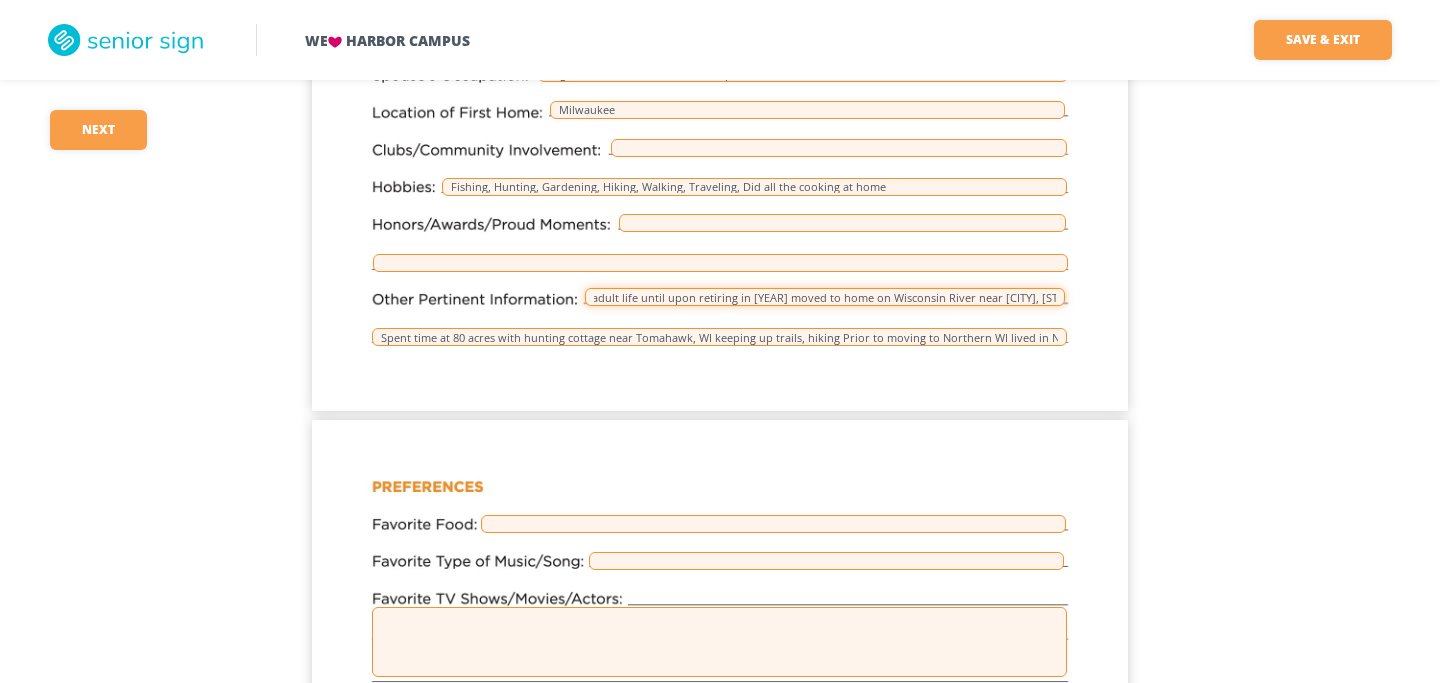 type on "spent much time in northern Wisconsin.Had cottage on Spirit River near [CITY], [STATE] all his adult life until upon retiring in [YEAR] moved to home on Wisconsin River near [CITY], [STATE]" 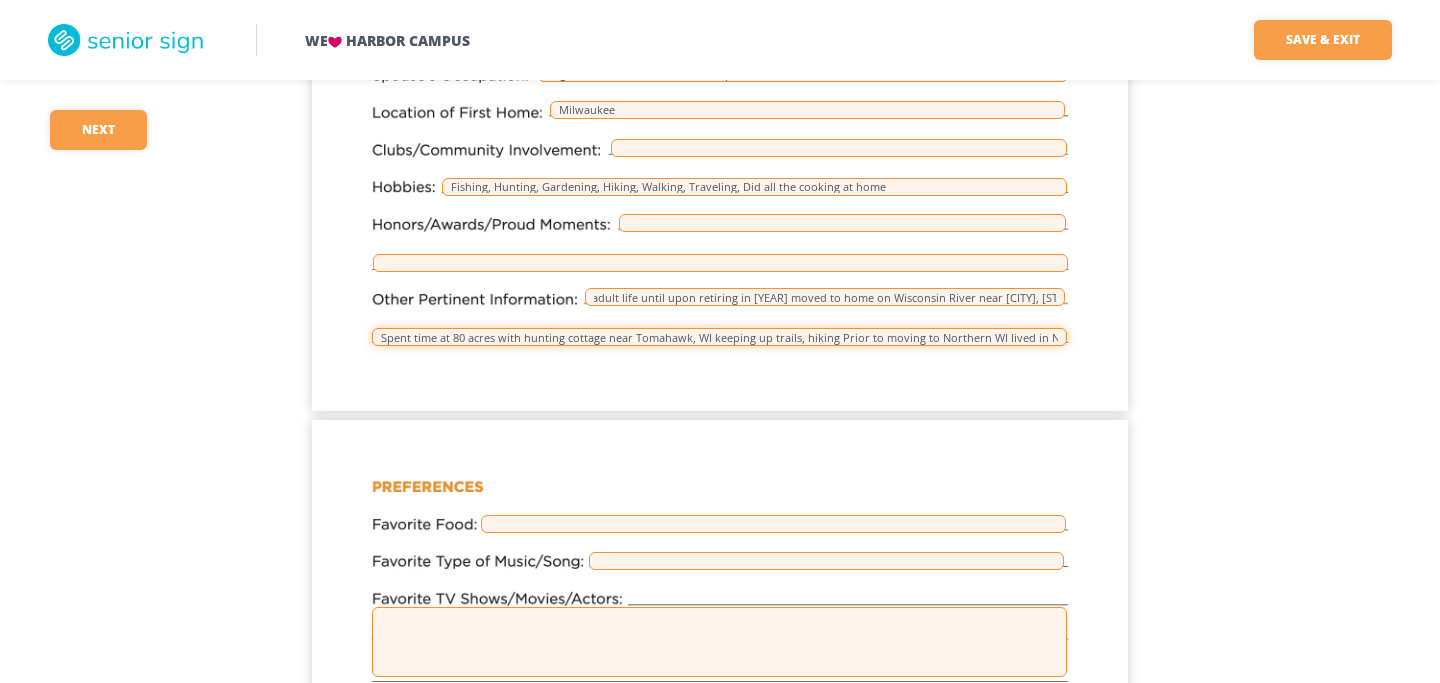 scroll, scrollTop: 0, scrollLeft: 0, axis: both 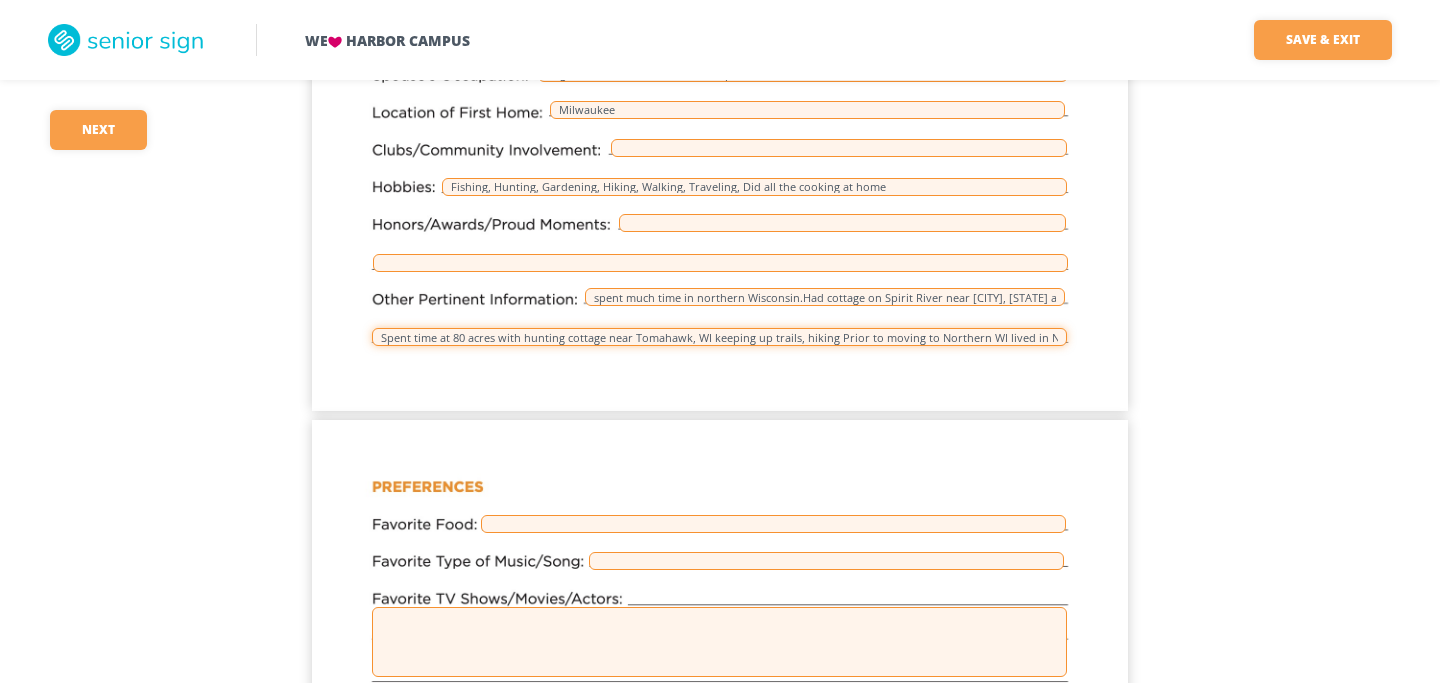 click on "Spent time at 80 acres with hunting cottage near Tomahawk, WI keeping up trails, hiking Prior to moving to Northern WI lived in New Berlin for 20 years." at bounding box center [719, 337] 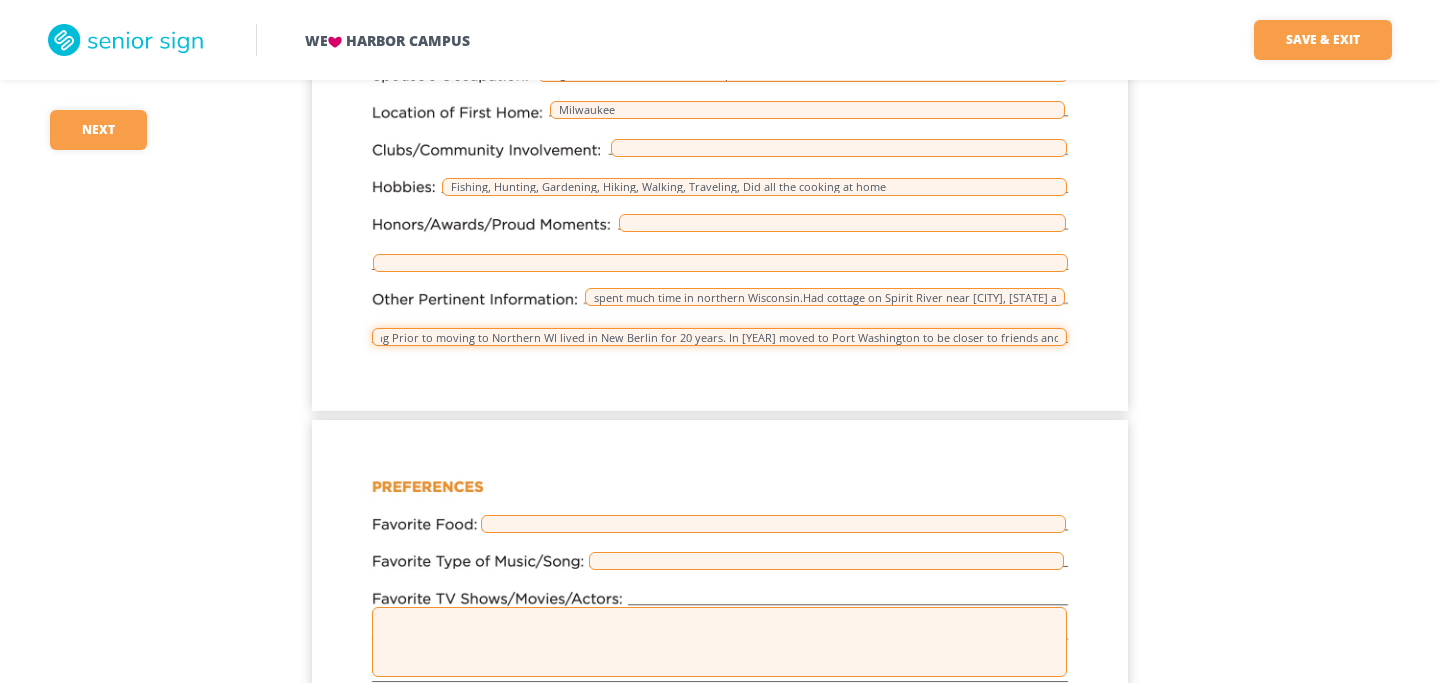 scroll, scrollTop: 0, scrollLeft: 457, axis: horizontal 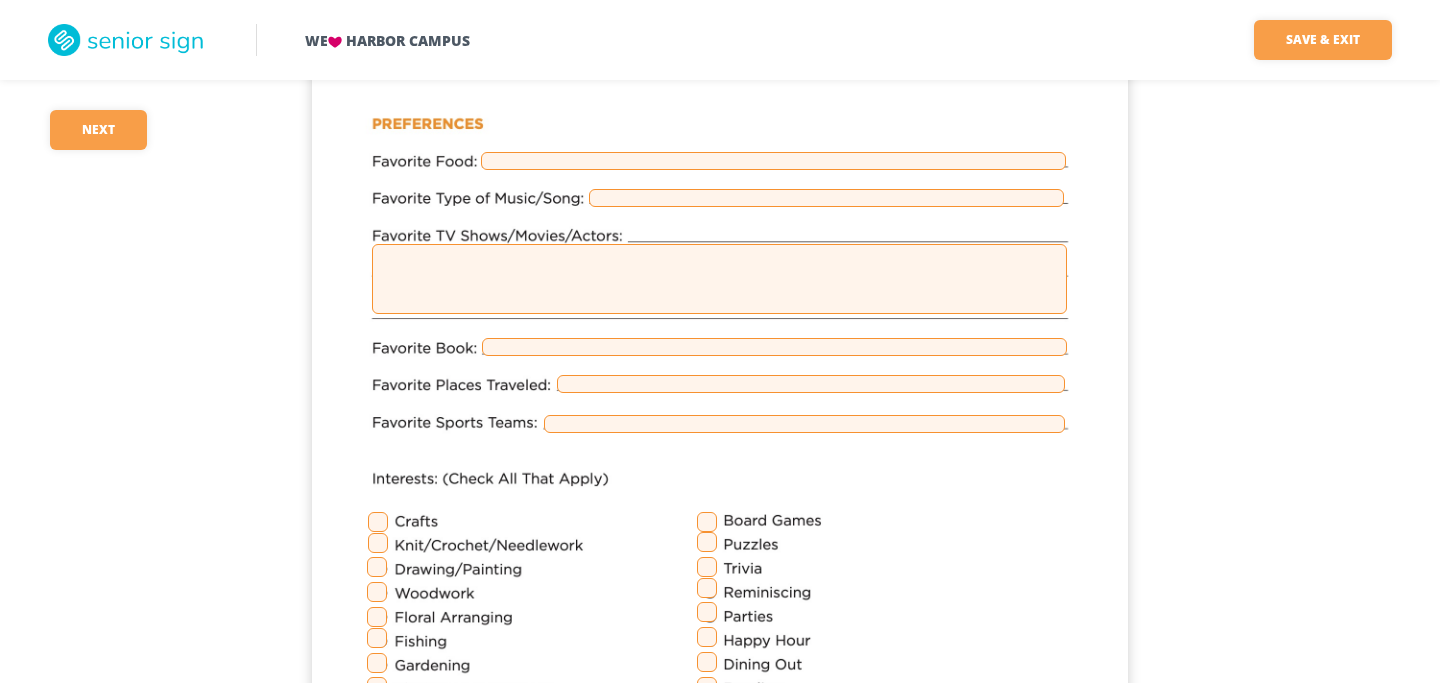 type on "Spent time at 80 acres with hunting cottage near Tomahawk, WI keeping up trails, hiking Prior to moving to Northern WI lived in New Berlin for 20 years. In [YEAR] moved to Port Washington to be closer to friends and family" 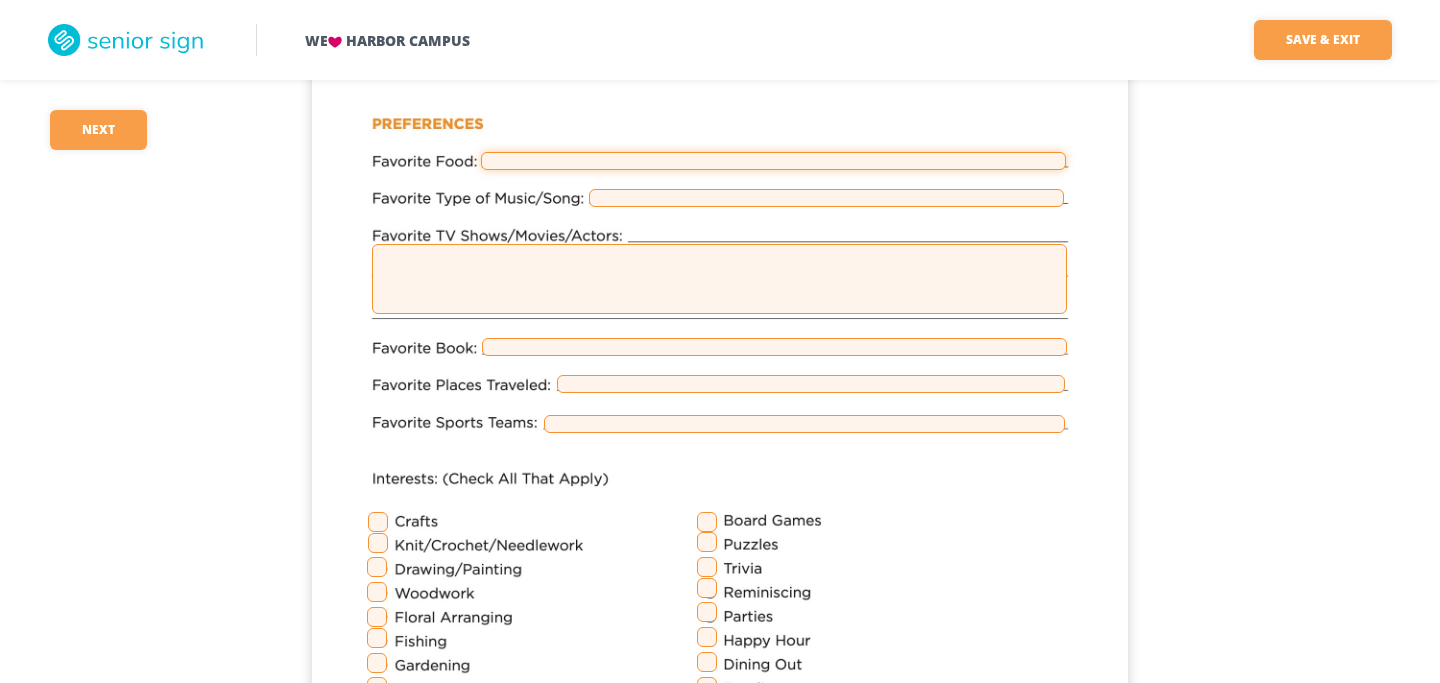 scroll, scrollTop: 0, scrollLeft: 0, axis: both 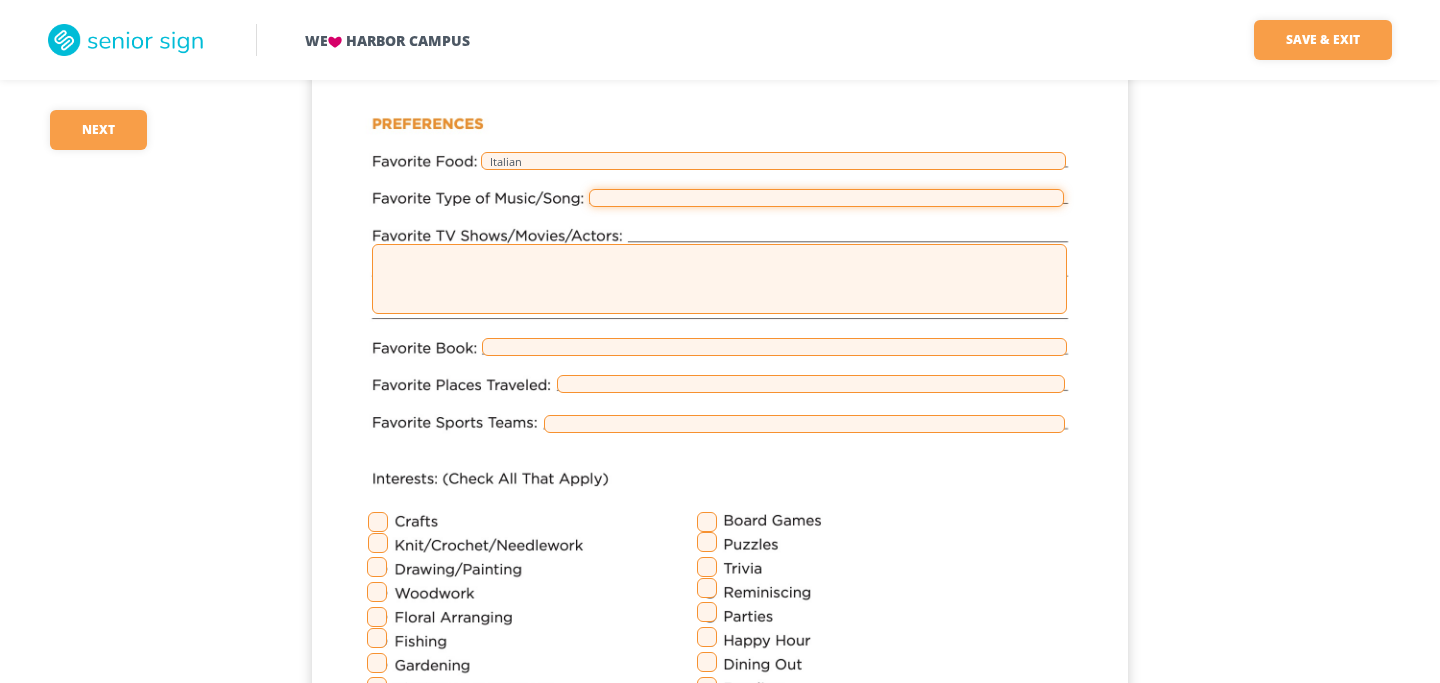 click at bounding box center (826, 198) 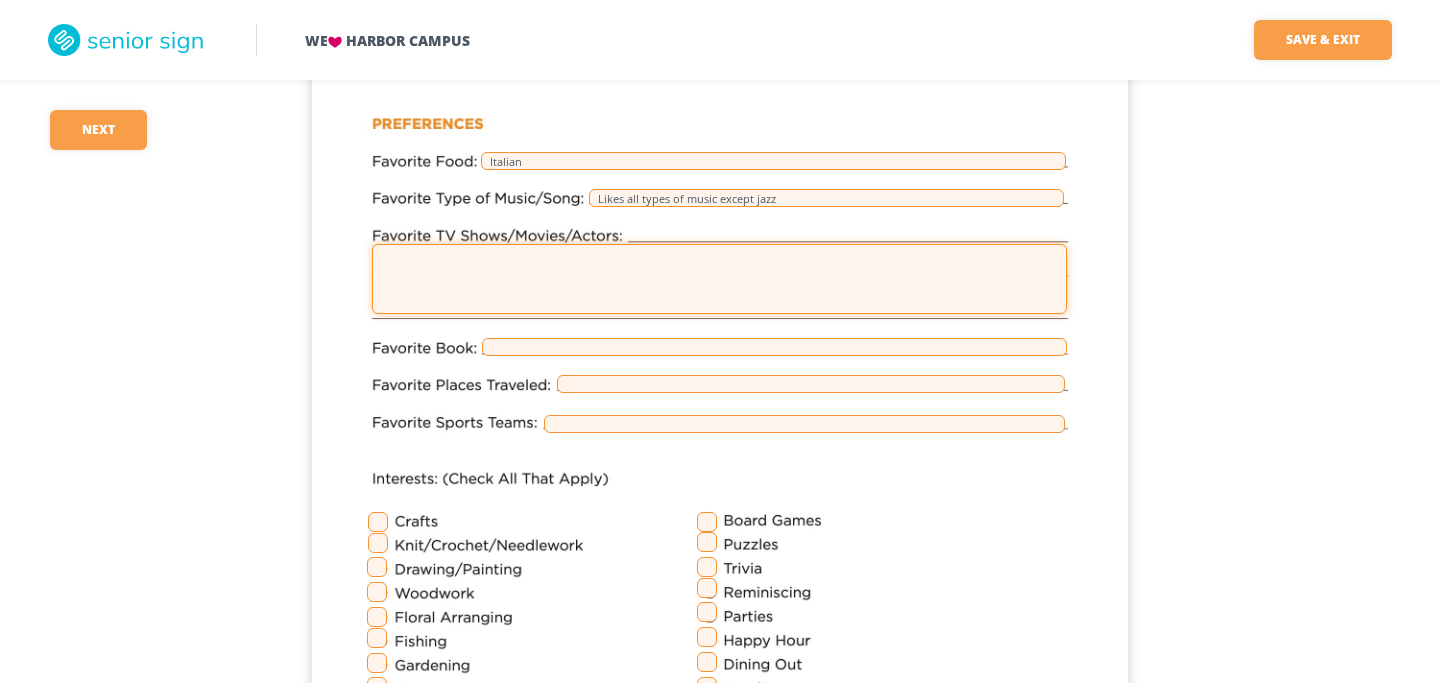 click at bounding box center (719, 279) 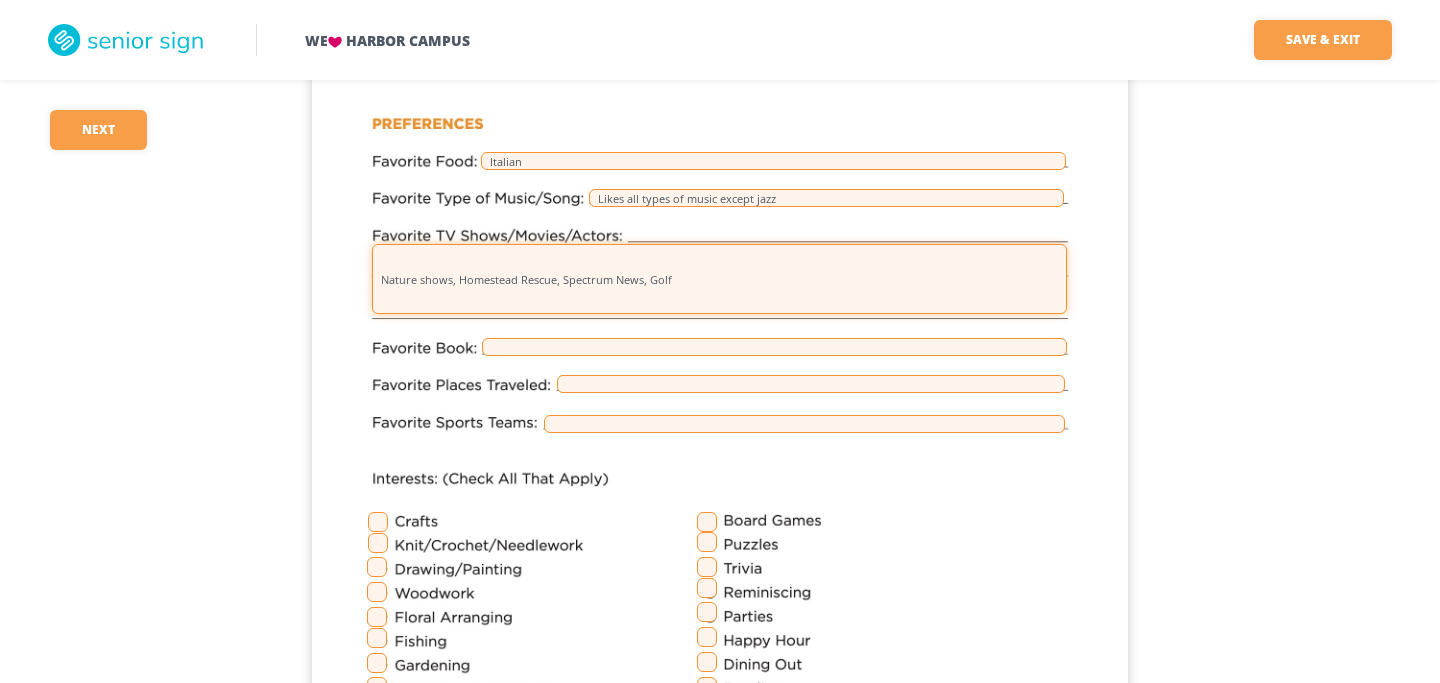 type on "Nature shows, Homestead Rescue, Spectrum News, Golf" 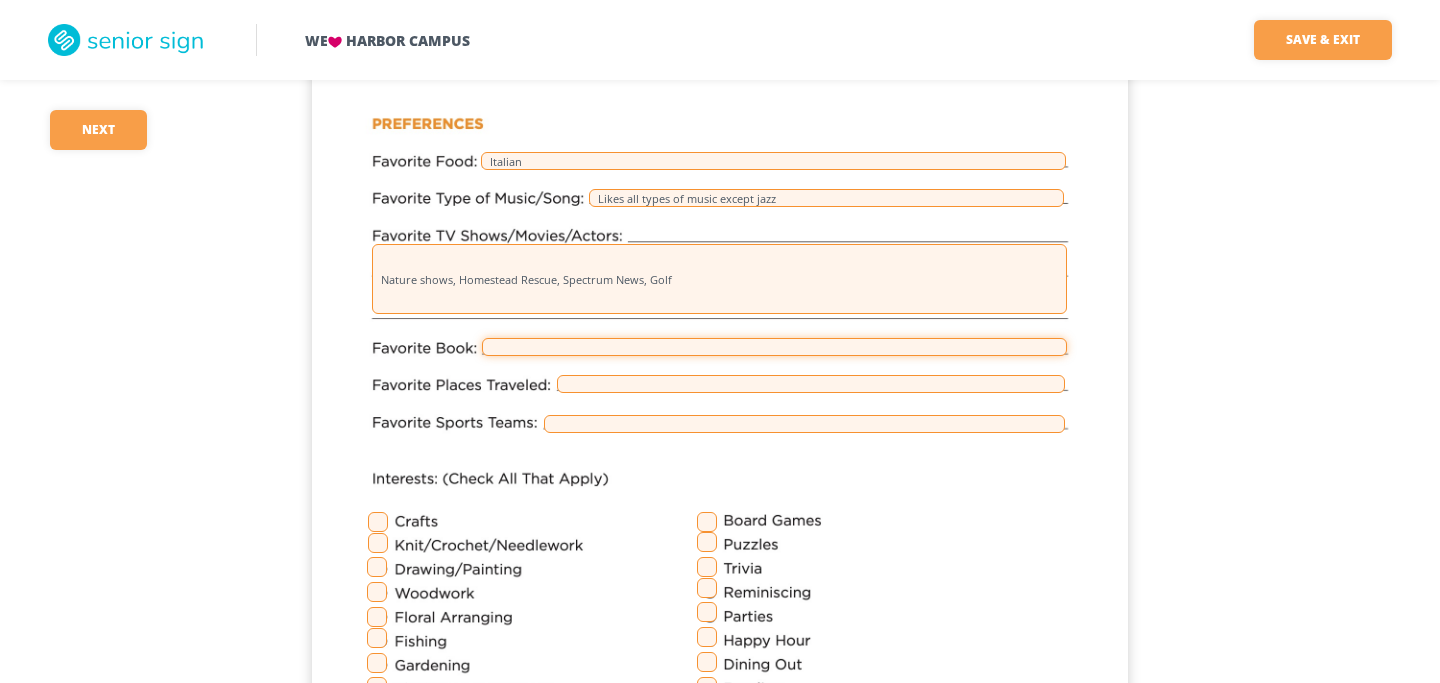 click at bounding box center [774, 347] 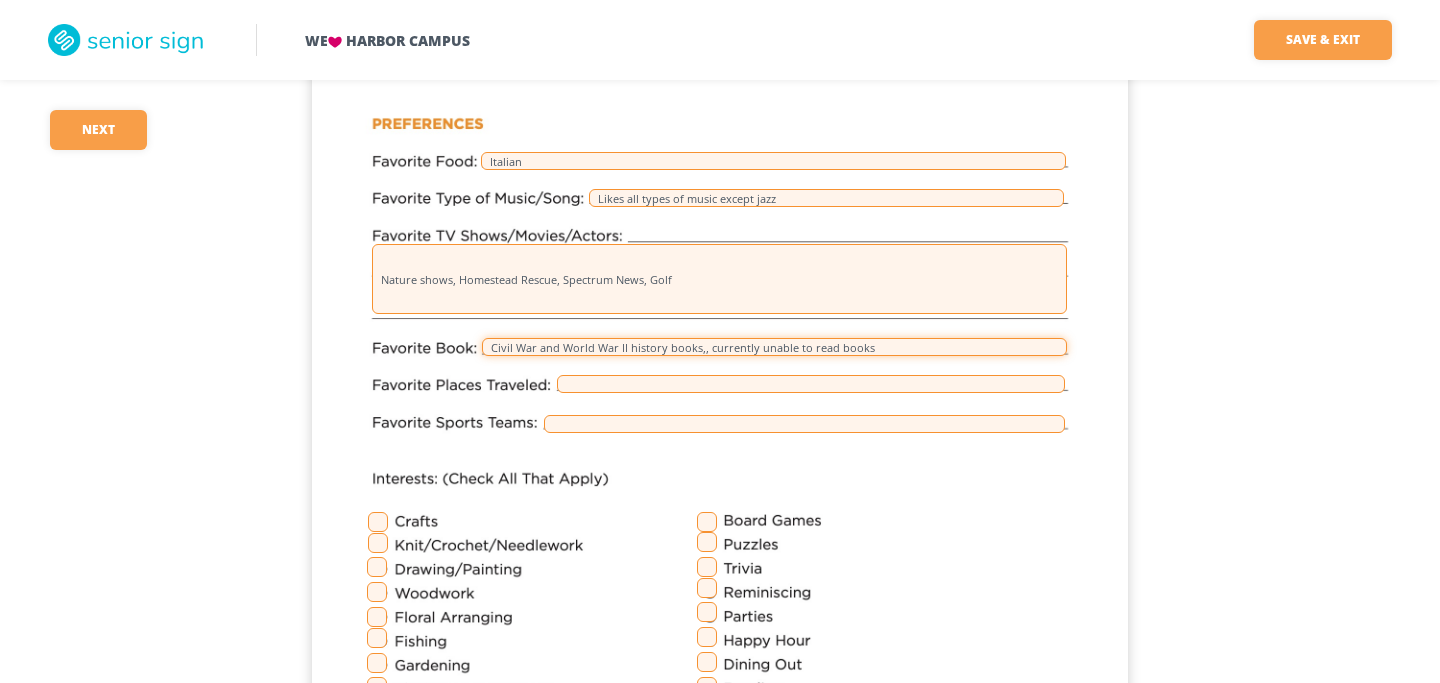type on "Civil War and World War II history books,, currently unable to read books" 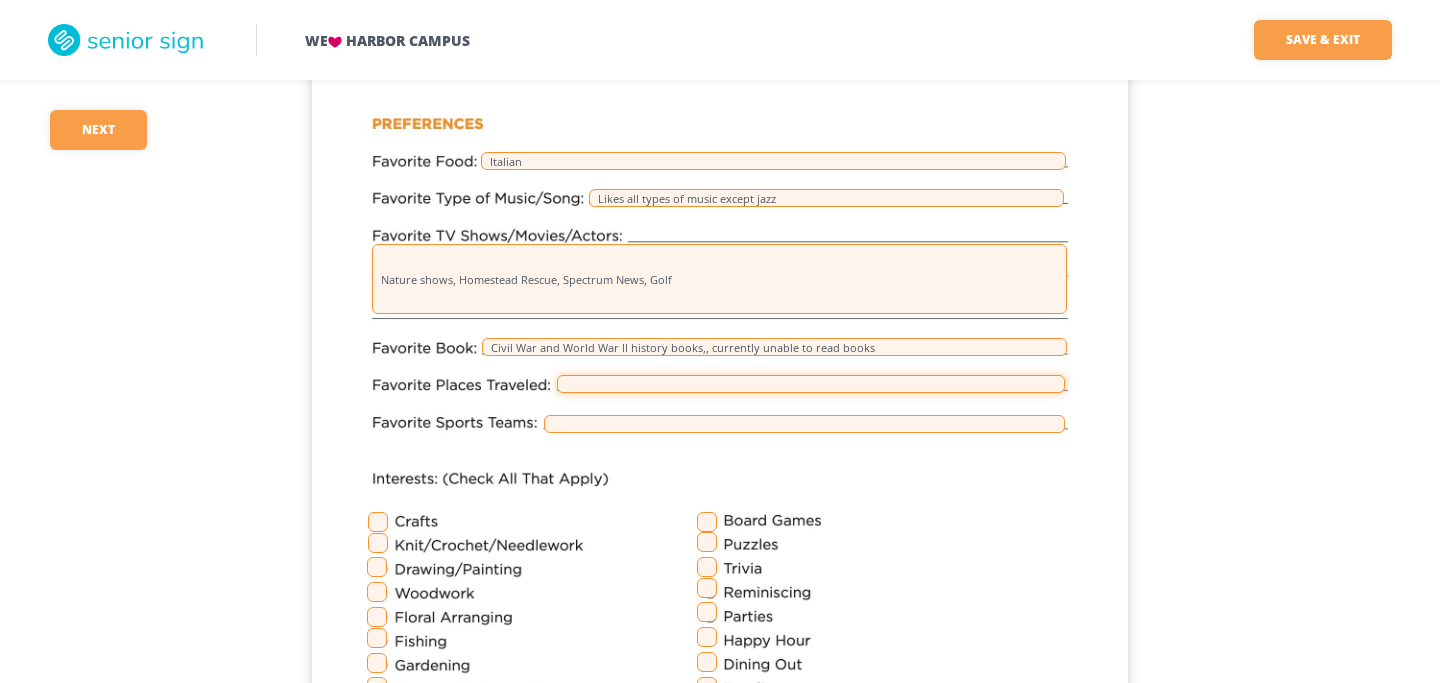 click at bounding box center (811, 384) 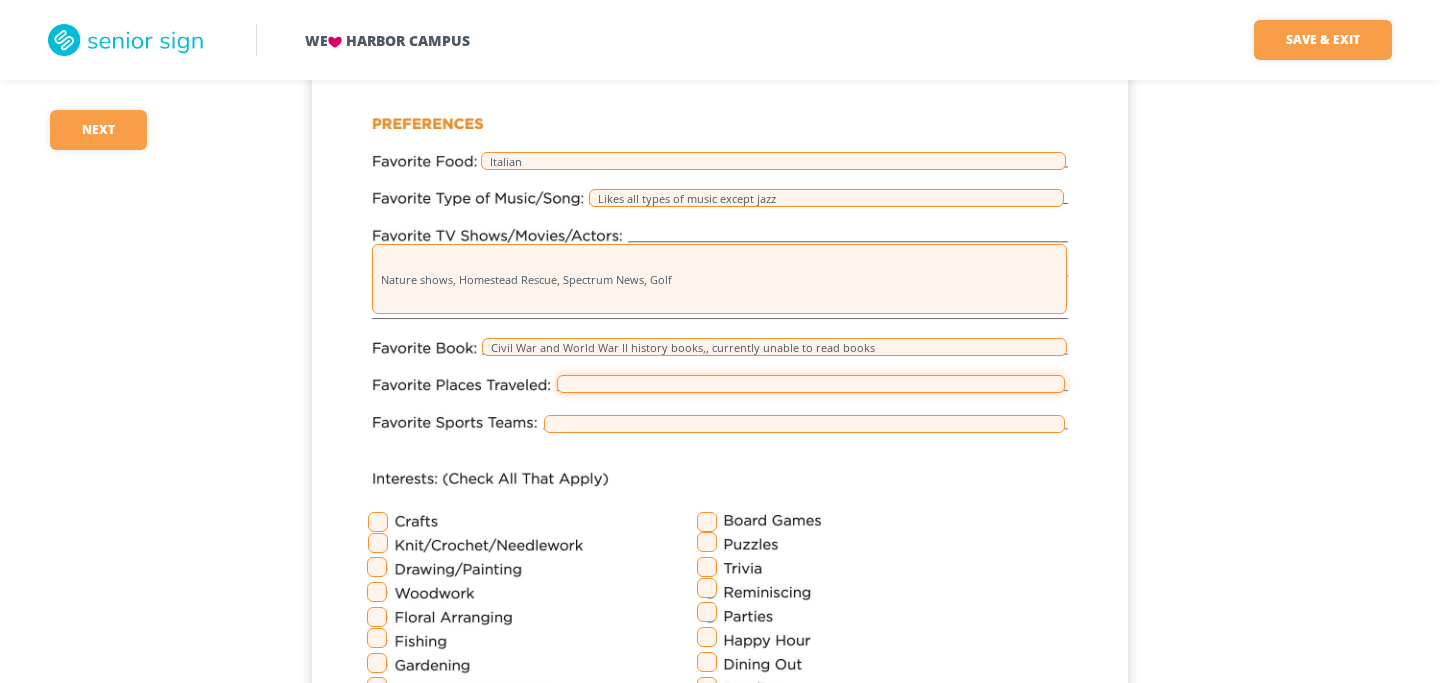 type on "Italy, Monaco, France, Germany, Austria, Alaska-did many Viking Cruises" 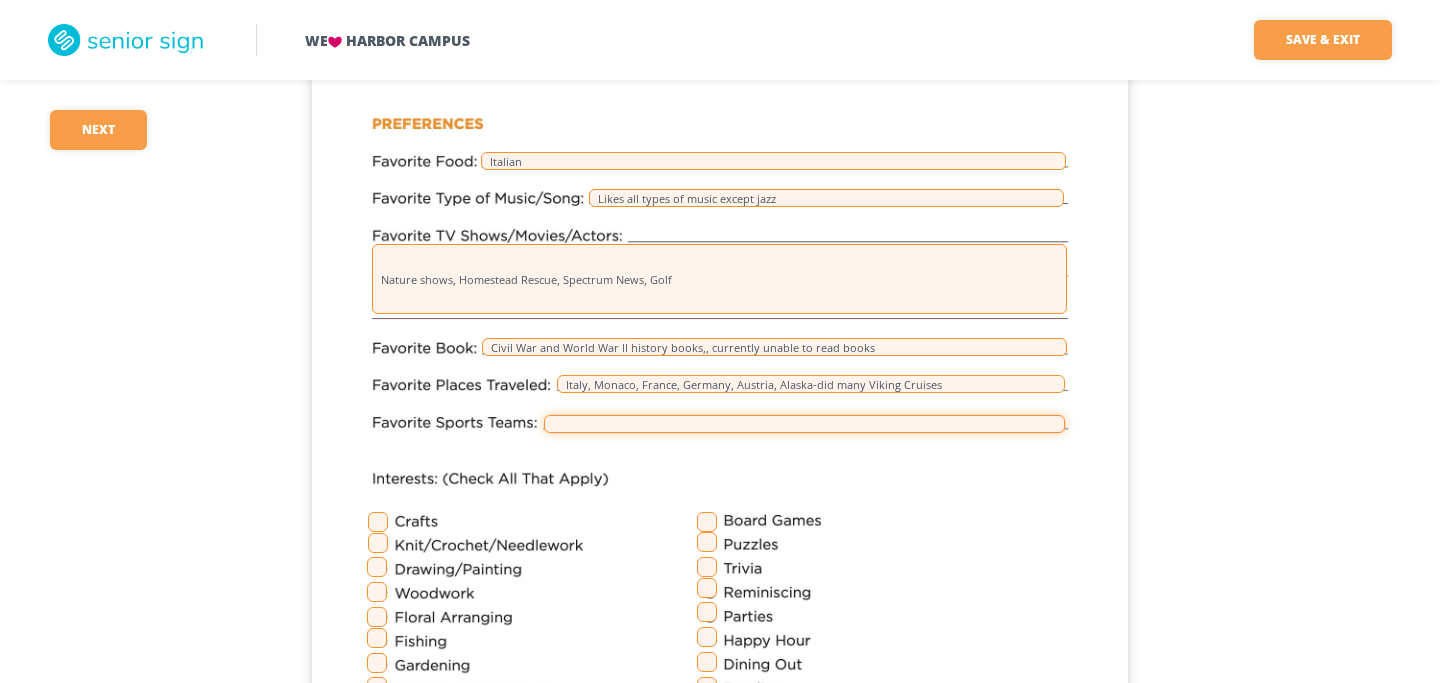 click at bounding box center [804, 424] 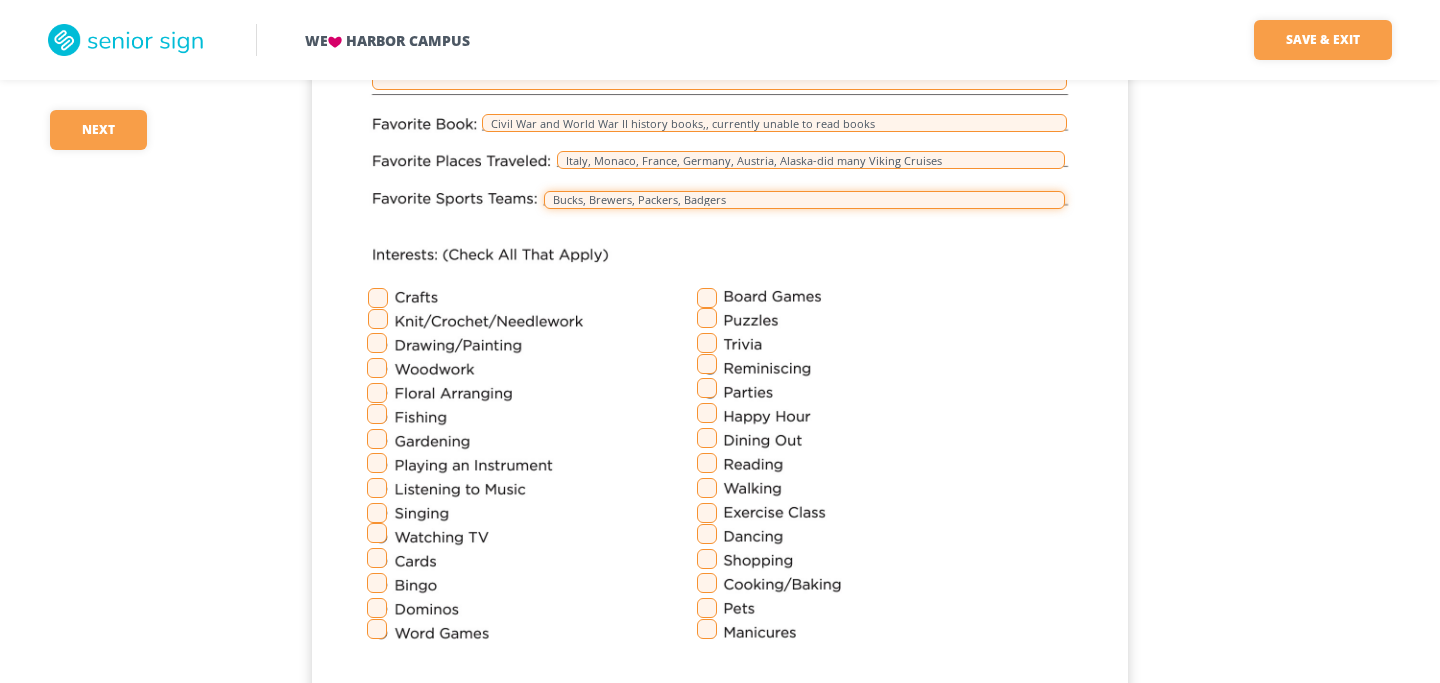 scroll, scrollTop: 2461, scrollLeft: 0, axis: vertical 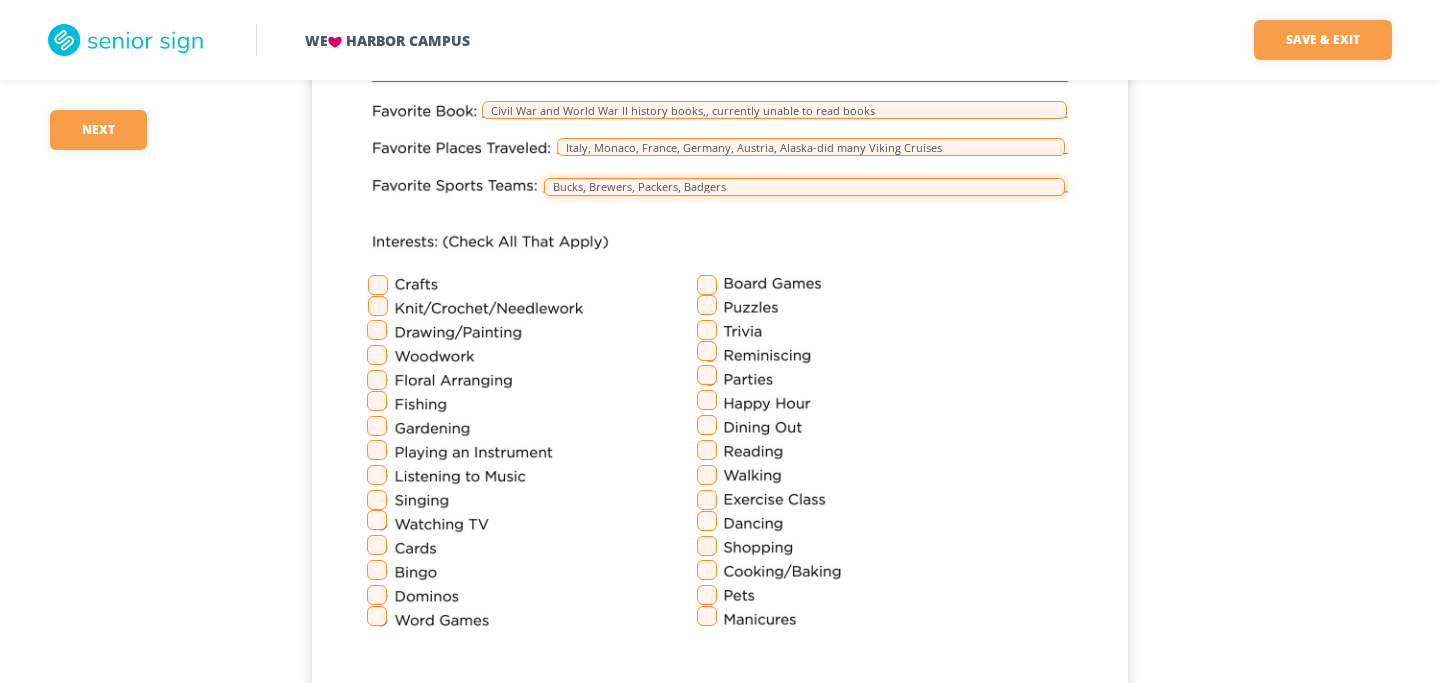 type on "Bucks, Brewers, Packers, Badgers" 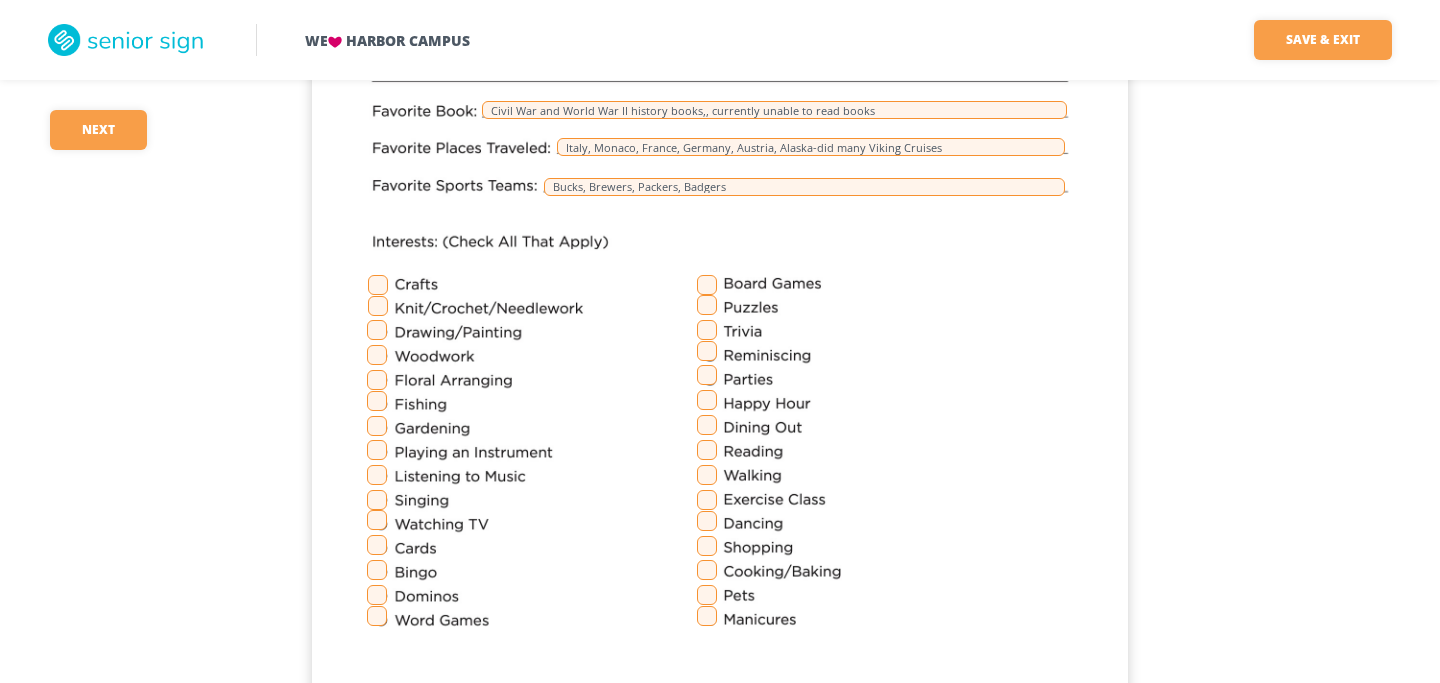 click at bounding box center (378, 285) 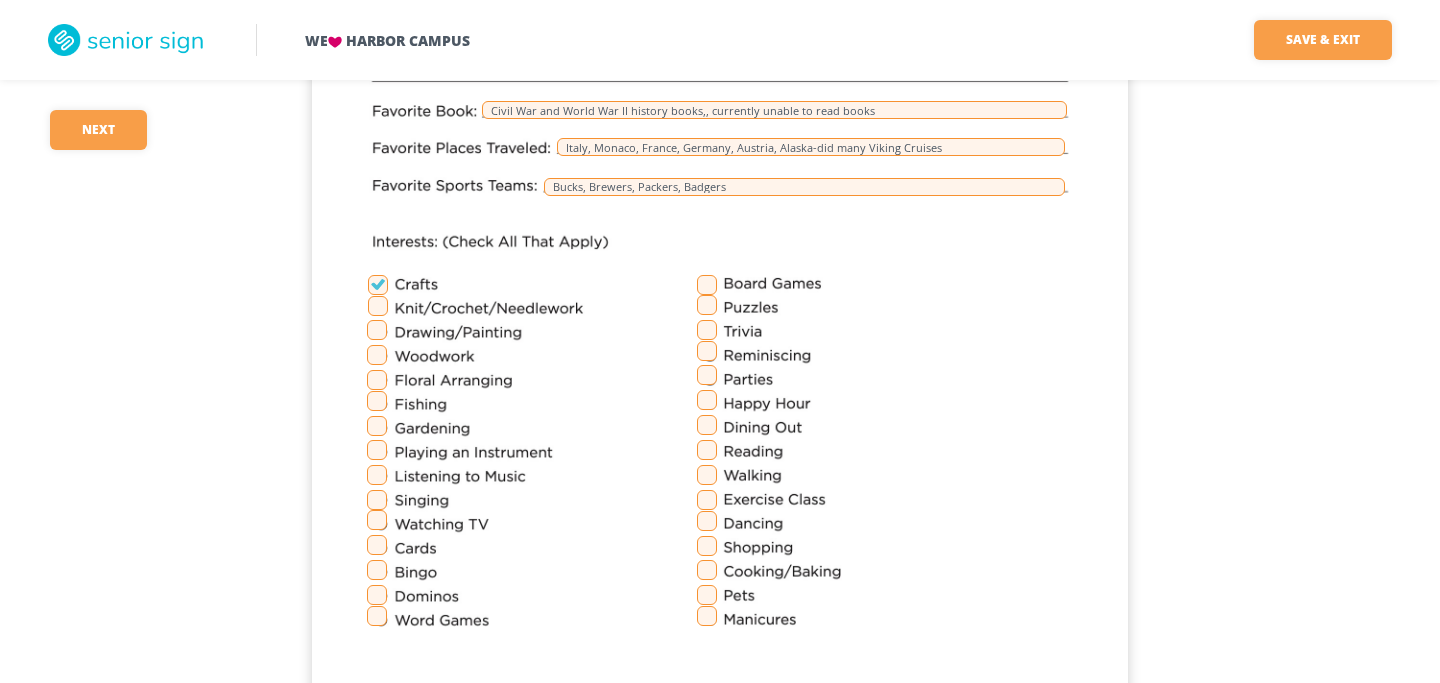 click at bounding box center (377, 401) 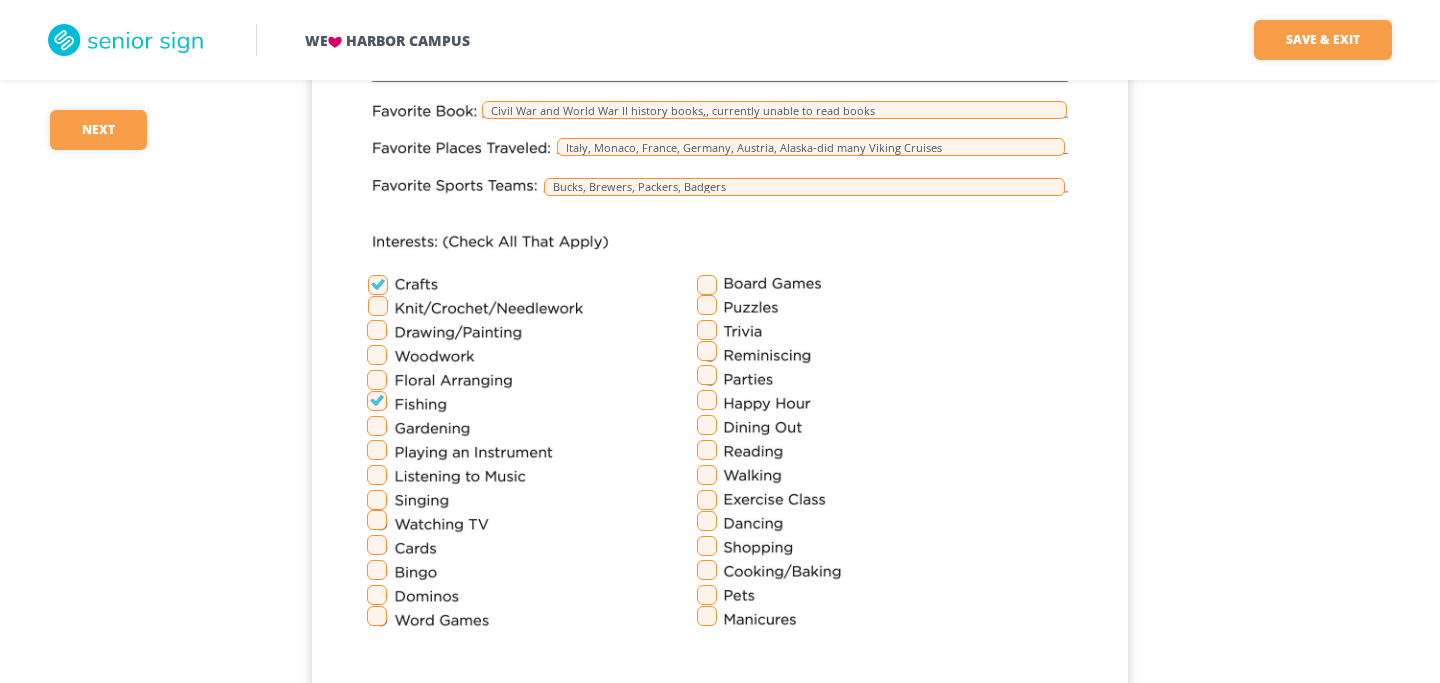 click at bounding box center [377, 426] 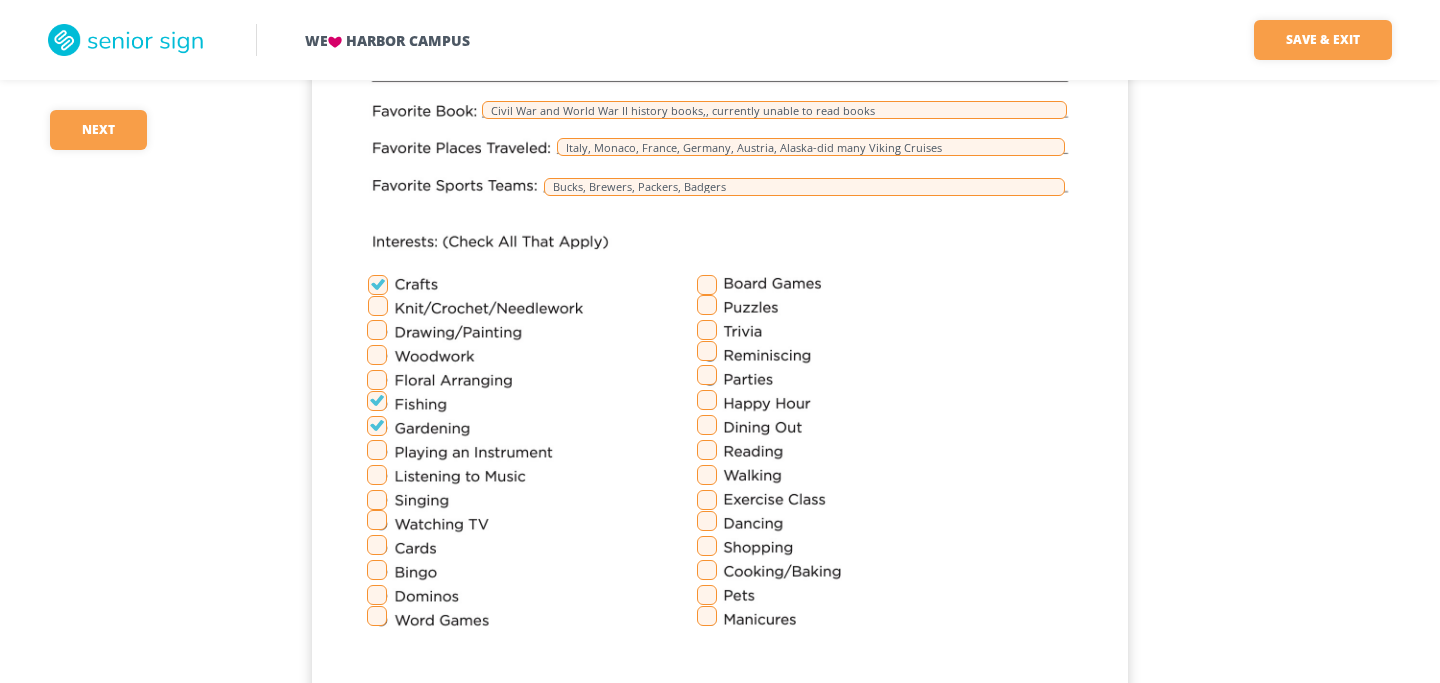 click at bounding box center (377, 475) 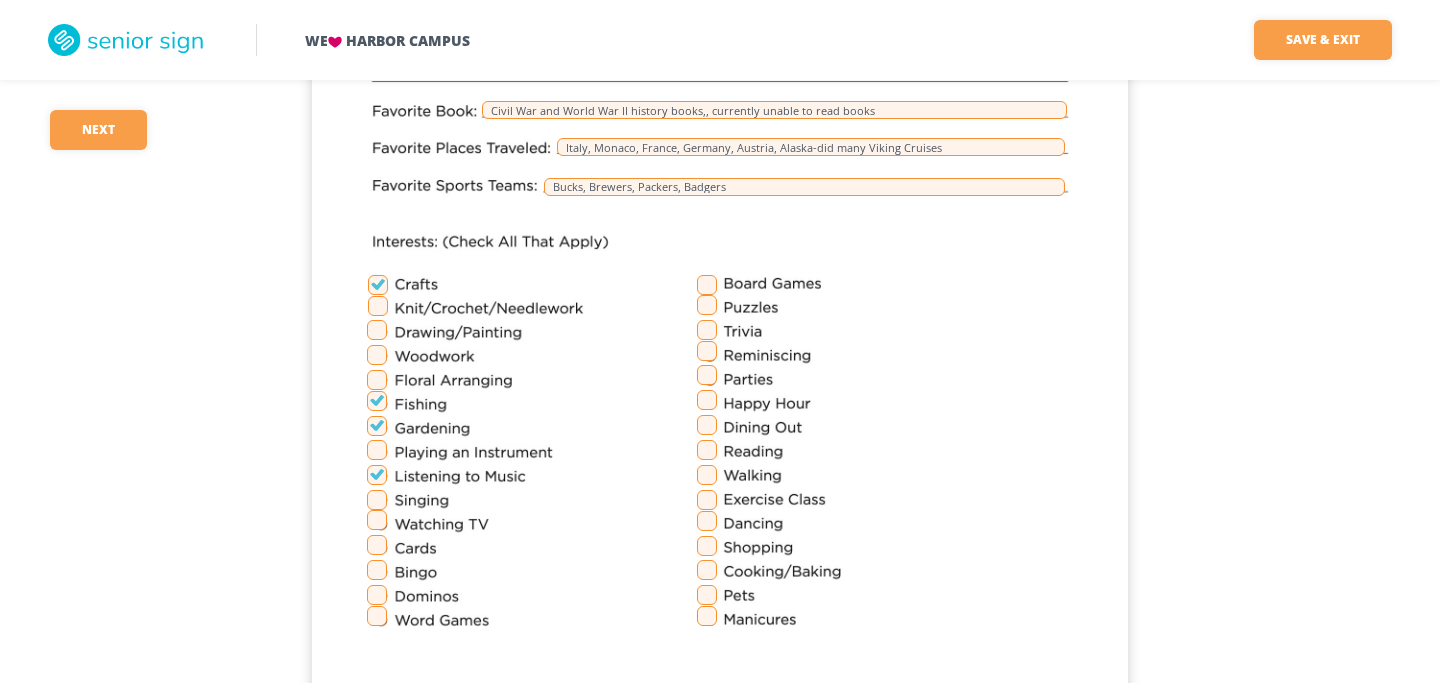 click at bounding box center [377, 520] 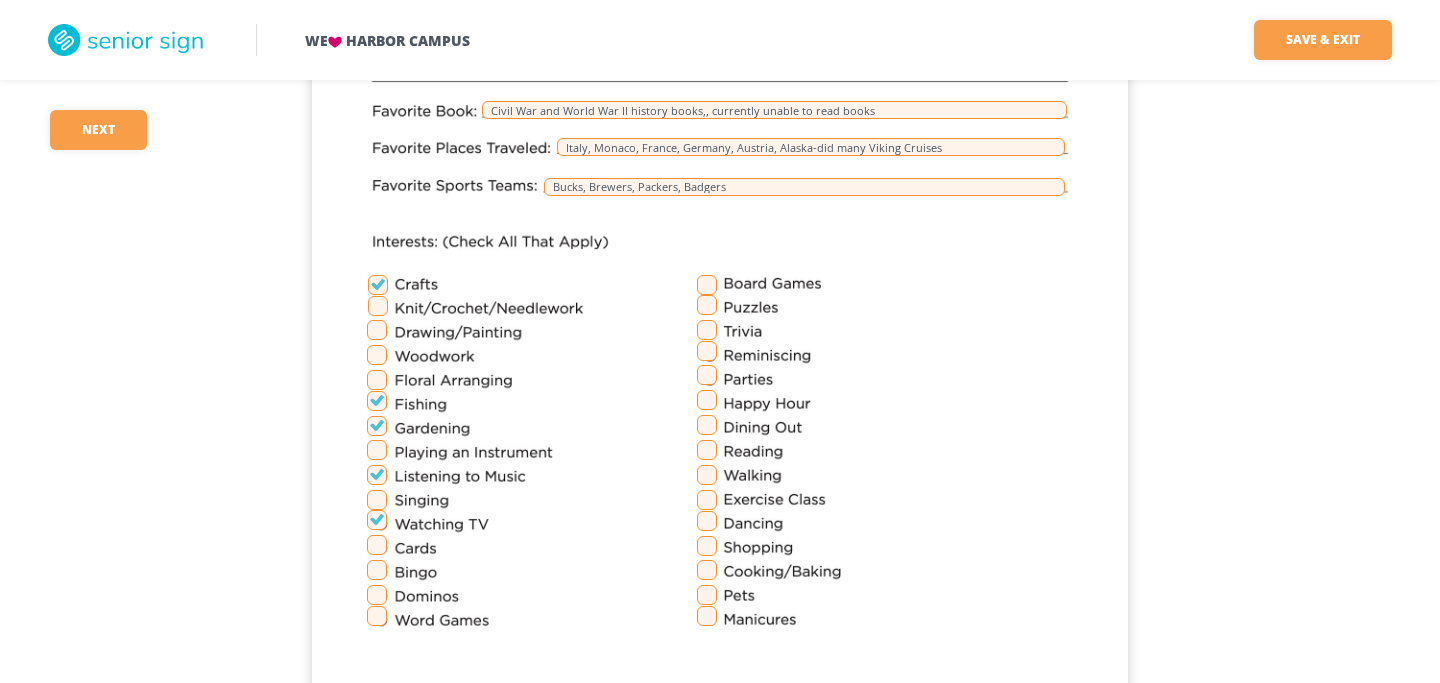 click at bounding box center (707, 351) 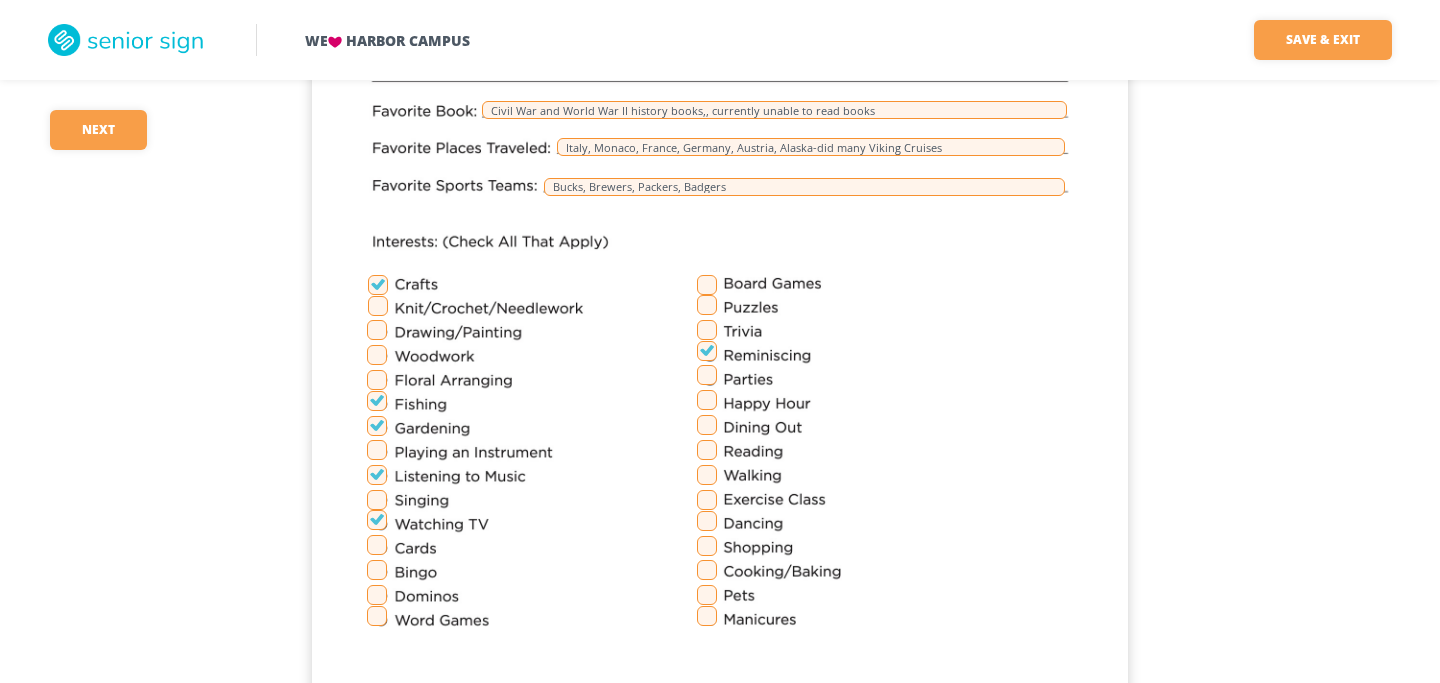 click at bounding box center [707, 375] 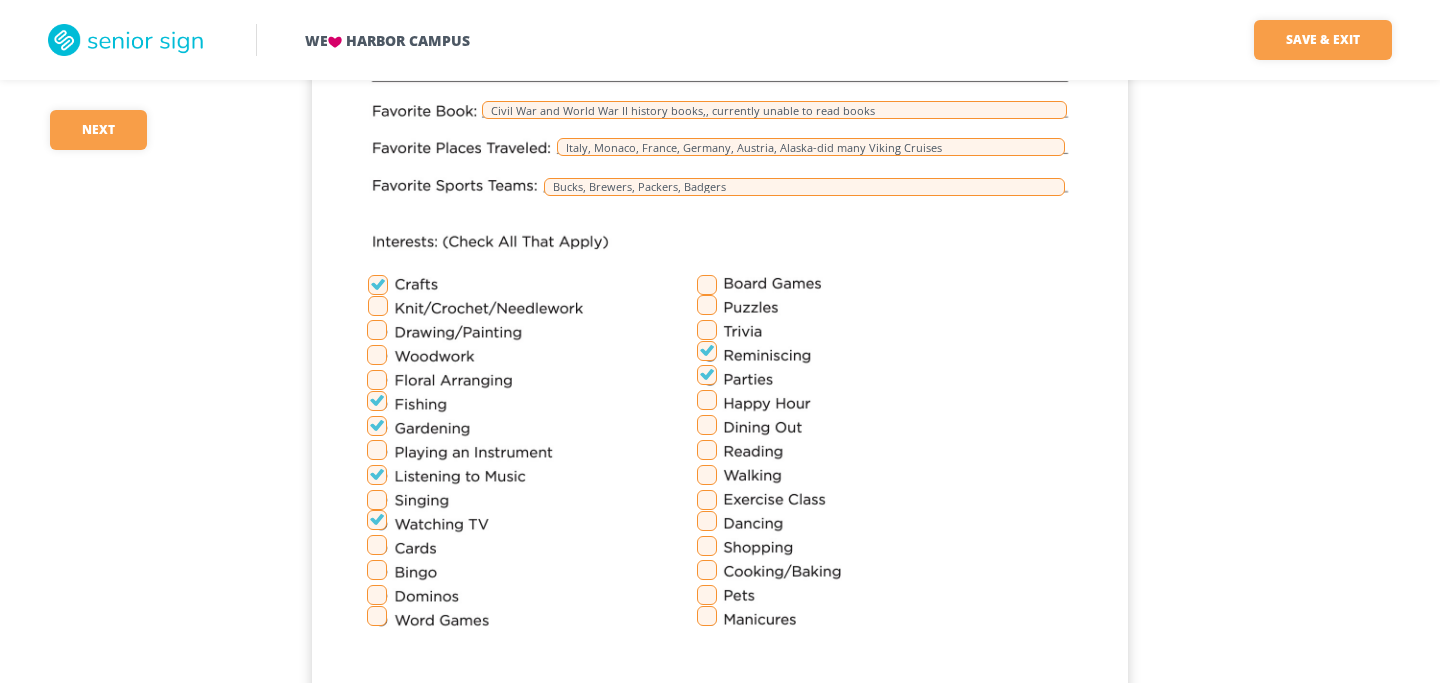 click at bounding box center [707, 425] 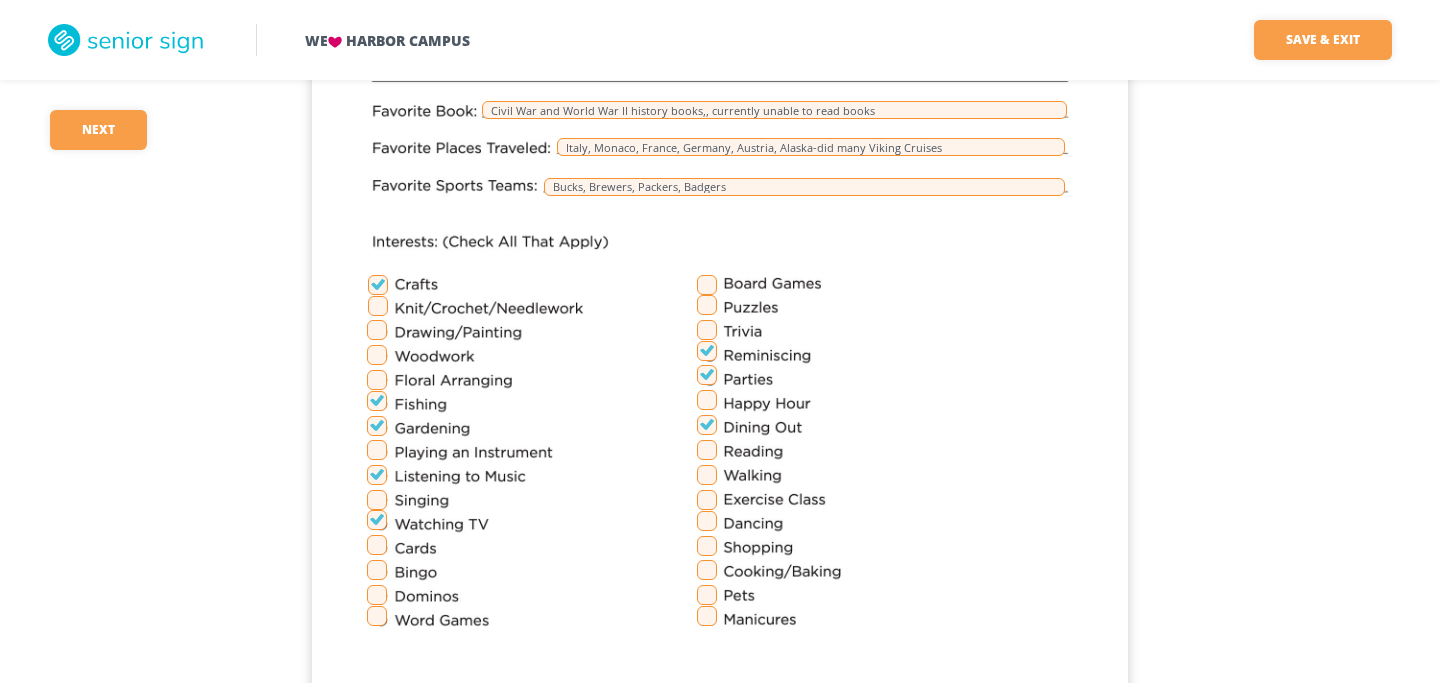 click at bounding box center (707, 475) 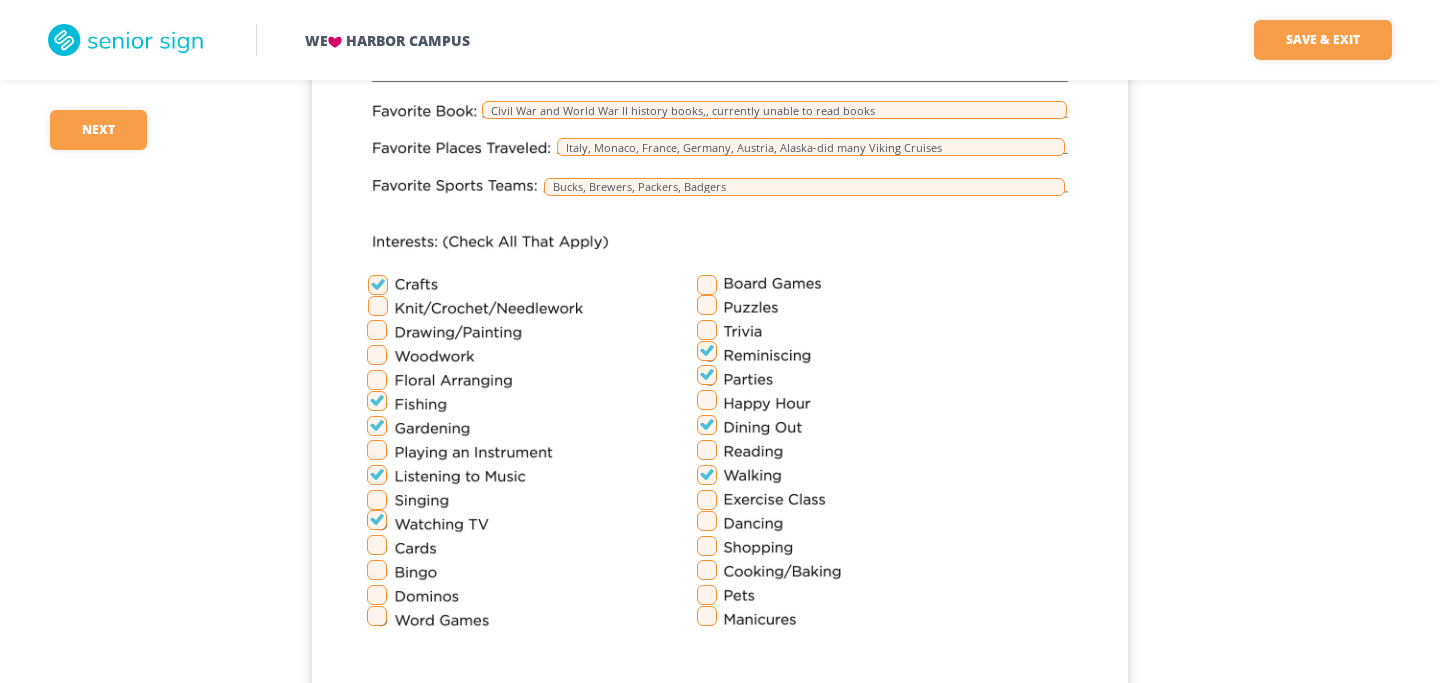 click at bounding box center [707, 521] 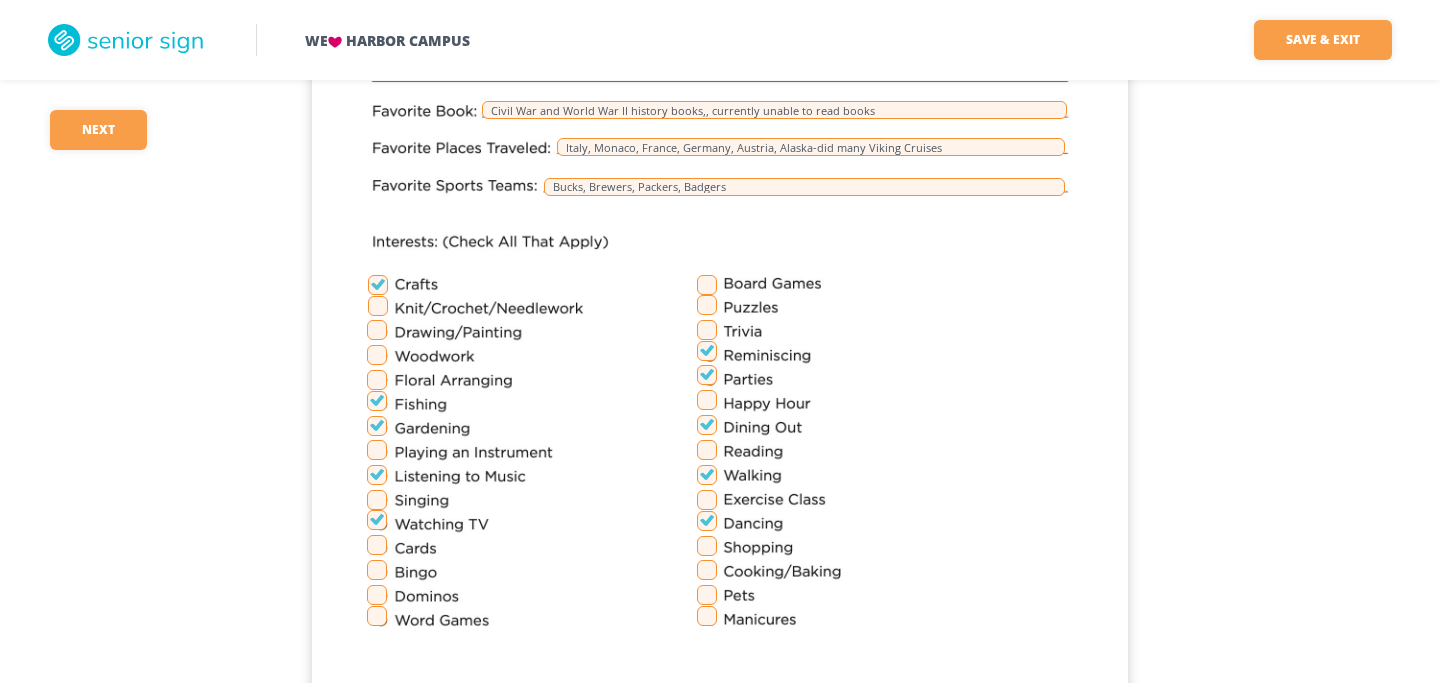 click at bounding box center (707, 570) 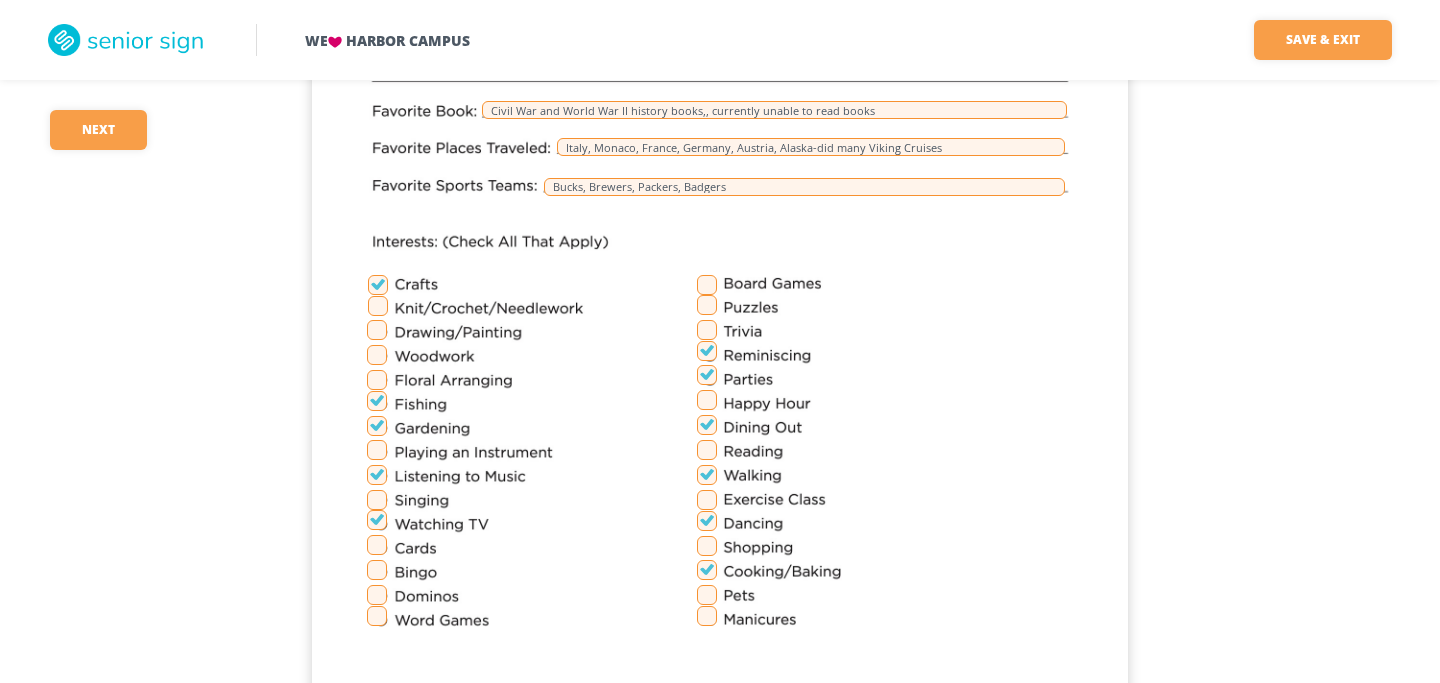 click at bounding box center [707, 595] 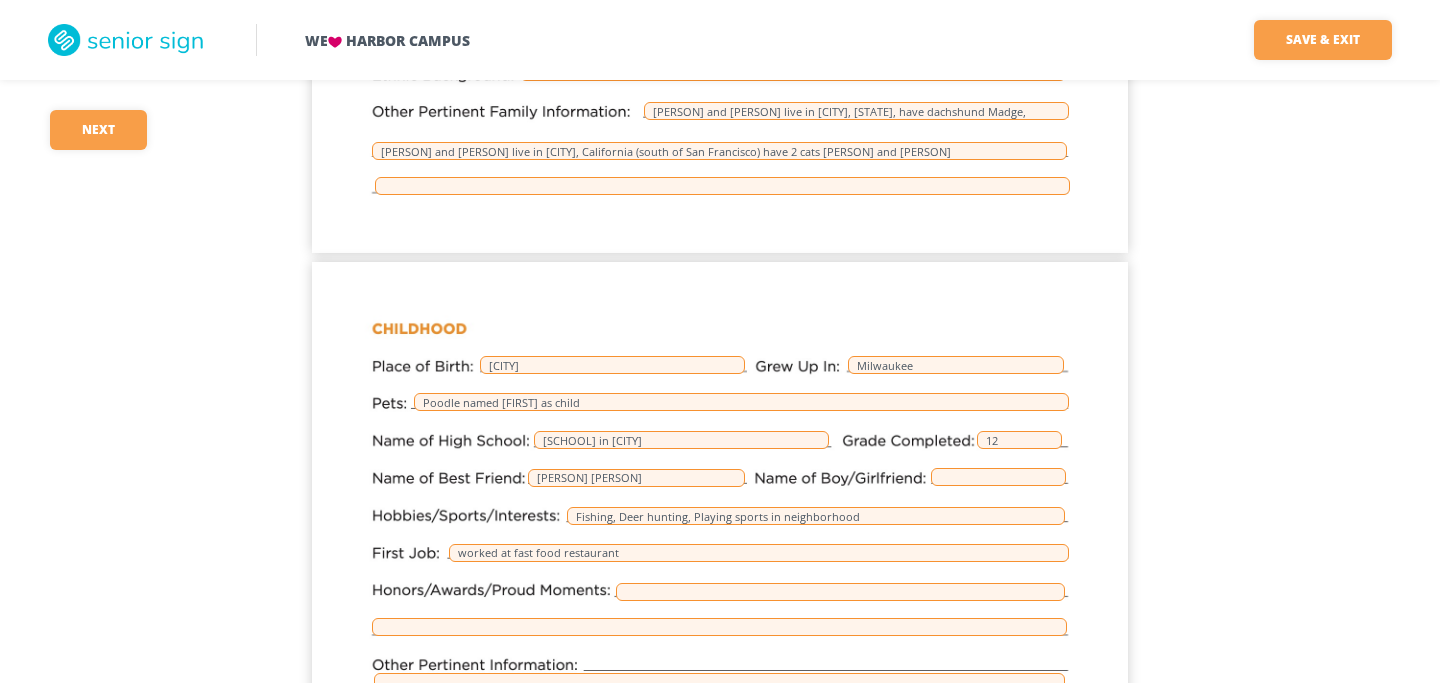 scroll, scrollTop: 974, scrollLeft: 0, axis: vertical 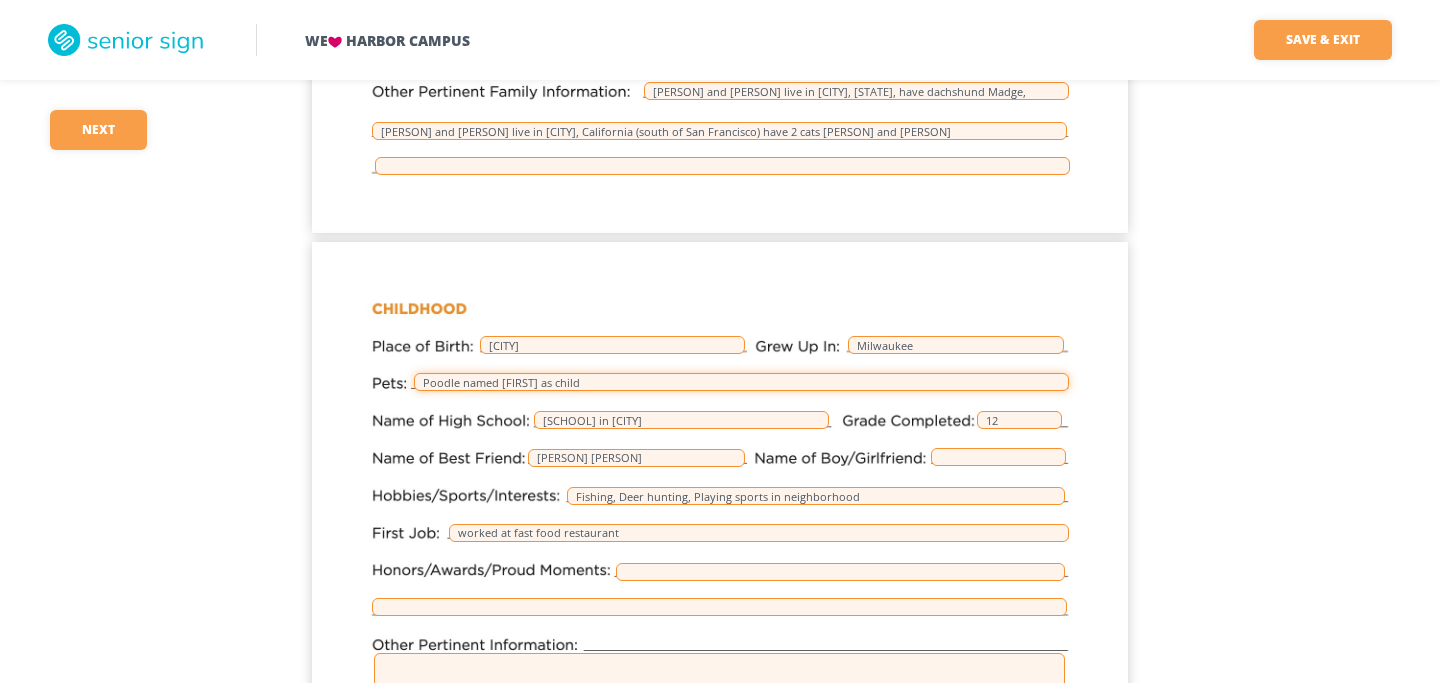 click on "Poodle named [FIRST] as child" at bounding box center [741, 382] 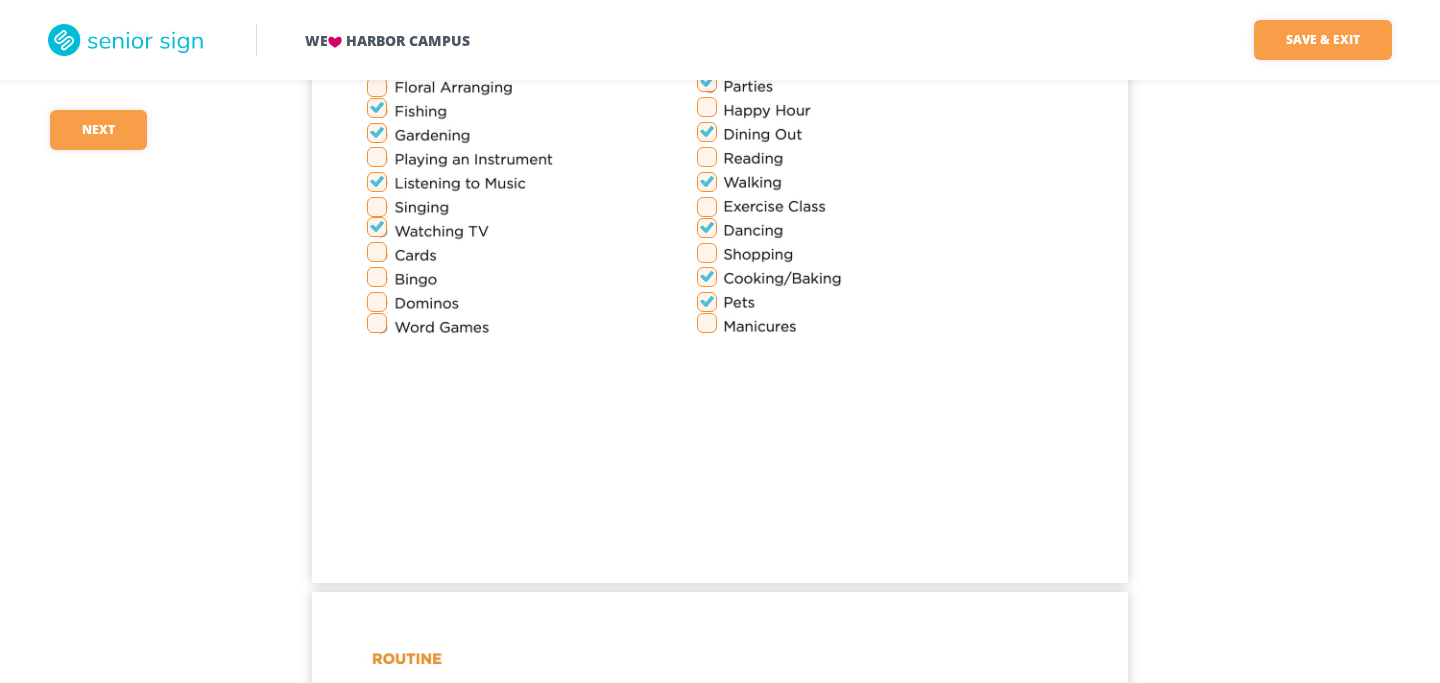 scroll, scrollTop: 2753, scrollLeft: 0, axis: vertical 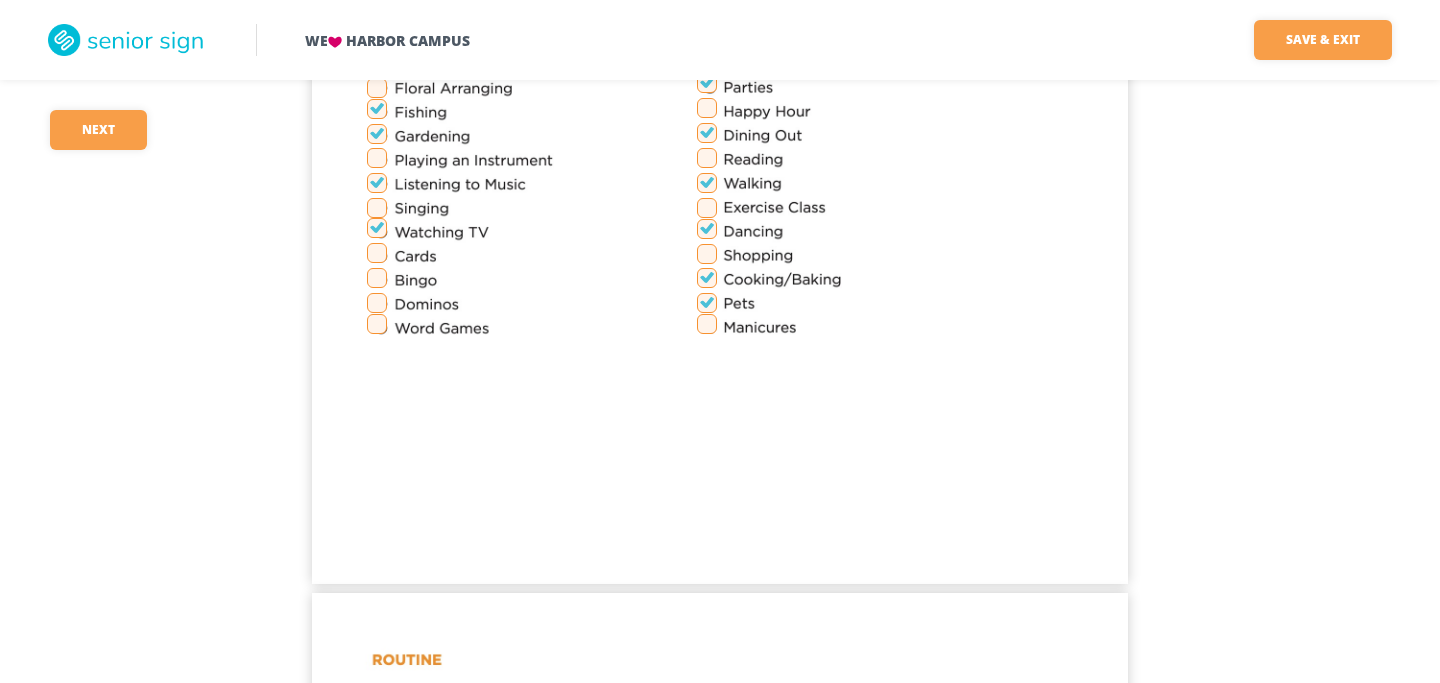 type on "Poodle named Gigi as child, as adult had cat Snuggles for lived for 21 years" 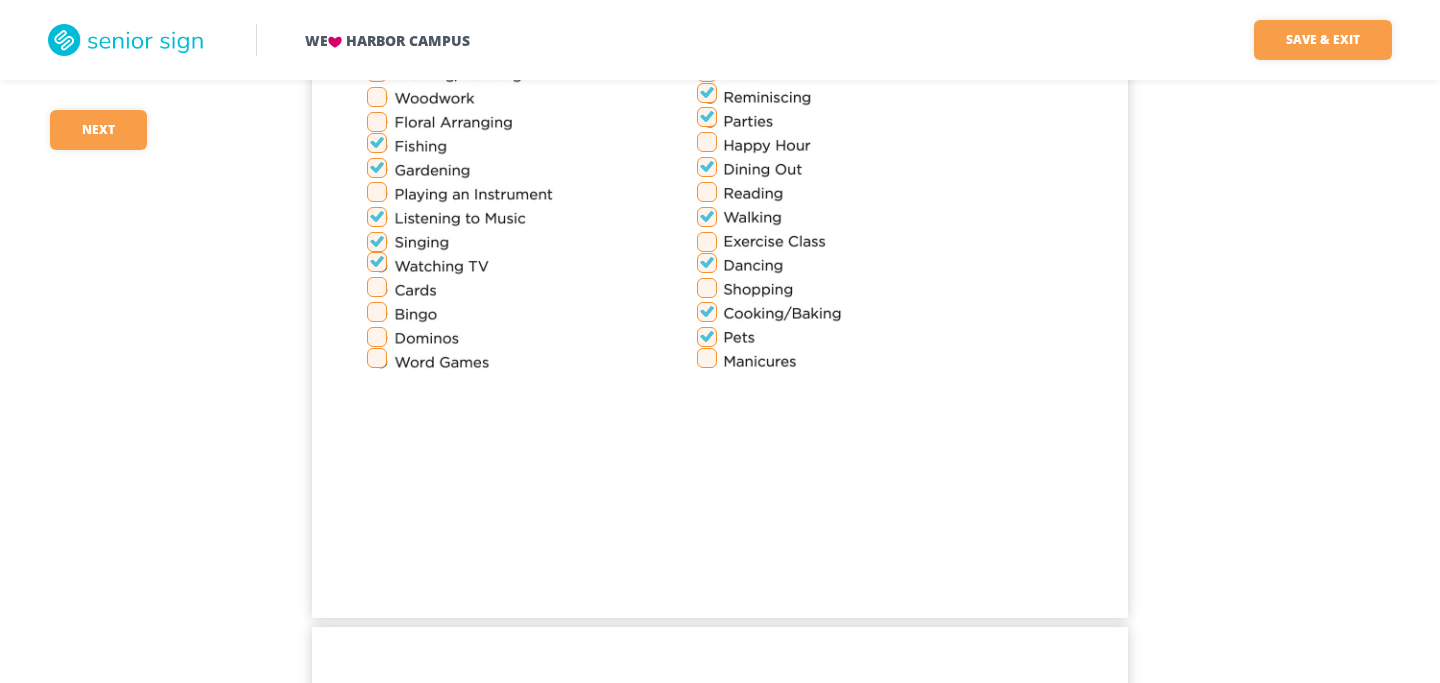 scroll, scrollTop: 2721, scrollLeft: 0, axis: vertical 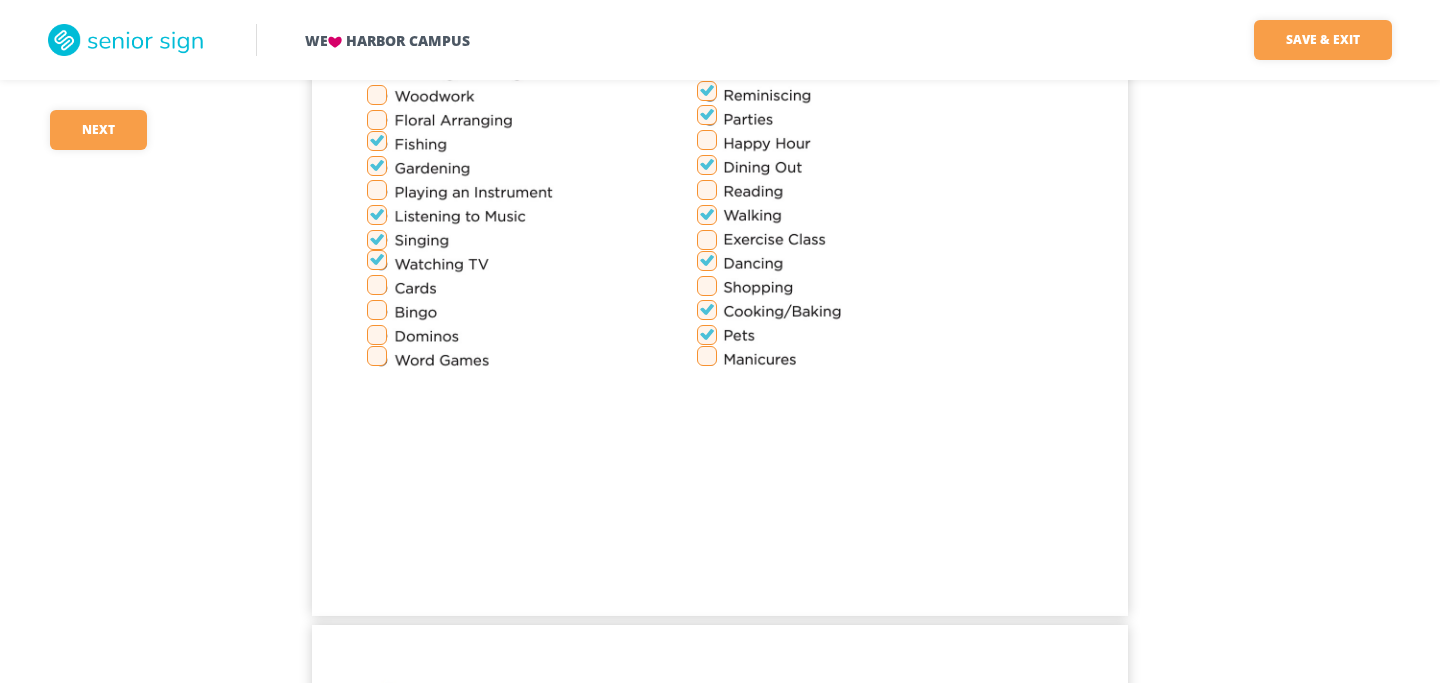 click at bounding box center [707, 140] 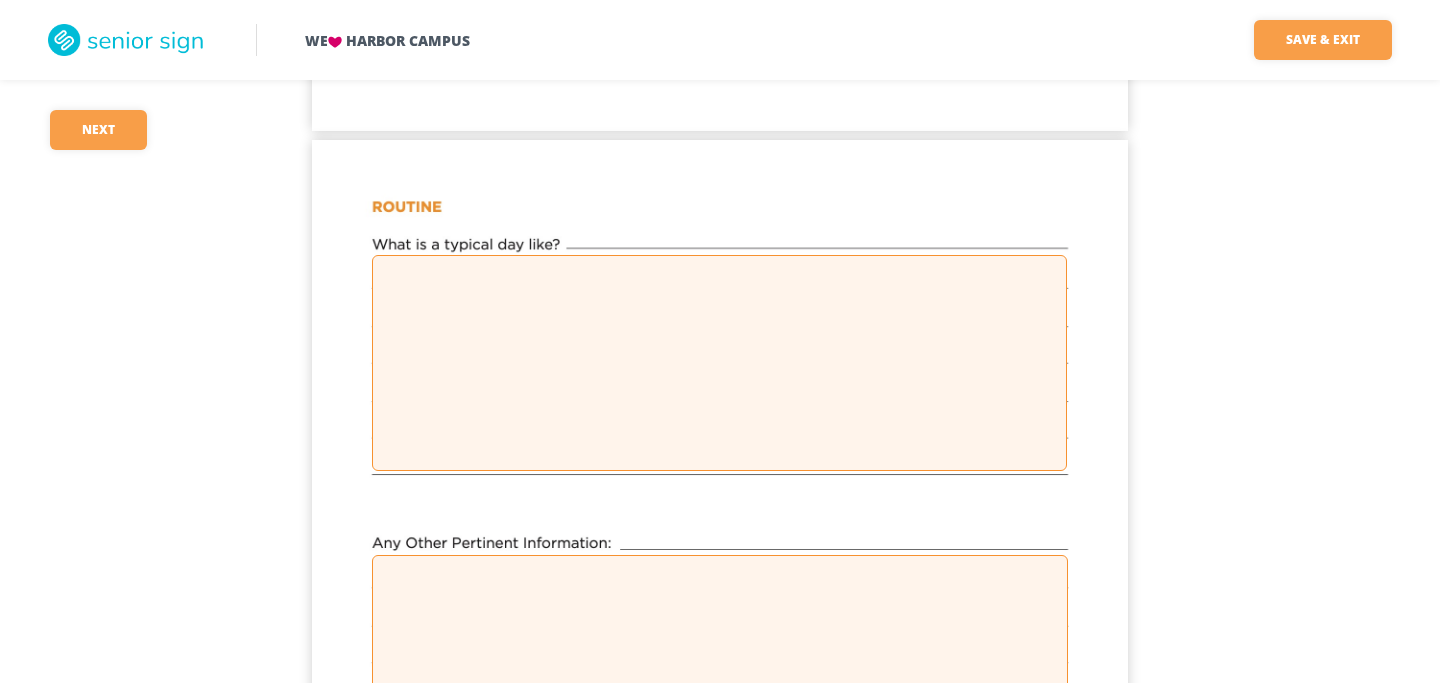 scroll, scrollTop: 3211, scrollLeft: 0, axis: vertical 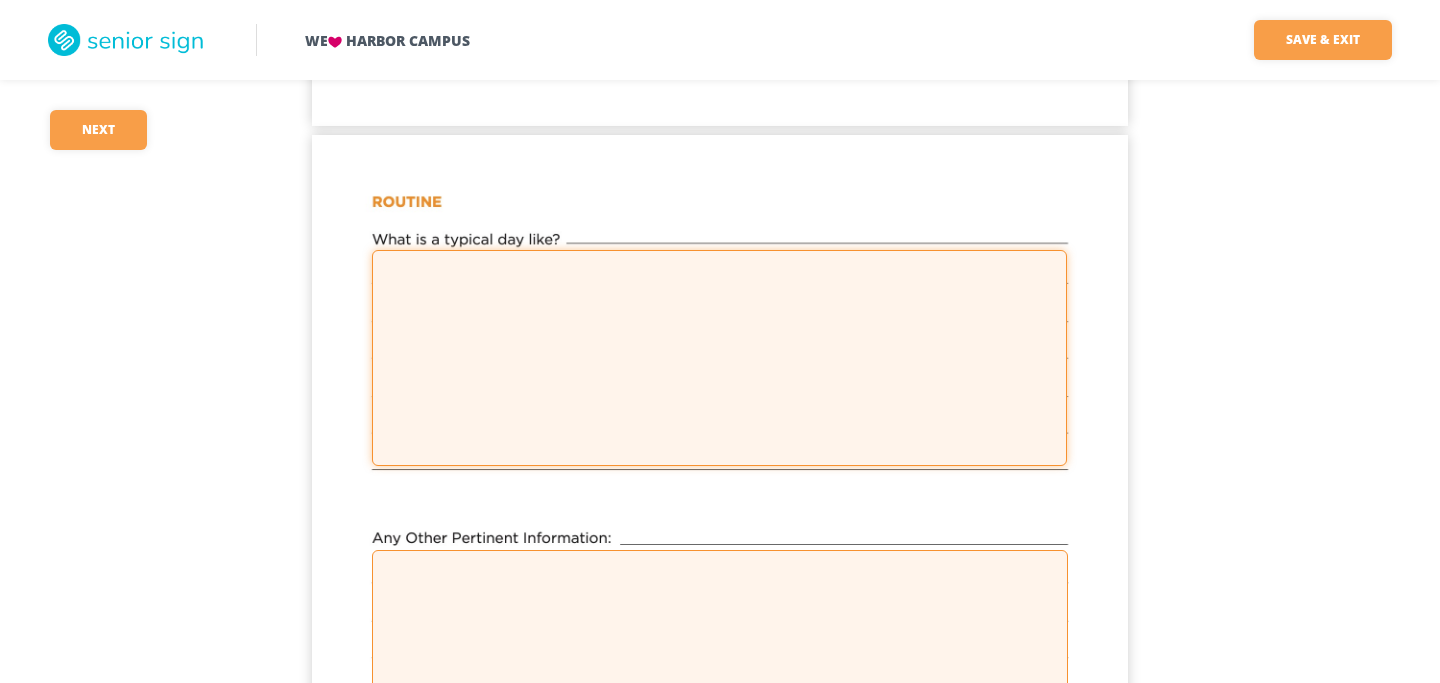 click at bounding box center [719, 358] 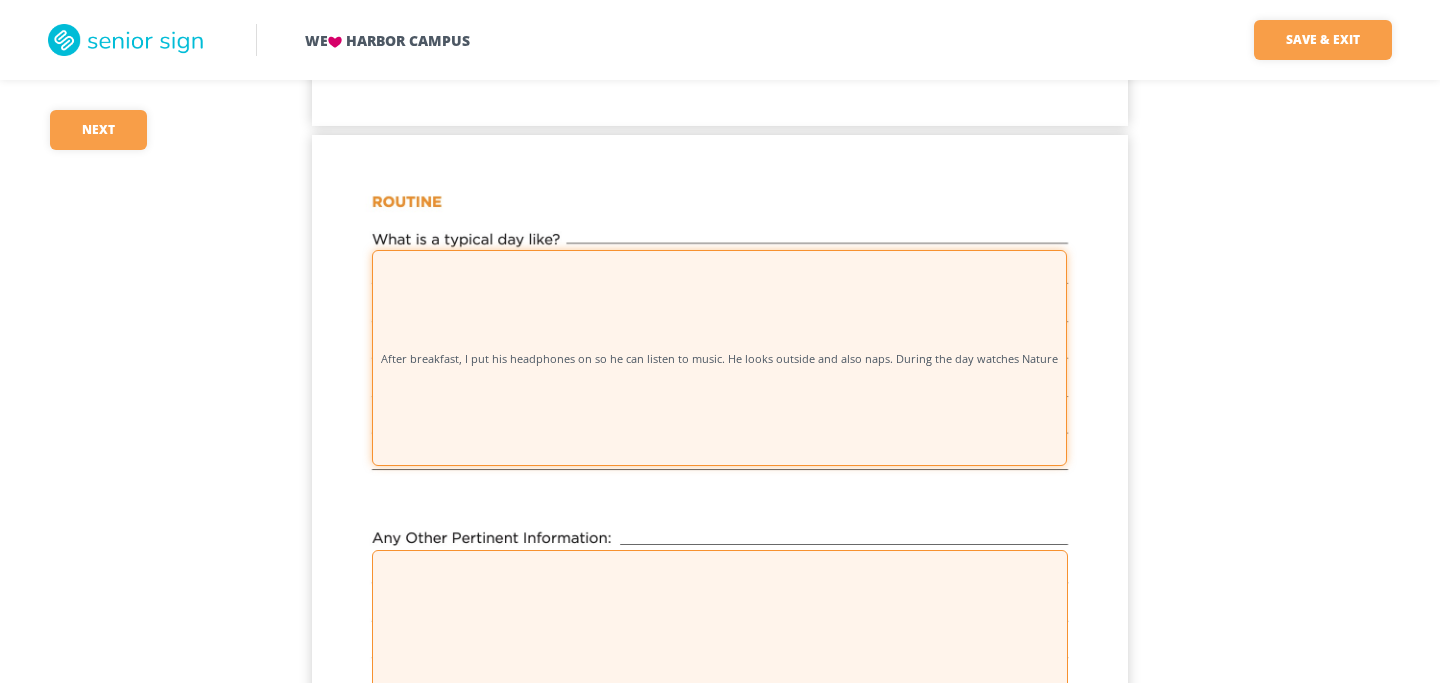 drag, startPoint x: 382, startPoint y: 359, endPoint x: 387, endPoint y: 375, distance: 16.763054 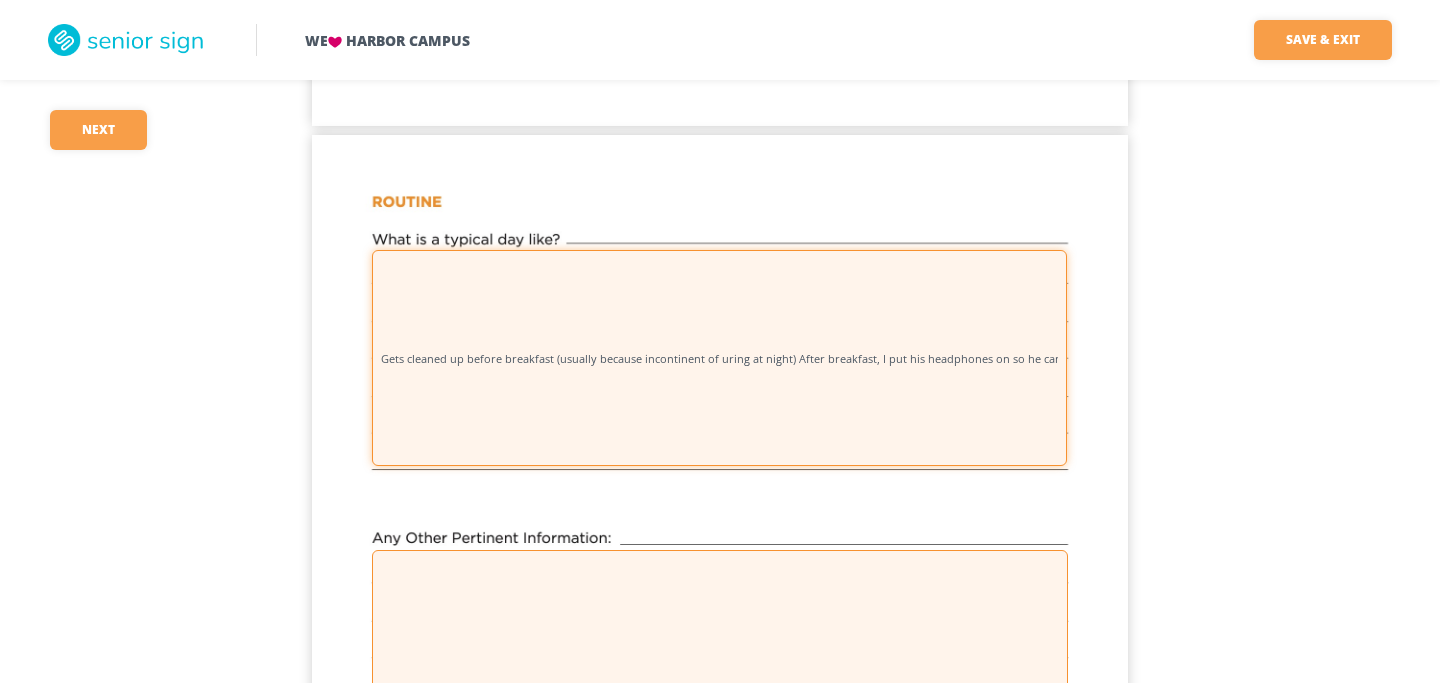 click on "Gets cleaned up before breakfast (usually because incontinent of uring at night) After breakfast, I put his headphones on so he can listen to music. He looks outside and also naps. During the day watches Nature shows, Brewers games. Walks a little bit in the house. Looks at pictures in photo albums or on electronic photo frame." at bounding box center [719, 358] 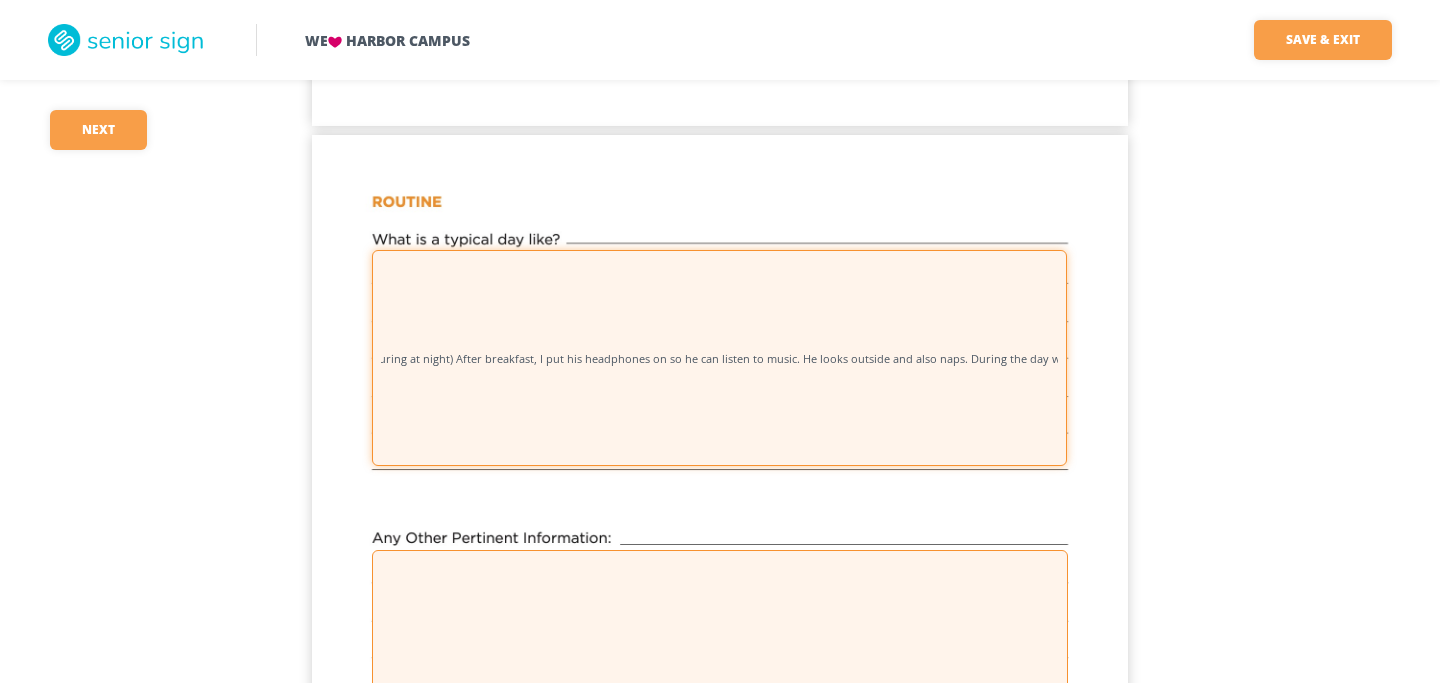 click on "Gets cleaned up before breakfast (usually because incontinent of uring at night) After breakfast, I put his headphones on so he can listen to music. He looks outside and also naps. During the day watches Nature shows, Brewers games. Walks a little bit in the house. Looks at pictures in photo albums or on electronic photo frame." at bounding box center (719, 358) 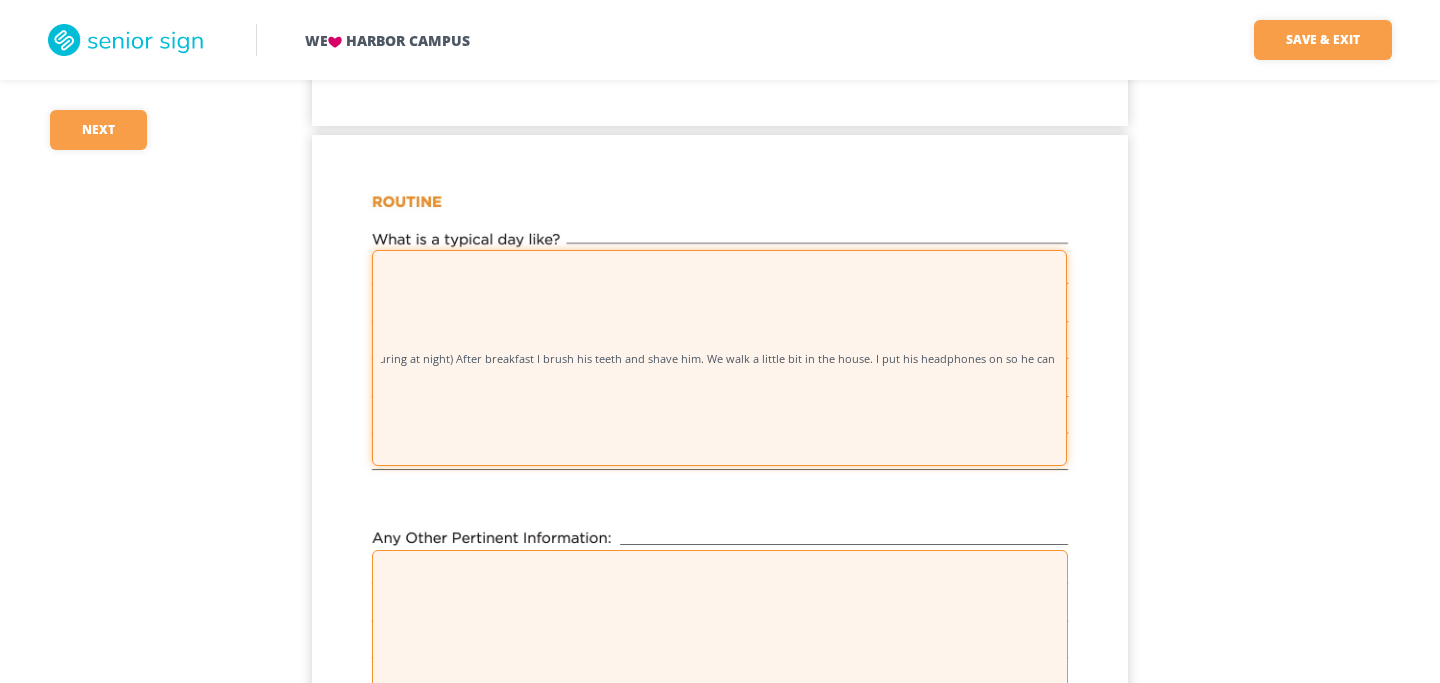 click on "Gets cleaned up before breakfast (usually because incontinent of uring at night) After breakfast I brush his teeth and shave him. We walk a little bit in the house. I put his headphones on so he can listen to music. He looks outside and also naps. During the day watches Nature shows, Brewers games. Walks a little bit in the house. Looks at pictures in photo albums or on electronic photo frame." at bounding box center (719, 358) 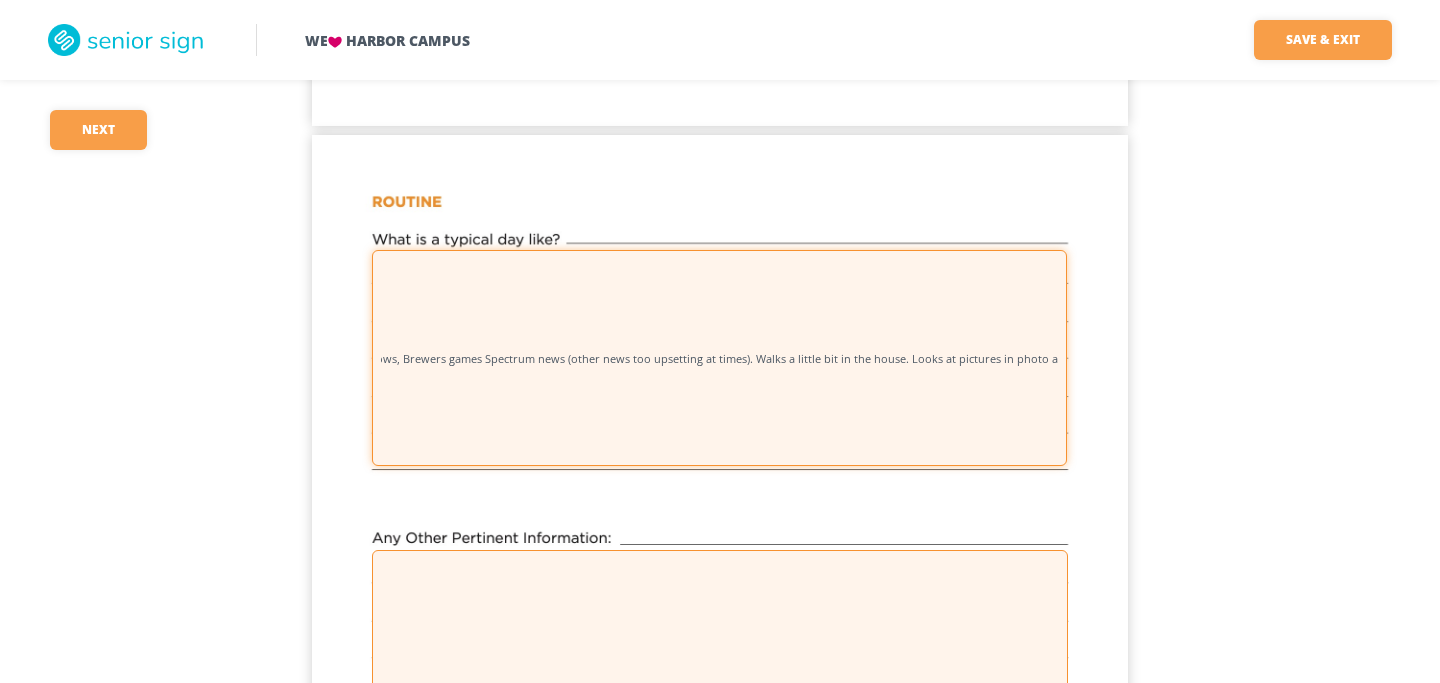scroll, scrollTop: 0, scrollLeft: 1598, axis: horizontal 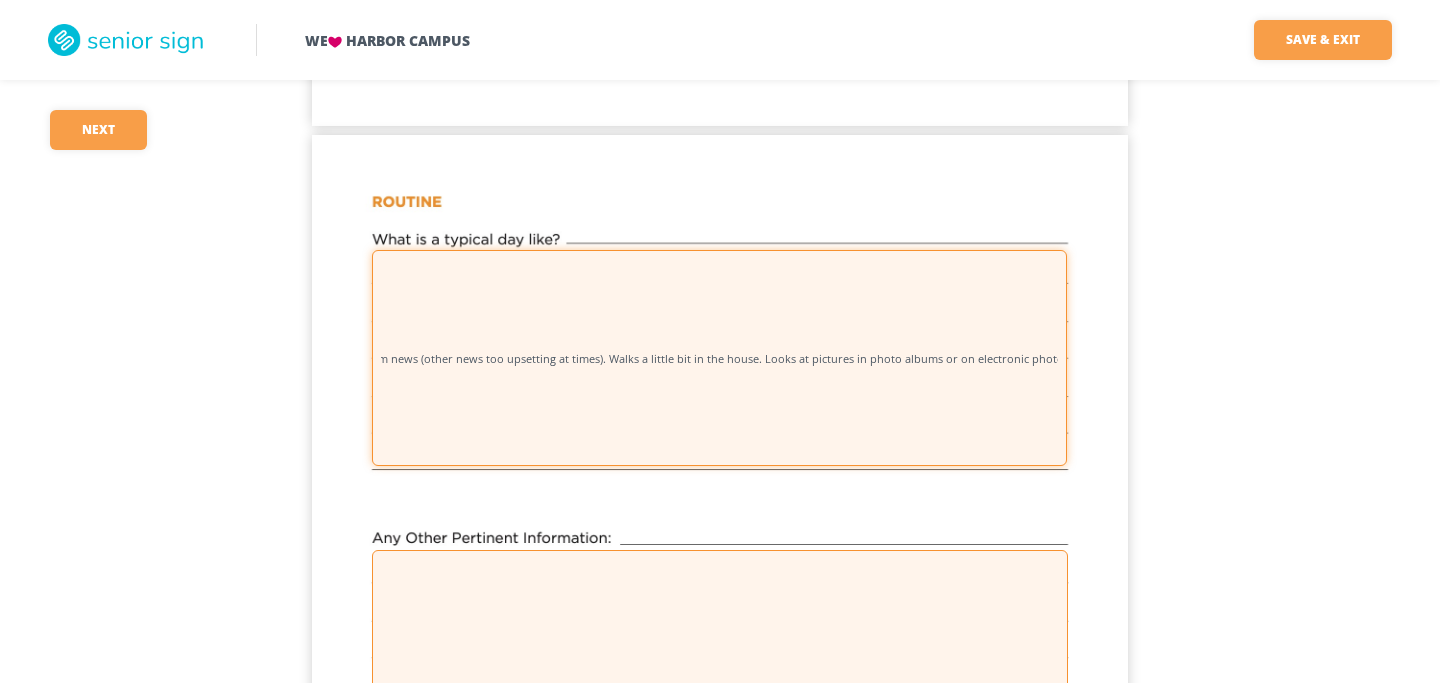 click on "Gets cleaned up before breakfast (usually because incontinent of uring at night) After breakfast I brush his teeth and shave him. We walk a little bit in the house. I put his headphones on so he can listen to music. He looks outside and also naps. During the day watches Nature shows, Brewers games Spectrum news (other news too upsetting at times). Walks a little bit in the house. Looks at pictures in photo albums or on electronic photo frame." at bounding box center [719, 358] 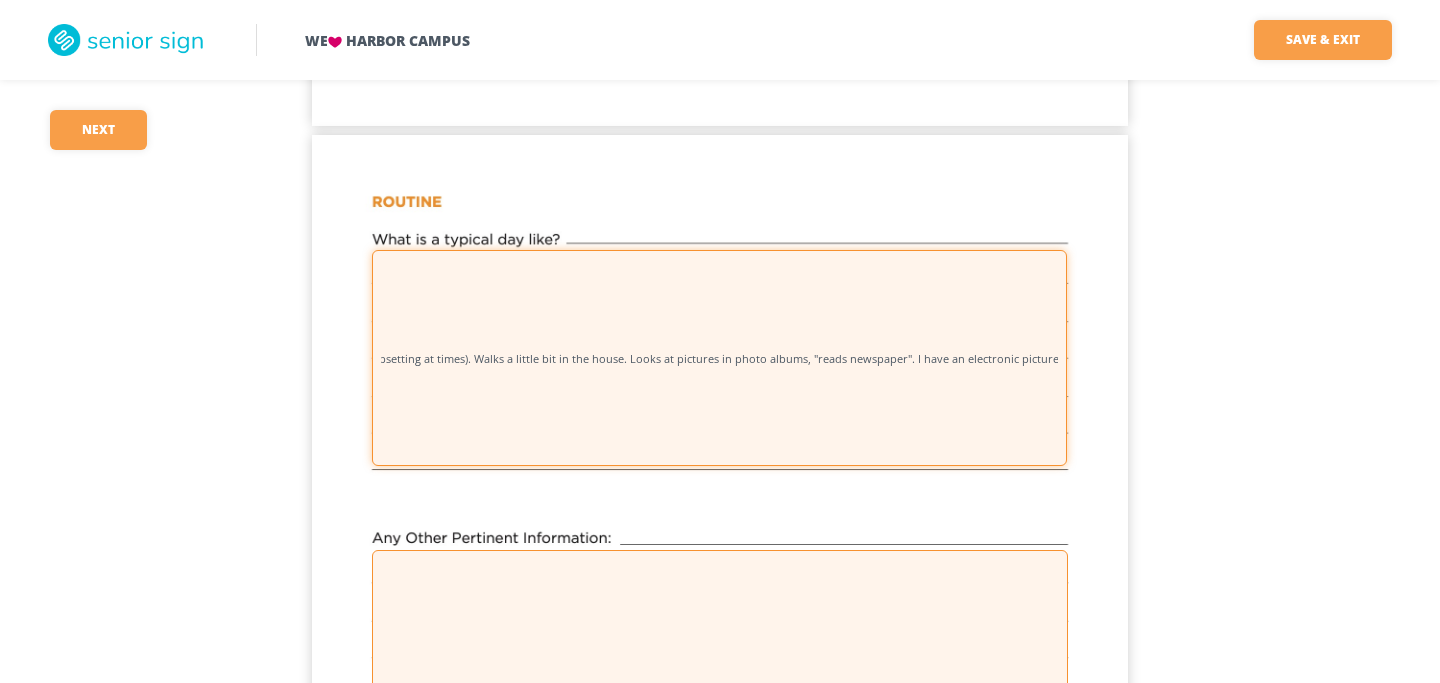 scroll, scrollTop: 0, scrollLeft: 1878, axis: horizontal 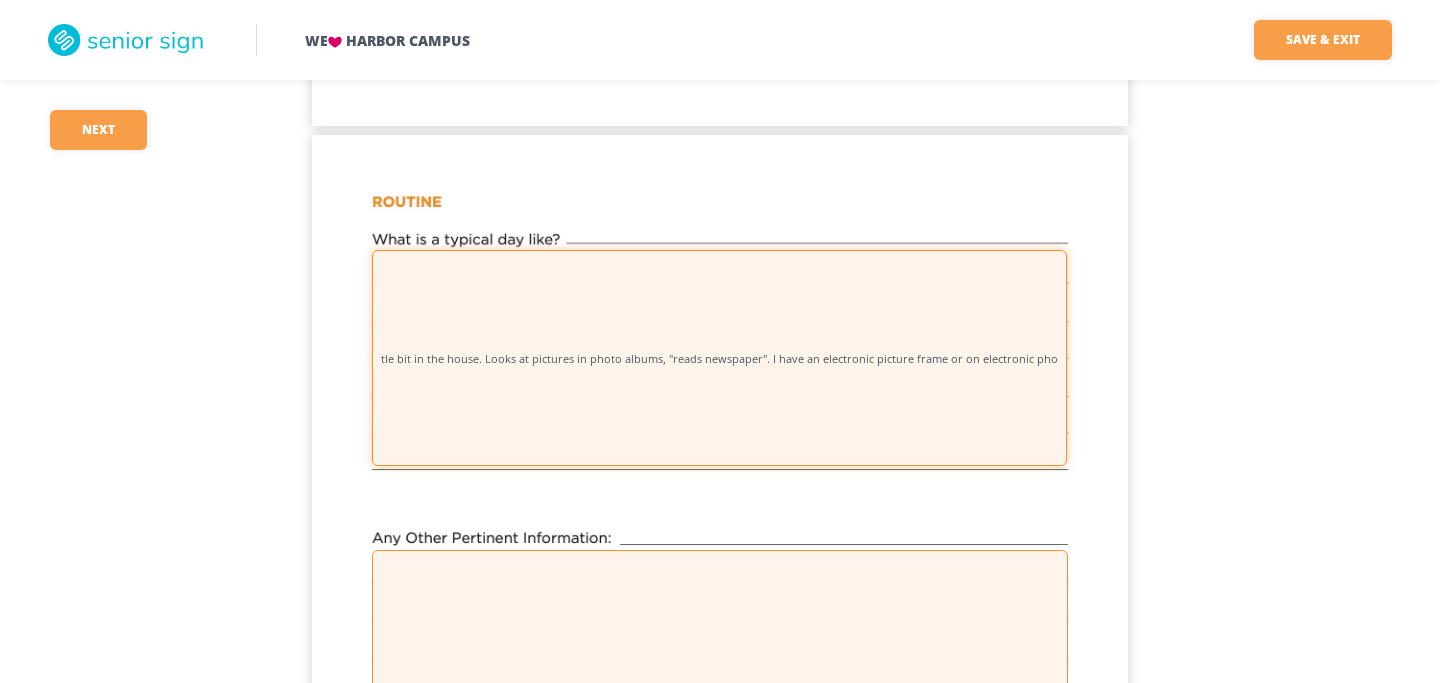 click on "Gets cleaned up before breakfast (usually because incontinent of uring at night) After breakfast I brush his teeth and shave him. We walk a little bit in the house. I put his headphones on so he can listen to music. He looks outside and also naps. During the day watches Nature shows, Brewers games Spectrum news (other news too upsetting at times). Walks a little bit in the house. Looks at pictures in photo albums, "reads newspaper". I have an electronic picture frame or on electronic photo frame." at bounding box center [719, 358] 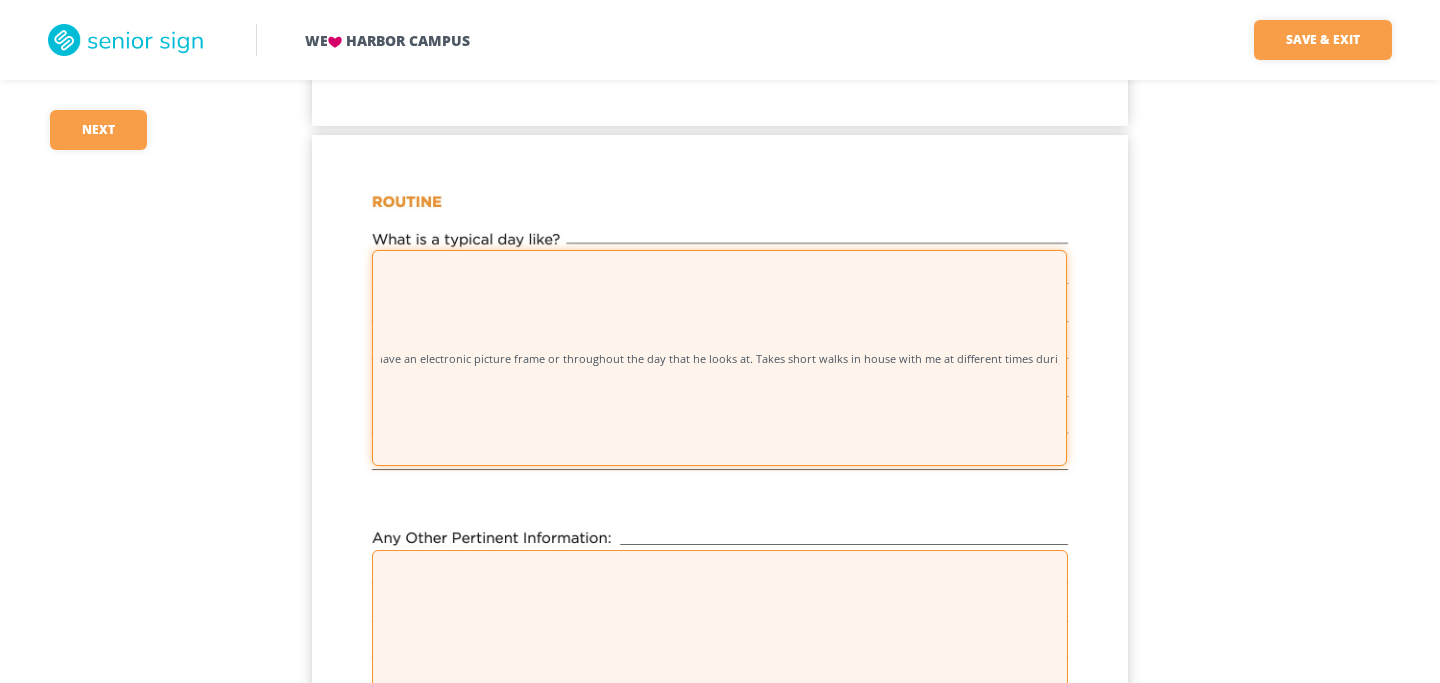 scroll, scrollTop: 0, scrollLeft: 2284, axis: horizontal 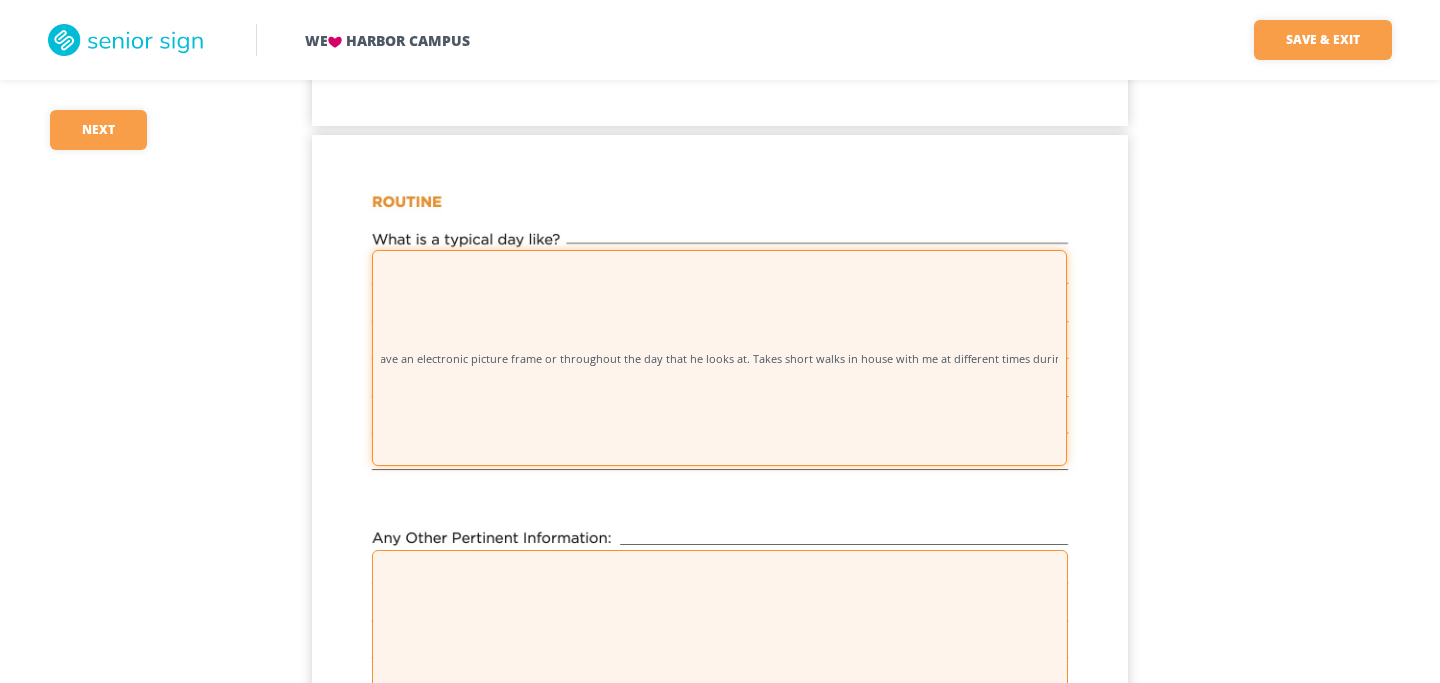 type on "Gets cleaned up before breakfast (usually because incontinent of uring at night) After breakfast I brush his teeth and shave him. We walk a little bit in the house. I put his headphones on so he can listen to music. He looks outside and also naps. During the day watches Nature shows, Brewers games Spectrum news (other news too upsetting at times). Walks a little bit in the house. Looks at pictures in photo albums, "reads newspaper". I have an electronic picture frame or throughout the day that he looks at. Takes short walks in house with me at different times during the day." 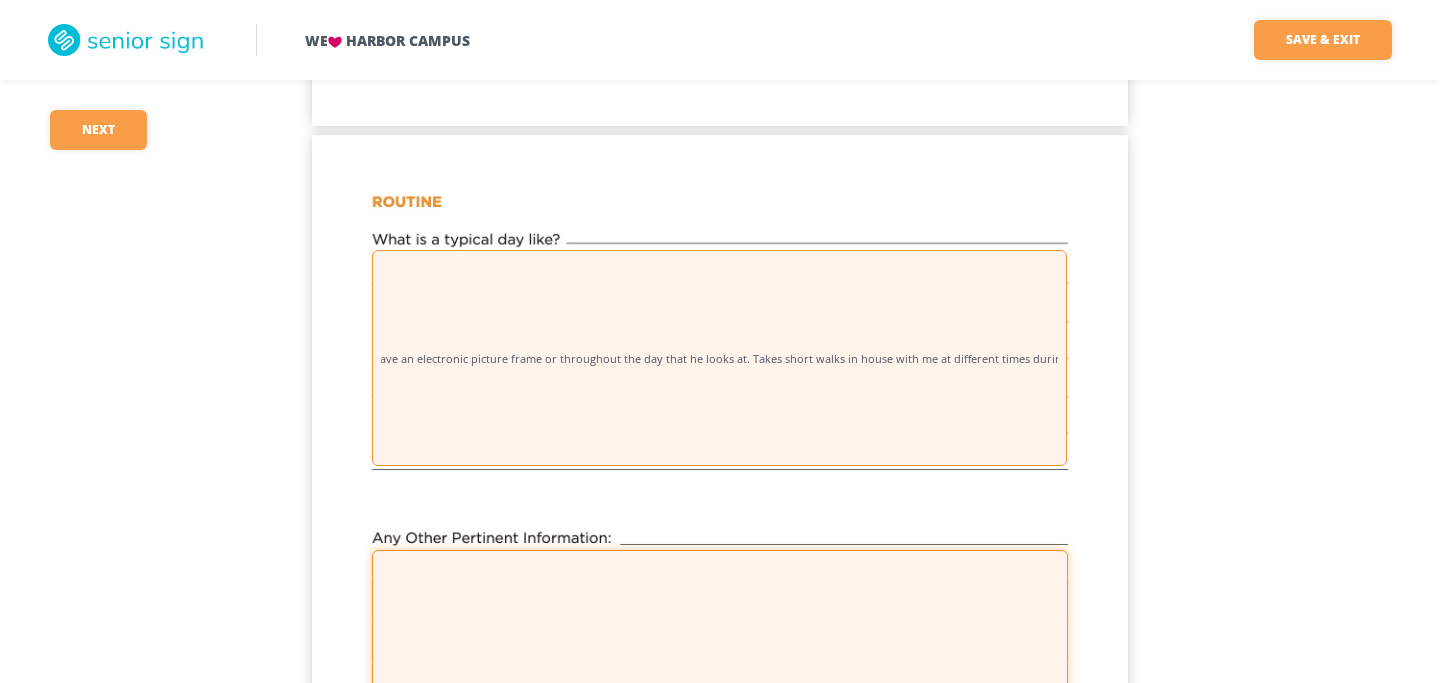scroll, scrollTop: 0, scrollLeft: 0, axis: both 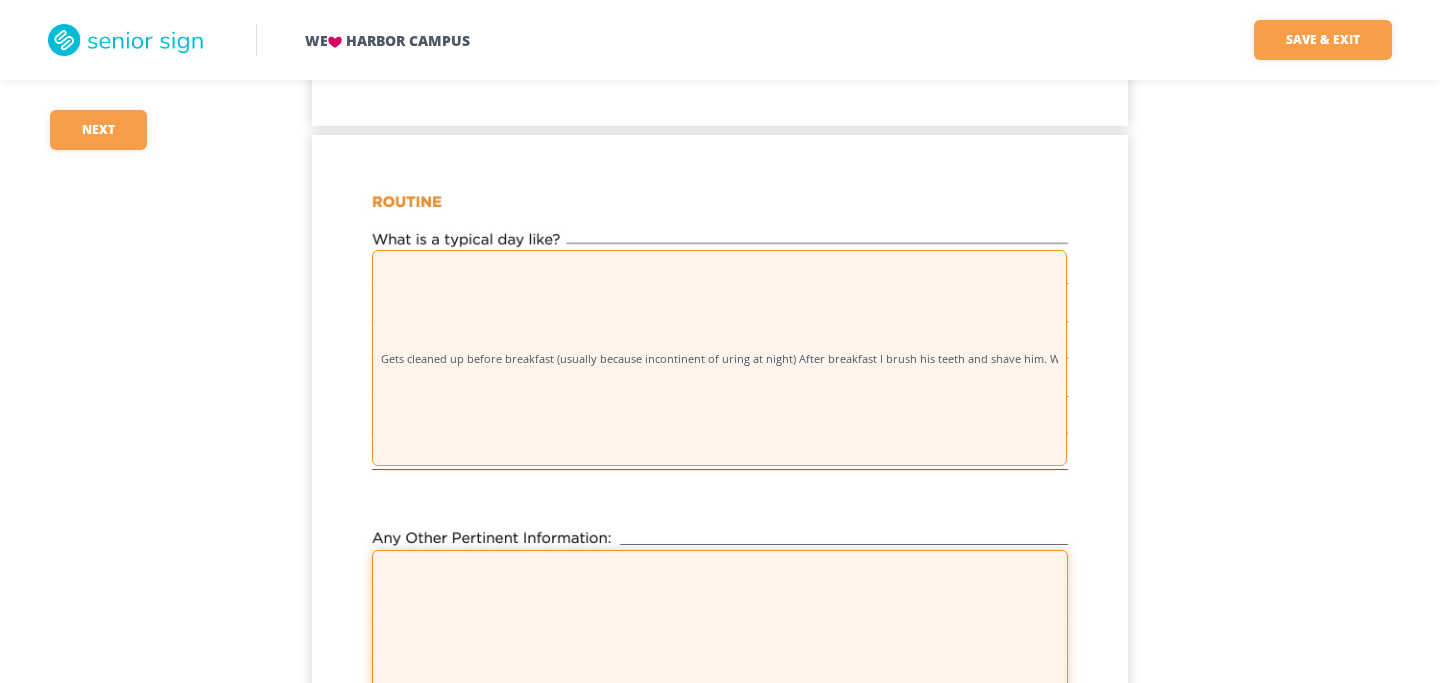 click at bounding box center [720, 732] 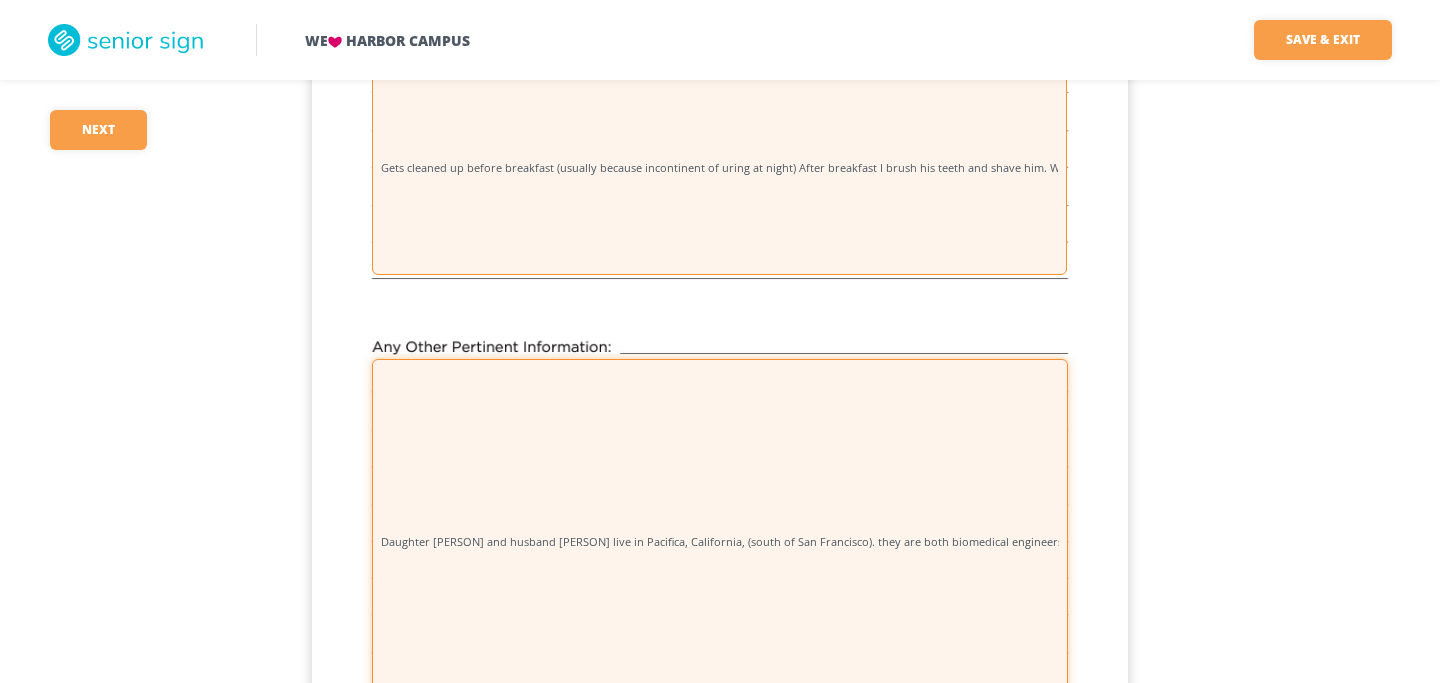scroll, scrollTop: 3432, scrollLeft: 0, axis: vertical 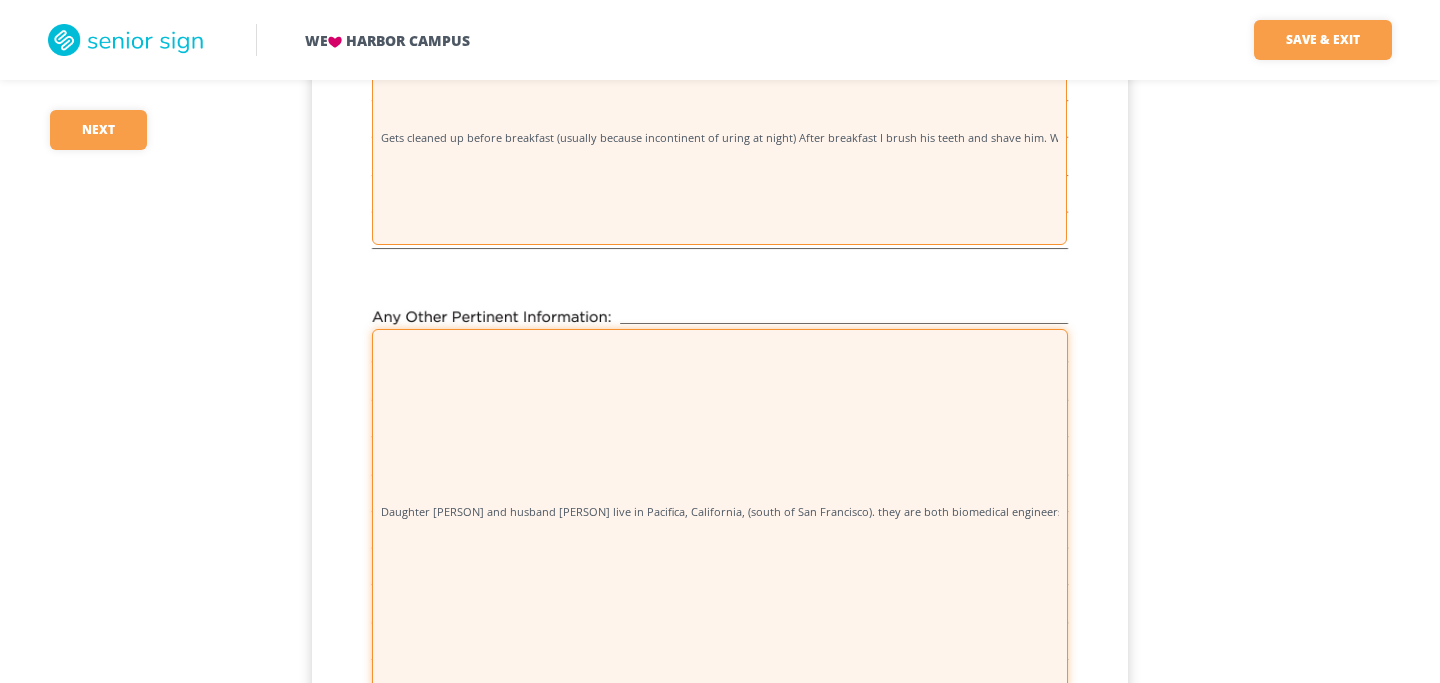 drag, startPoint x: 574, startPoint y: 509, endPoint x: 858, endPoint y: 515, distance: 284.0634 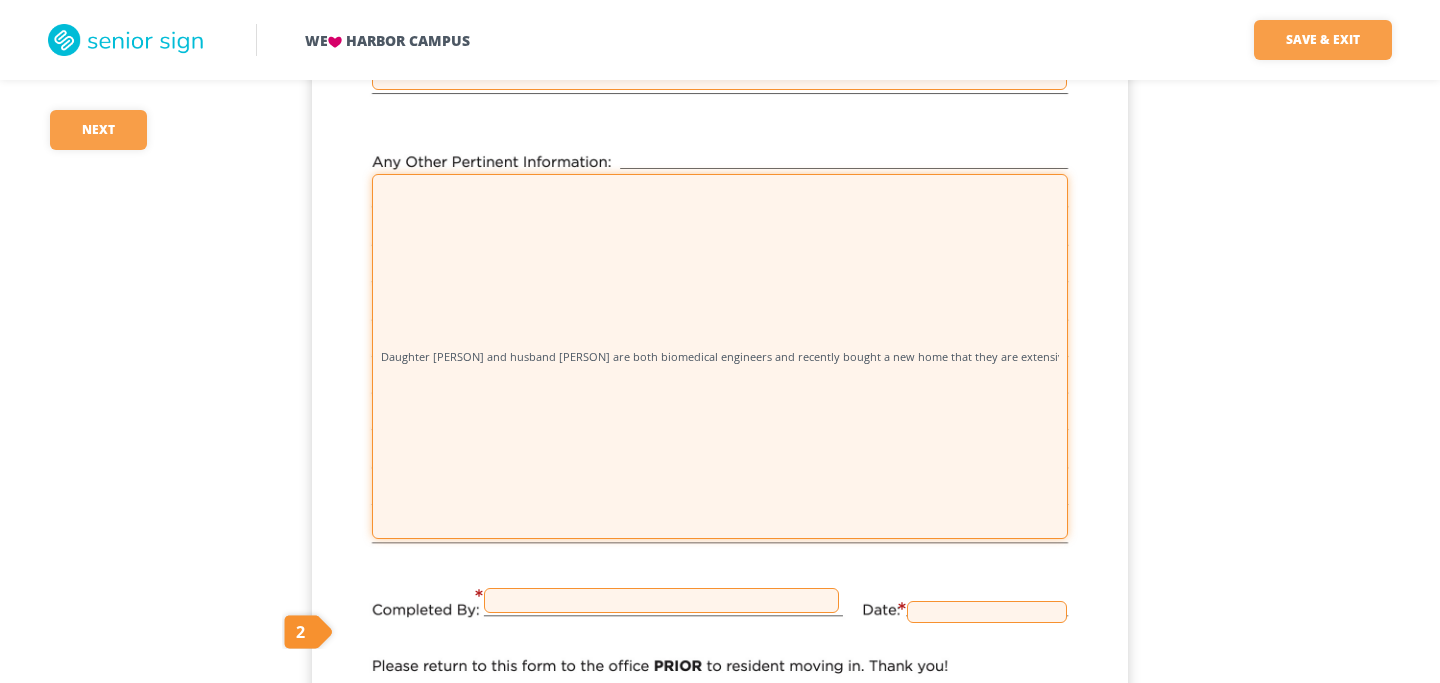 scroll, scrollTop: 3590, scrollLeft: 0, axis: vertical 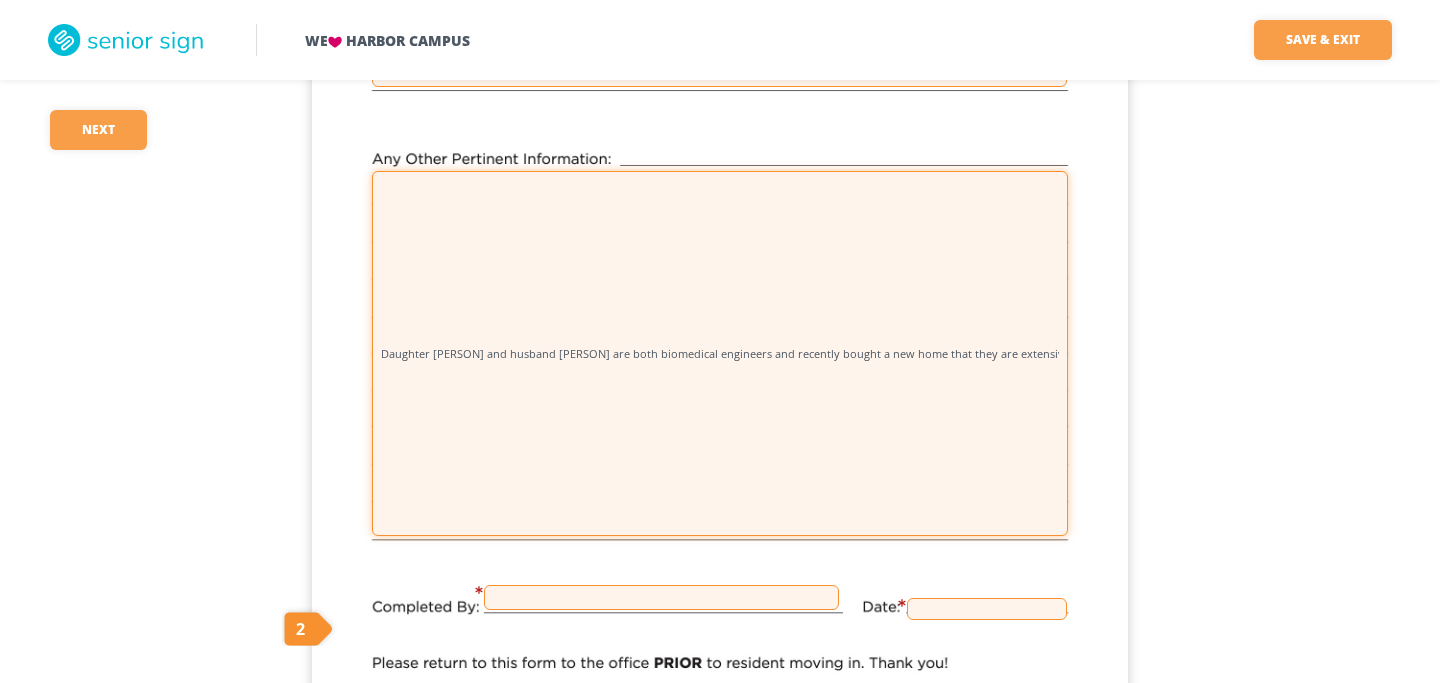 click on "Daughter [PERSON] and husband [PERSON] are both biomedical engineers and recently bought a new home that they are extensively remodeling." at bounding box center (720, 353) 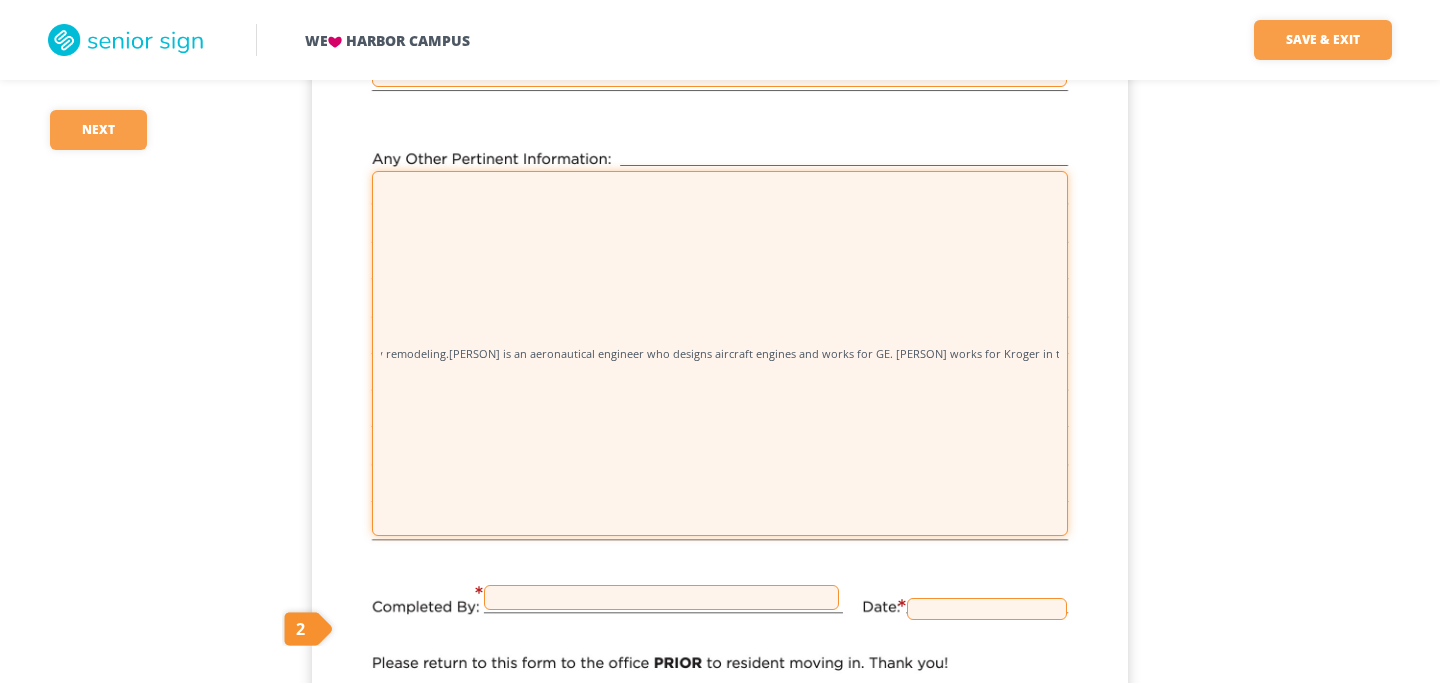 scroll, scrollTop: 0, scrollLeft: 699, axis: horizontal 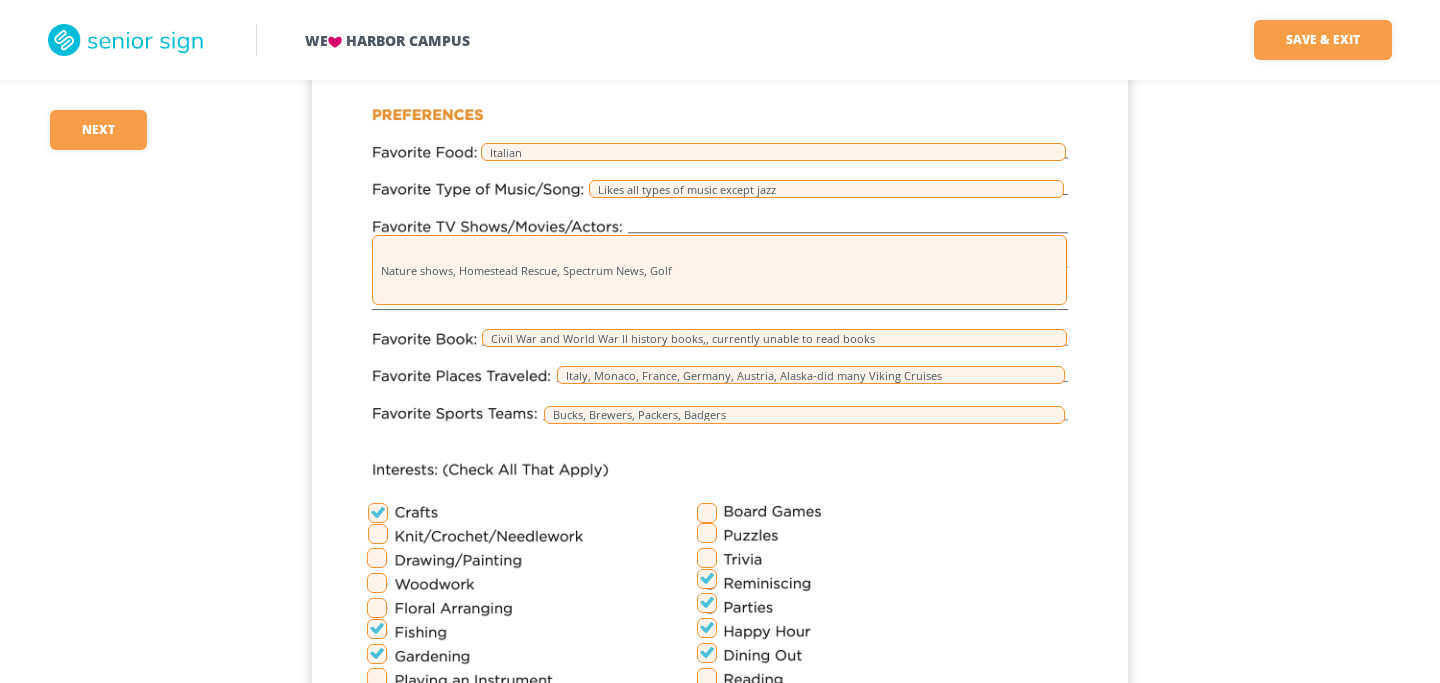 type on "Daughter [PERSON] and husband [PERSON] are both biomedical engineers and recently bought a new home that they are extensively remodeling.[PERSON] is an aeronautical engineer who designs aircraft engines and works for GE. [PERSON] works for Kroger in their corporate offices." 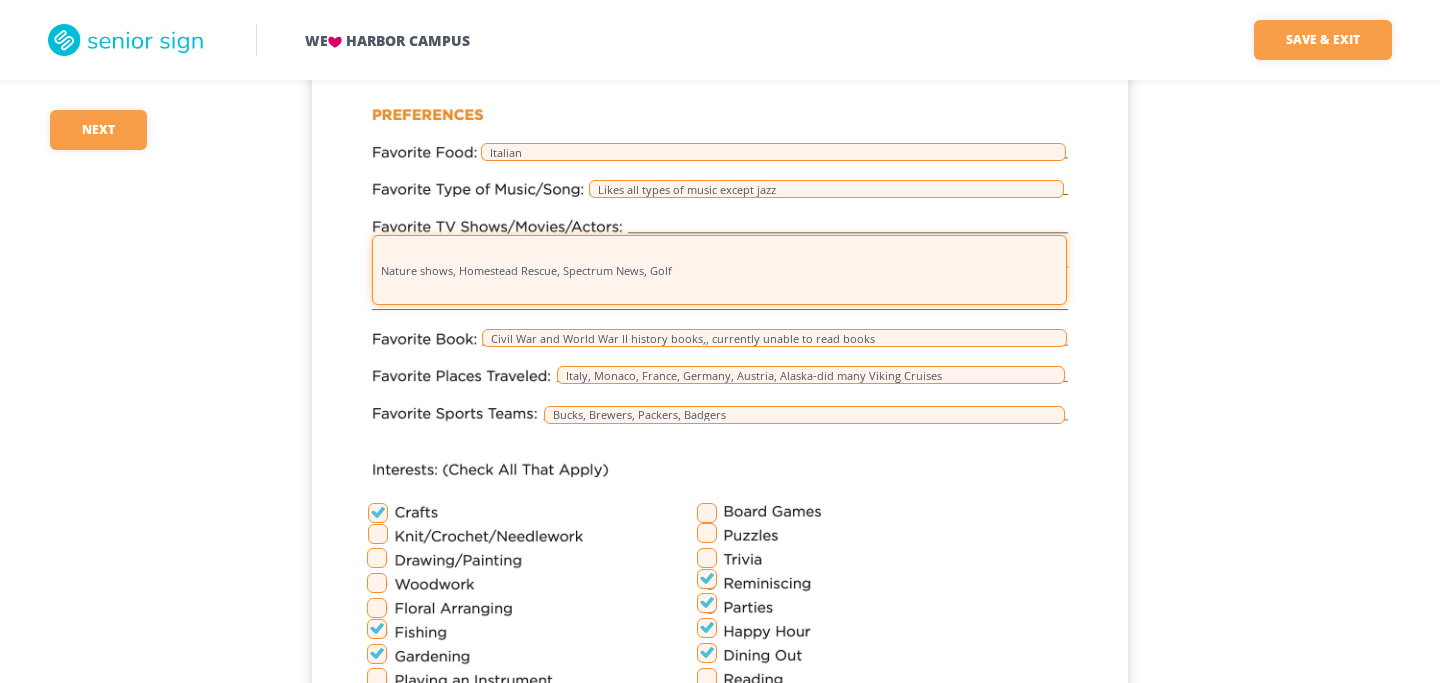 scroll, scrollTop: 0, scrollLeft: 0, axis: both 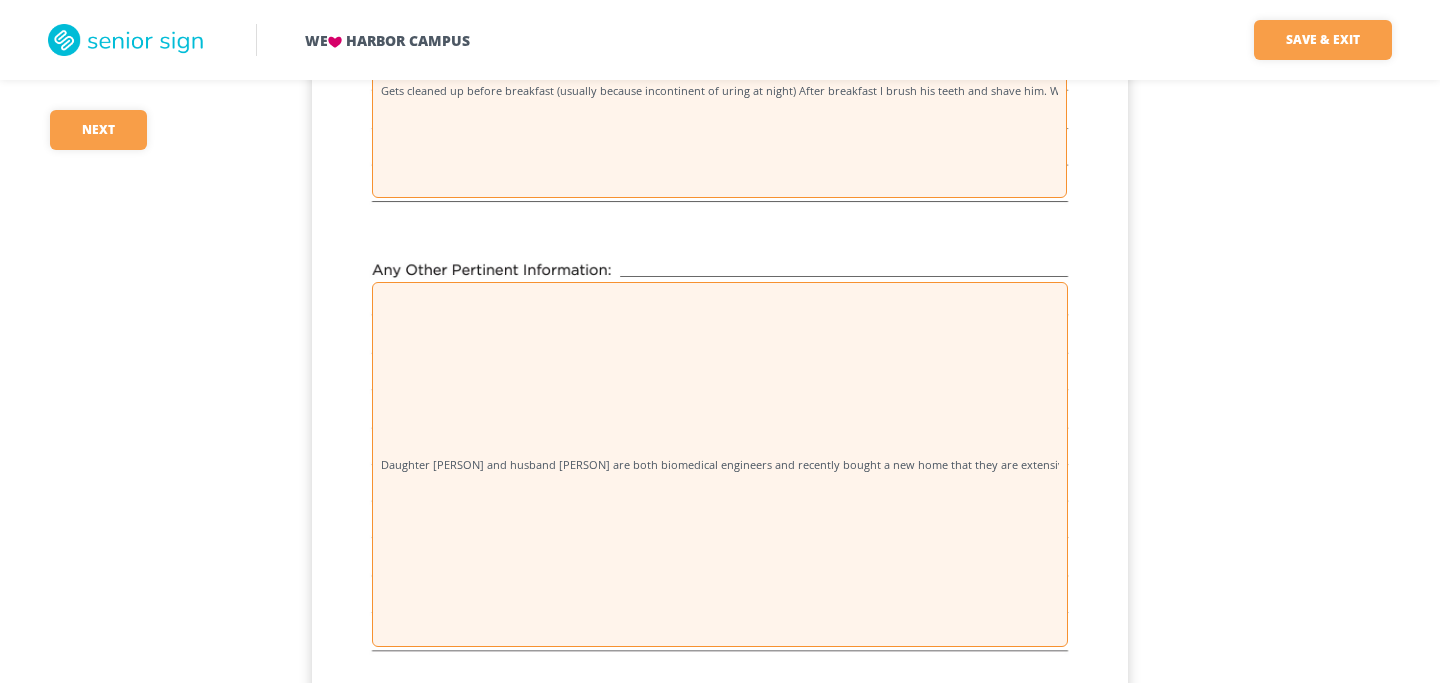 type on "Nature shows, Homestead Rescue, Spectrum News, Golf, Greatest Showman movie" 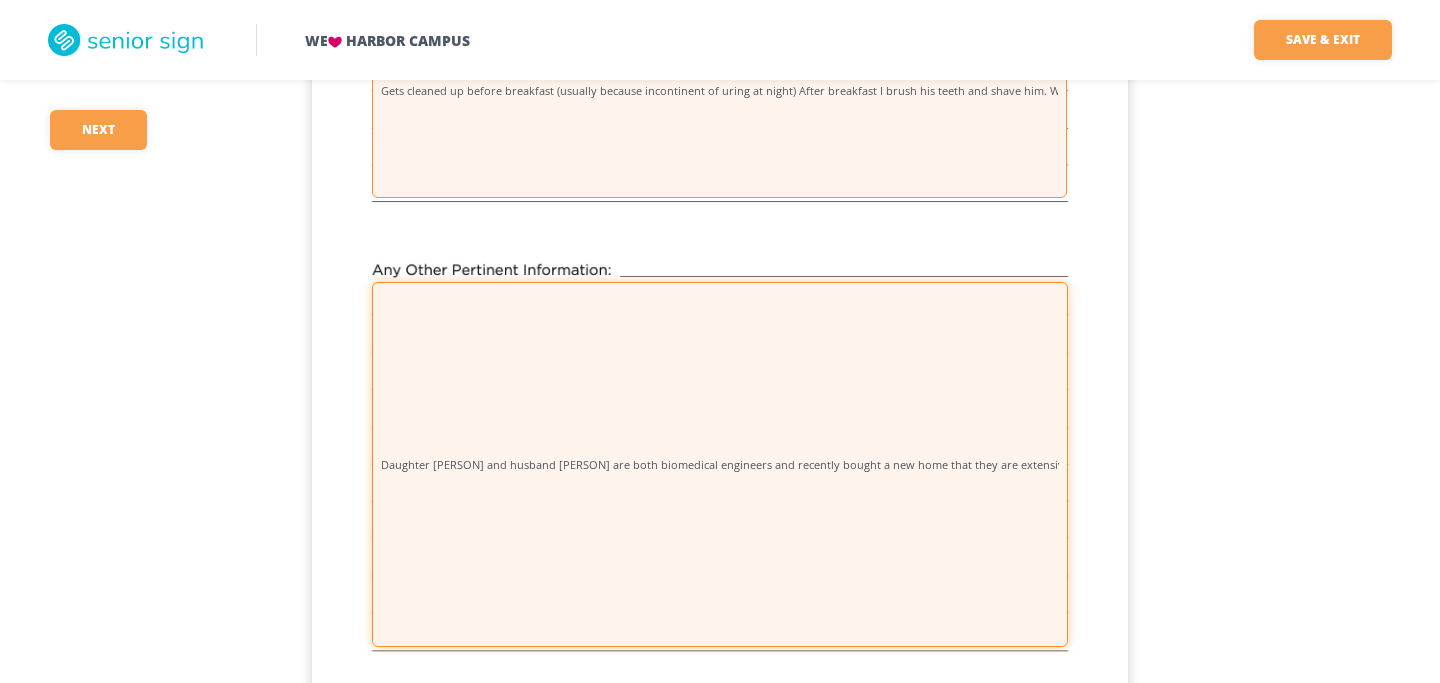 click on "Daughter [PERSON] and husband [PERSON] are both biomedical engineers and recently bought a new home that they are extensively remodeling.[PERSON] is an aeronautical engineer who designs aircraft engines and works for GE. [PERSON] works for Kroger in their corporate offices." at bounding box center [720, 464] 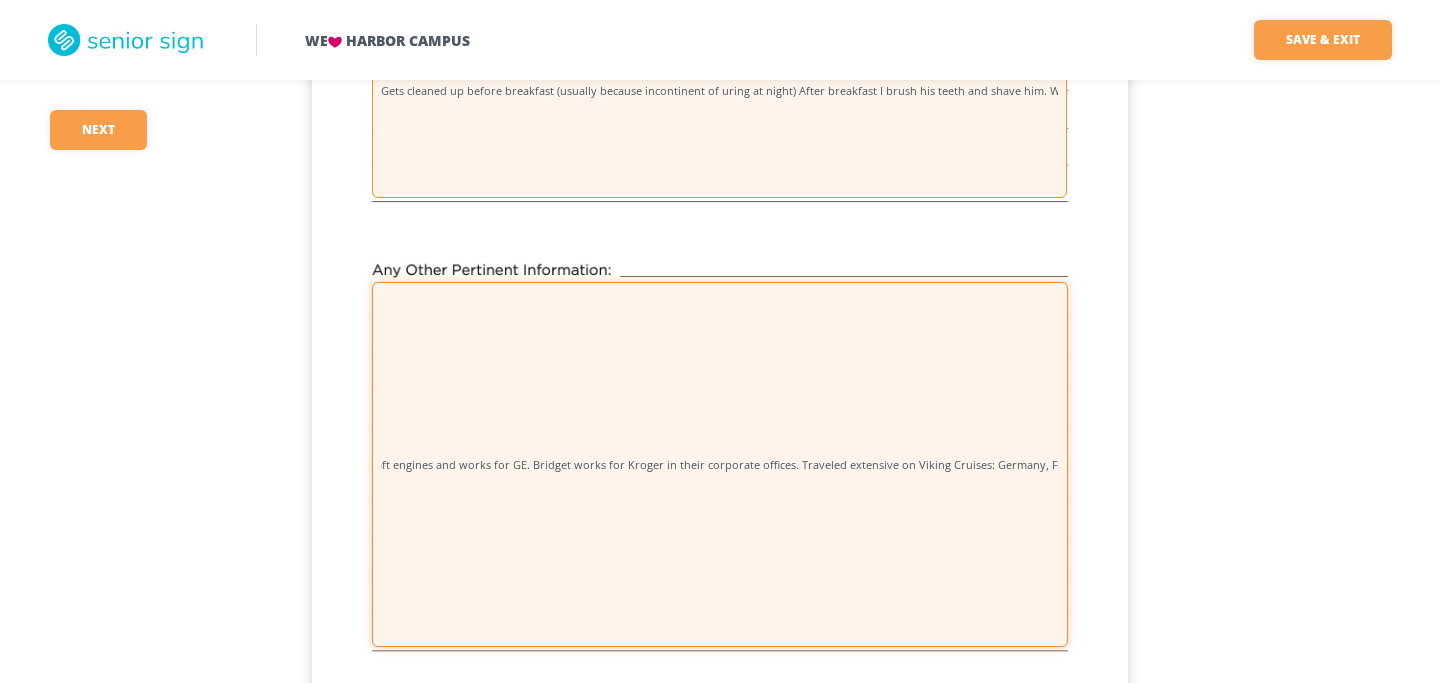 scroll, scrollTop: 0, scrollLeft: 1034, axis: horizontal 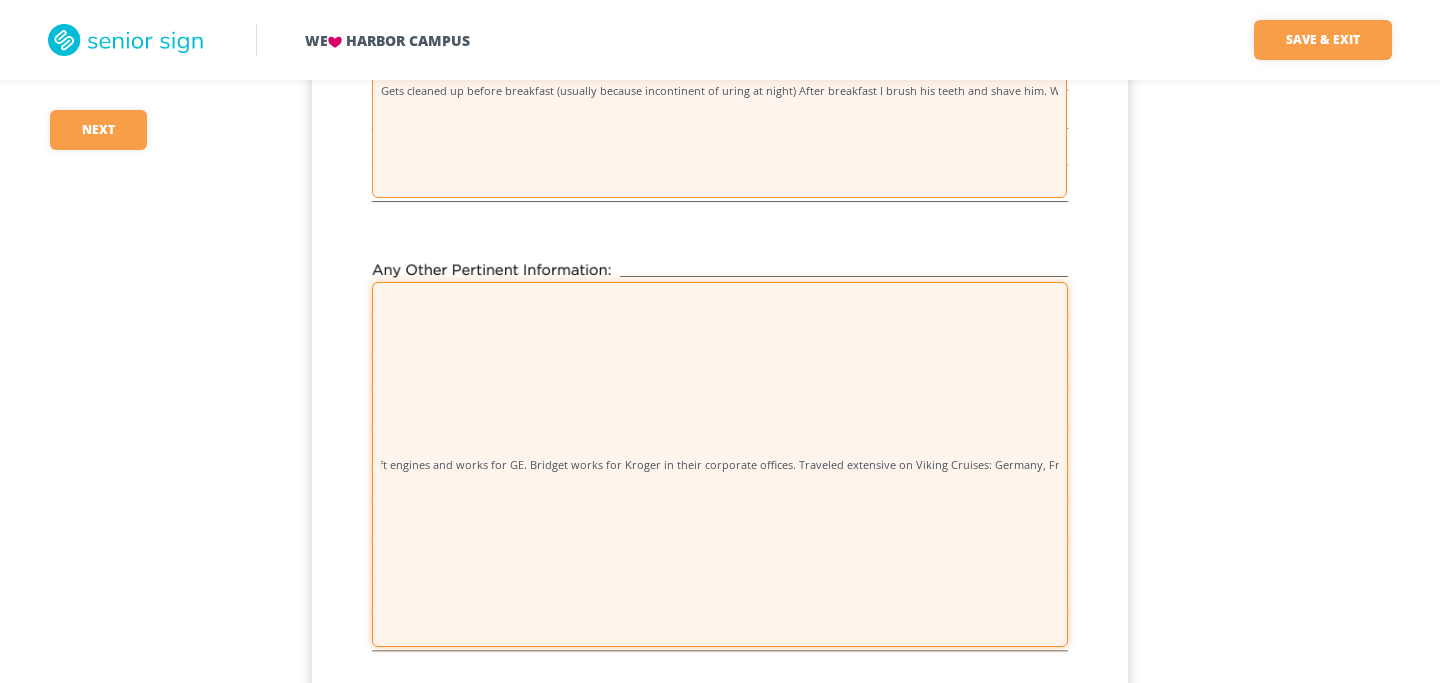 click on "Daughter [PERSON] and husband [PERSON] are both biomedical engineers and recently bought a new home that they are extensively remodeling.Paul is an aeronautical engineer who designs aircraft engines and works for GE. Bridget works for Kroger in their corporate offices. Traveled extensive on Viking Cruises: Germany, France, Monoco," at bounding box center [720, 464] 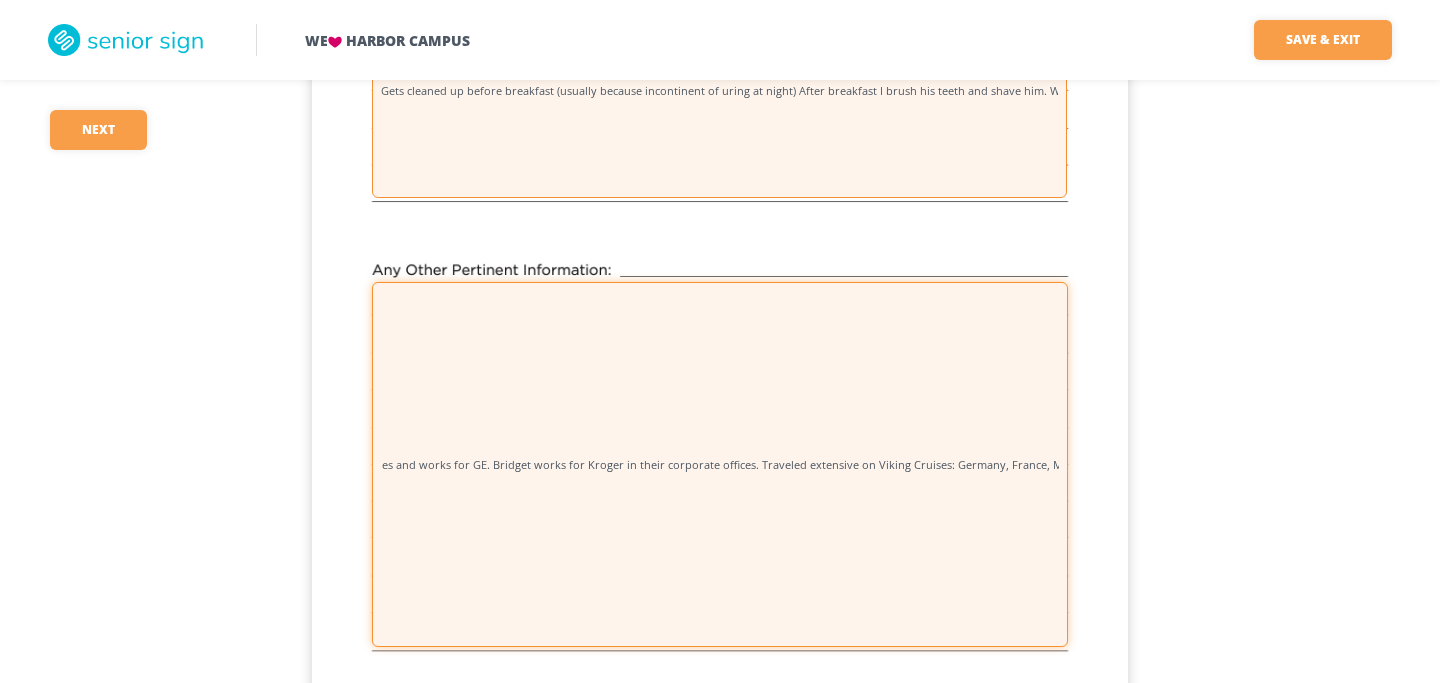 scroll, scrollTop: 0, scrollLeft: 1028, axis: horizontal 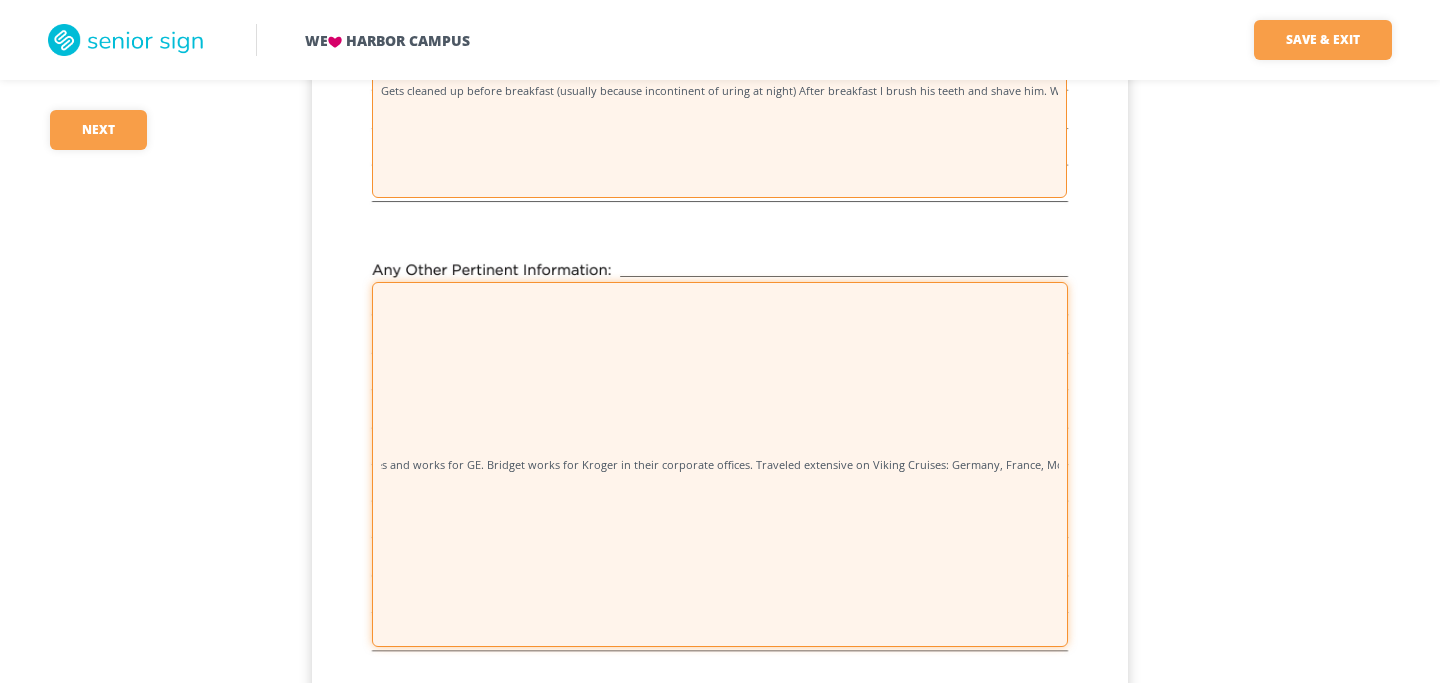 click on "Daughter [PERSON] and [PERSON] are both biomedical engineers and recently bought a new home that they are extensively remodeling.Paul is an aeronautical engineer who designs aircraft engines and works for GE. Bridget works for Kroger in their corporate offices. Traveled extensive on Viking Cruises: Germany, France, Monaco," at bounding box center [720, 464] 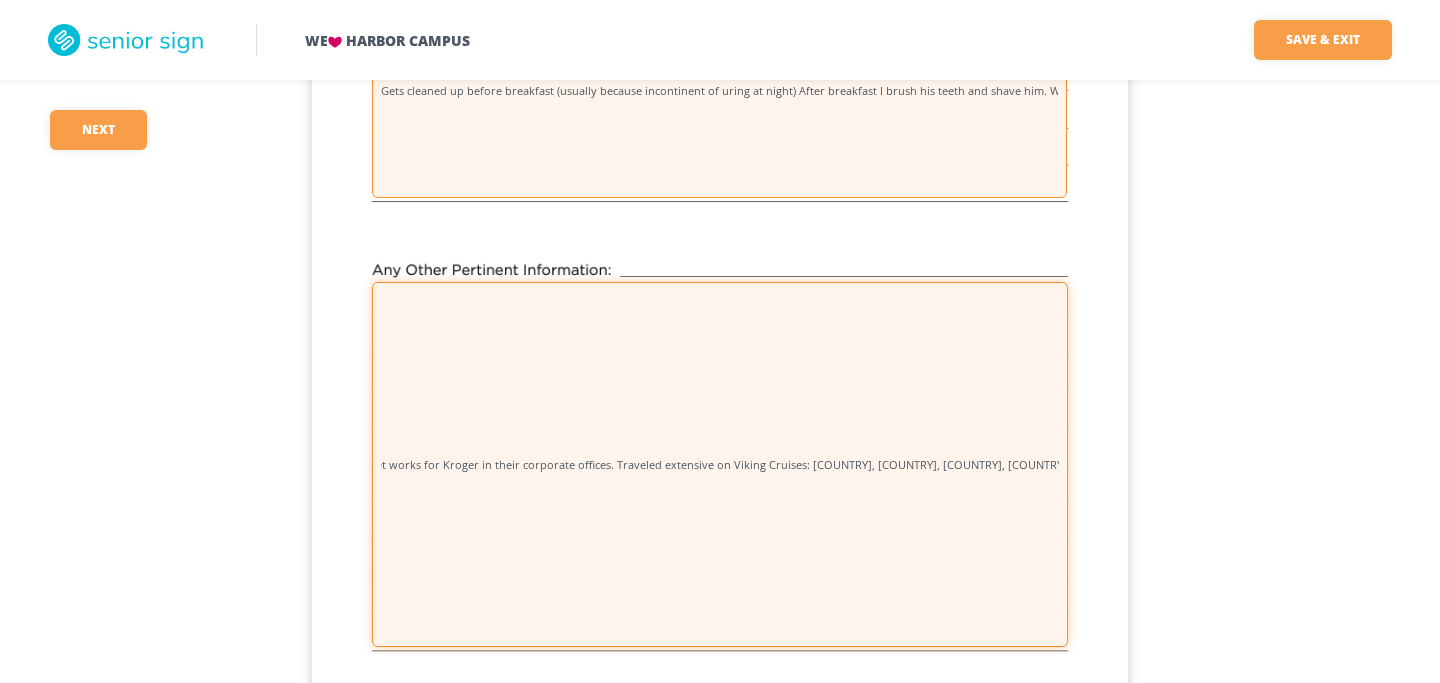scroll, scrollTop: 0, scrollLeft: 1198, axis: horizontal 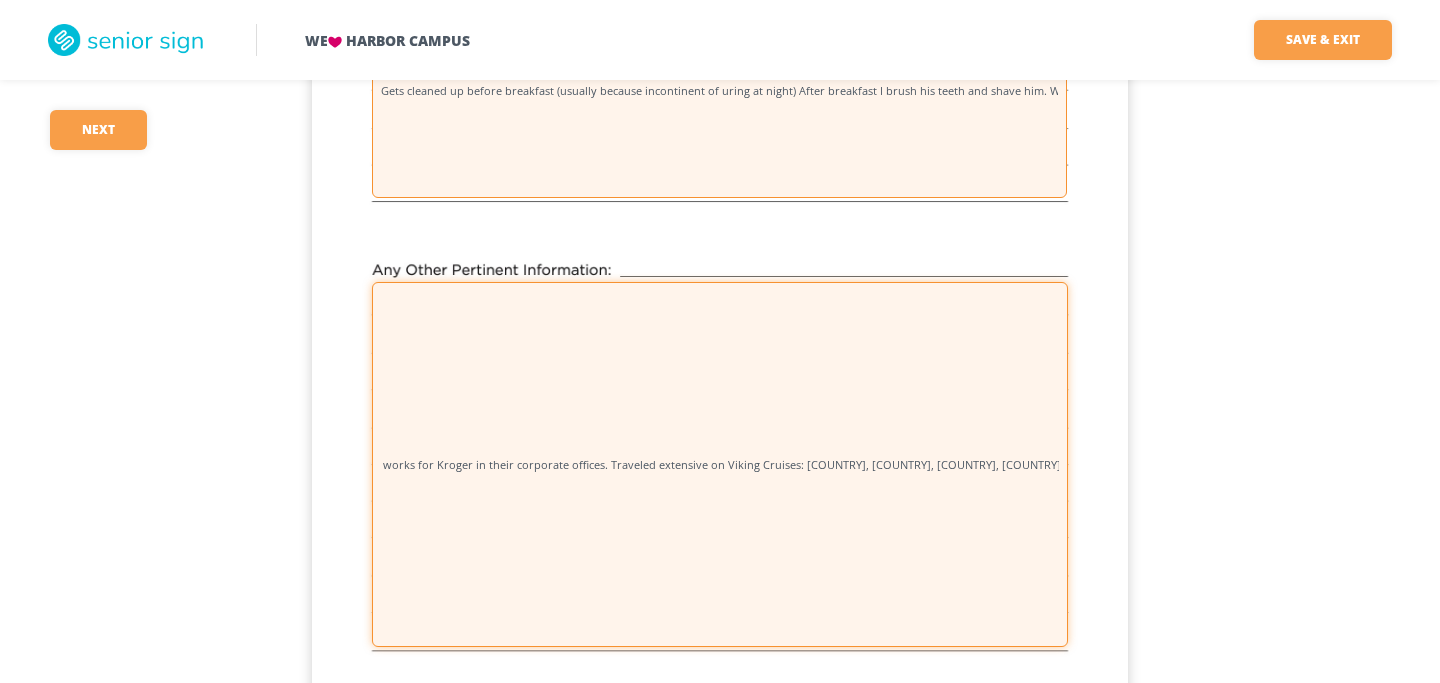 click on "Daughter [NAME] and husband [NAME] are both biomedical engineers and recently bought a new home that they are extensively remodeling.Paul is an aeronautical engineer who designs aircraft engines and works for GE. Bridget works for Kroger in their corporate offices. Traveled extensive on Viking Cruises: [COUNTRY], [COUNTRY], [COUNTRY], [COUNTRY], [COUNTRY], [COUNTRY] and [COUNTRY]" at bounding box center (720, 464) 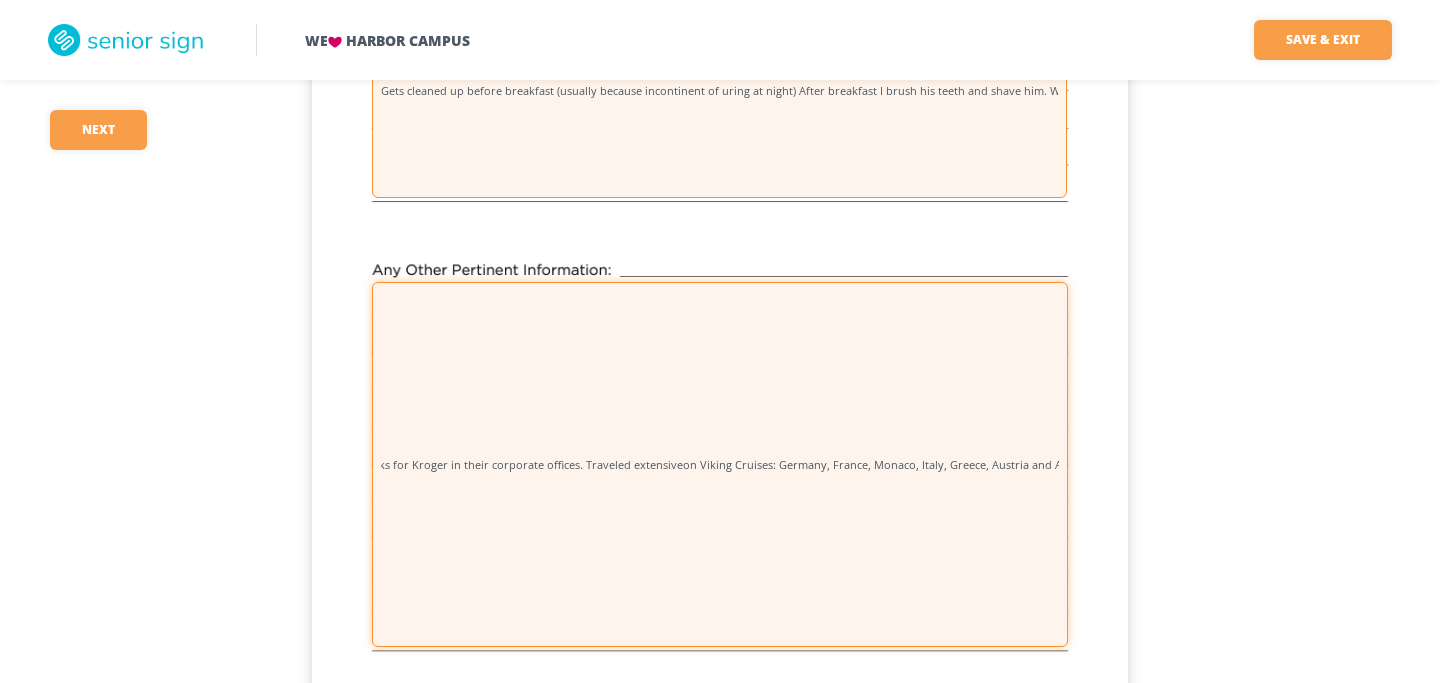 scroll, scrollTop: 0, scrollLeft: 1197, axis: horizontal 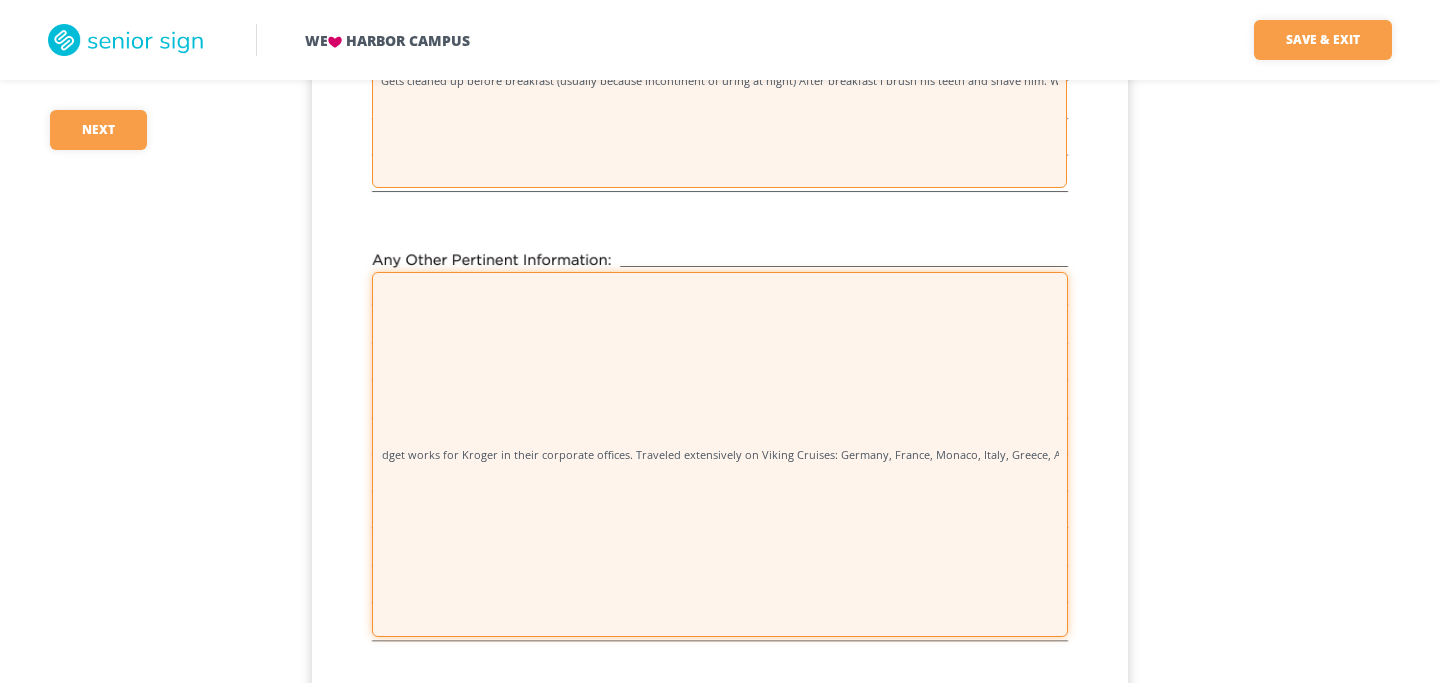 click on "Daughter [PERSON] and husband [PERSON] are both biomedical engineers and recently bought a new home that they are extensively remodeling.Paul is an aeronautical engineer who designs aircraft engines and works for GE. Bridget works for Kroger in their corporate offices. Traveled extensively on Viking Cruises: Germany, France, Monaco, Italy, Greece, Austria and Alaska" at bounding box center [720, 454] 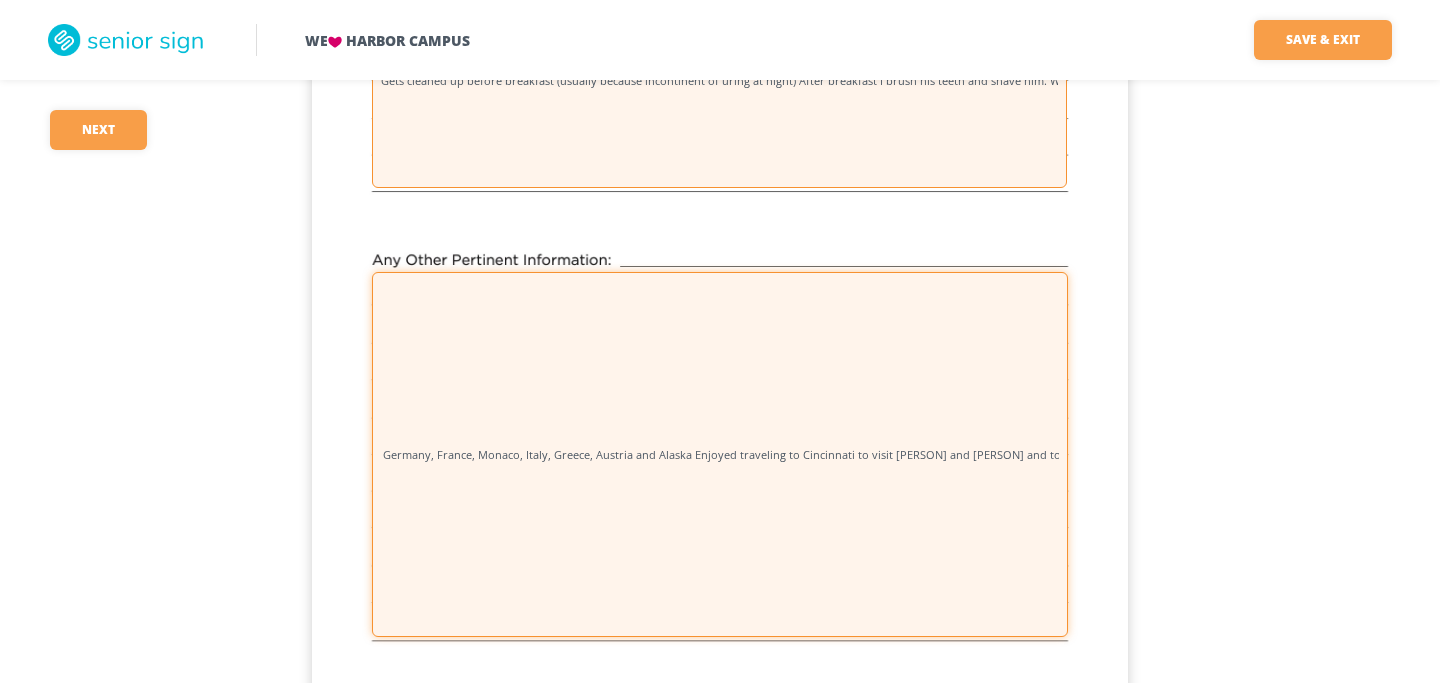 scroll, scrollTop: 0, scrollLeft: 1703, axis: horizontal 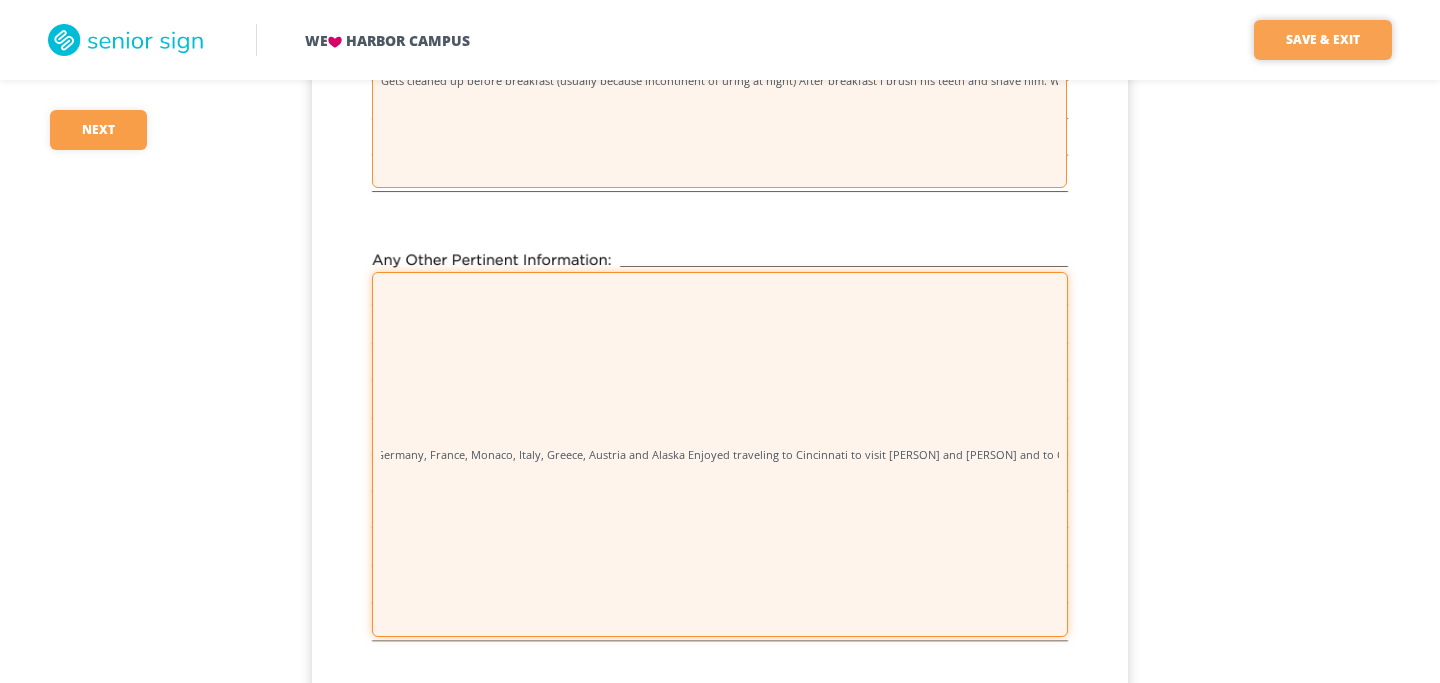 type on "Daughter [PERSON] and husband [PERSON] are both biomedical engineers and recently bought a new home that they are extensively remodeling.[PERSON] is an aeronautical engineer who designs aircraft engines and works for GE. [PERSON] works for Kroger in their corporate offices. Traveled extensively on Viking Cruises: Germany, France, Monaco, Italy, Greece, Austria and Alaska Enjoyed traveling to Cincinnati to visit [PERSON] and [PERSON] and to California to visit [PERSON] and [PERSON]" 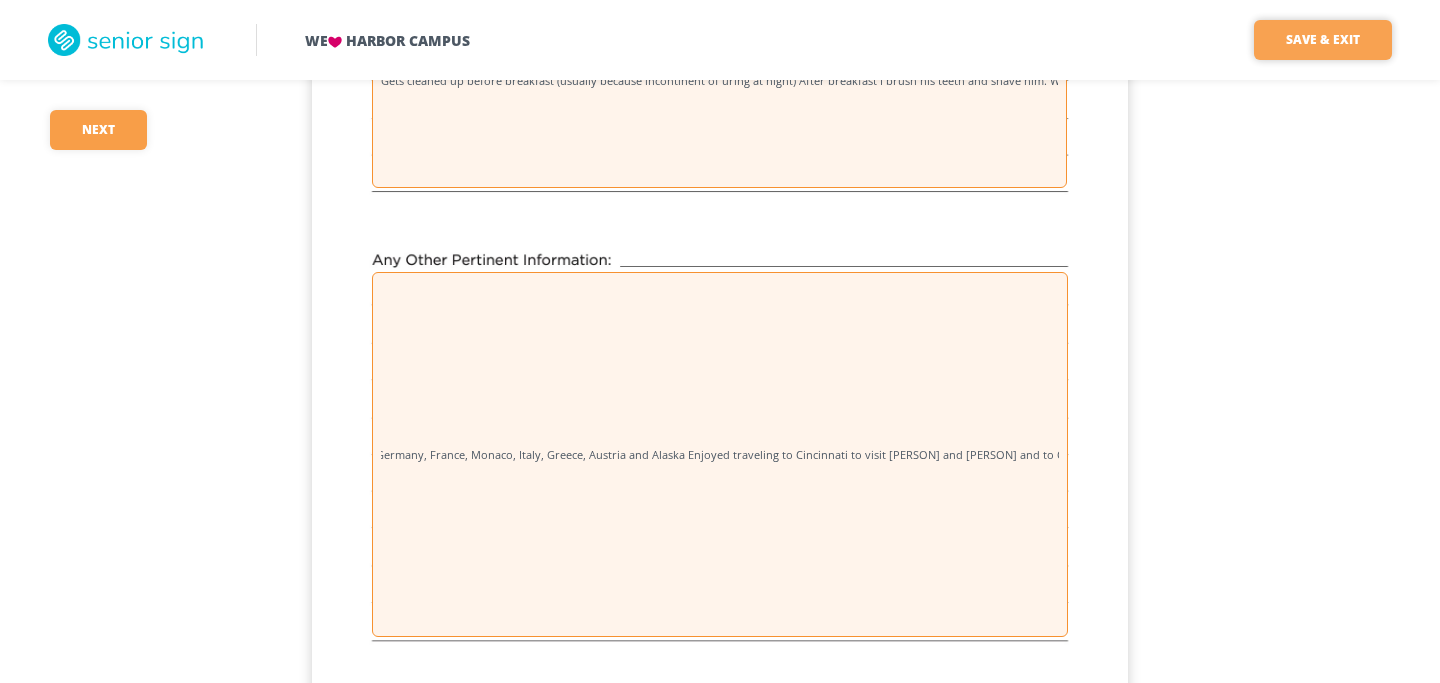 scroll, scrollTop: 0, scrollLeft: 0, axis: both 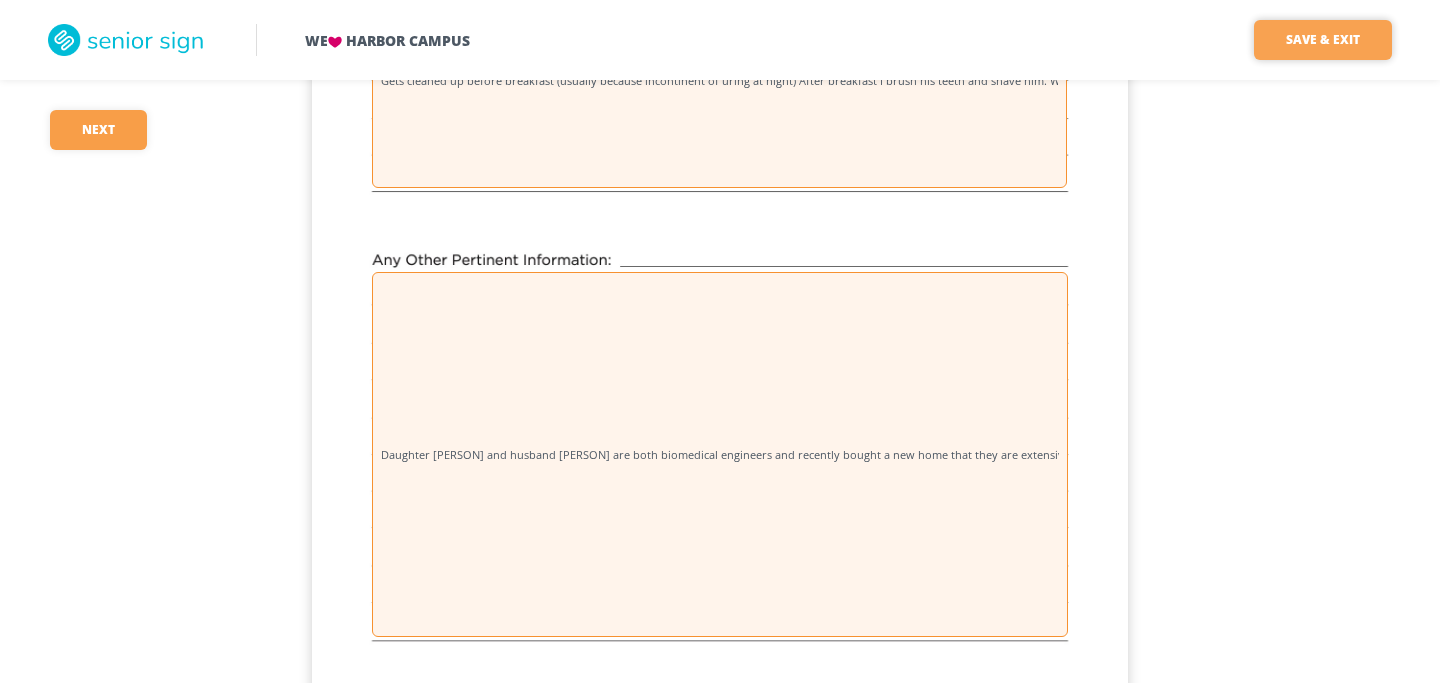 click on "Save & Exit" at bounding box center (1323, 40) 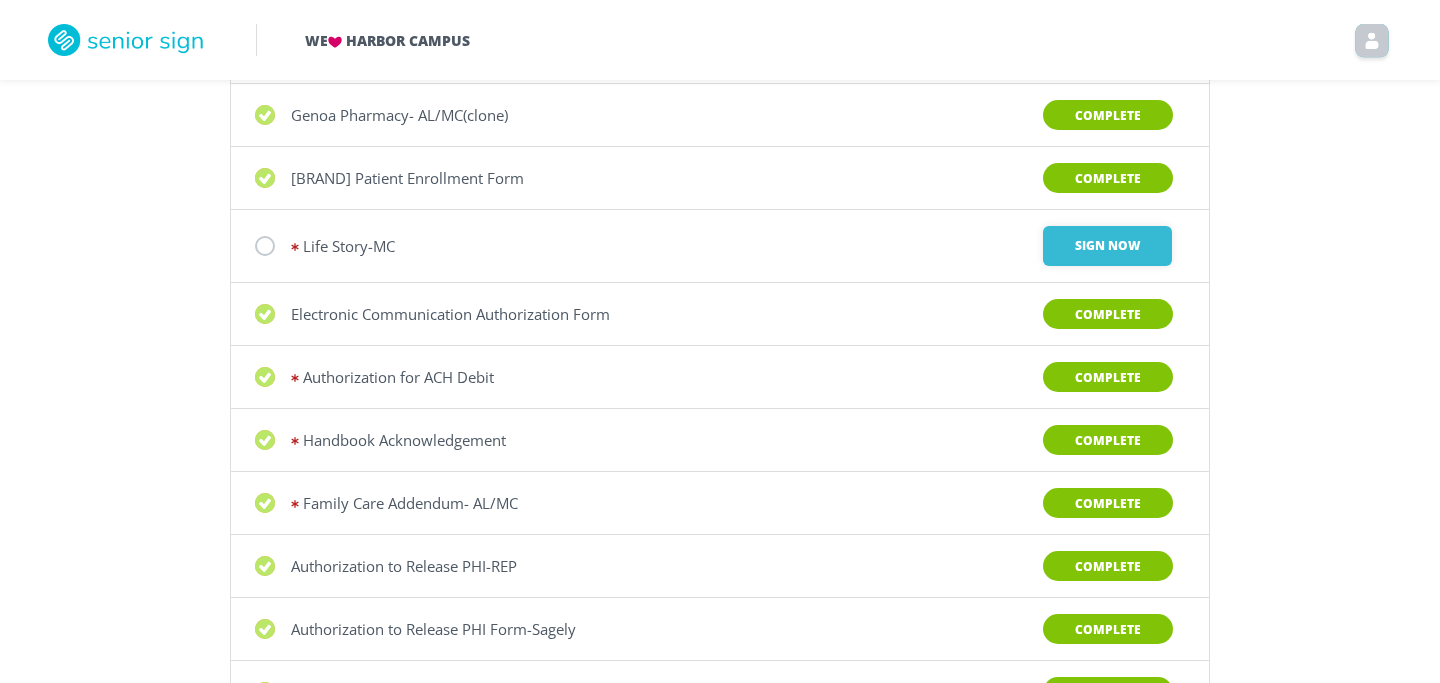 scroll, scrollTop: 585, scrollLeft: 0, axis: vertical 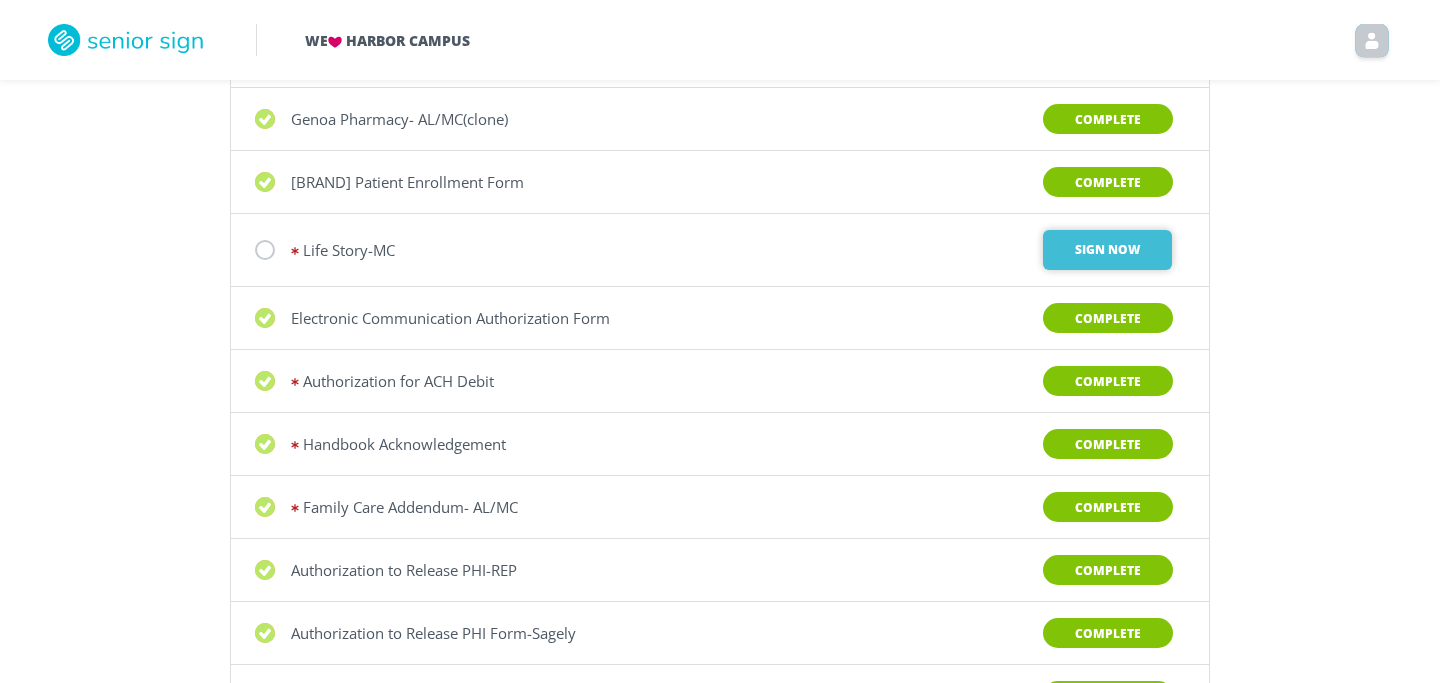 click on "Sign Now" at bounding box center (1107, 250) 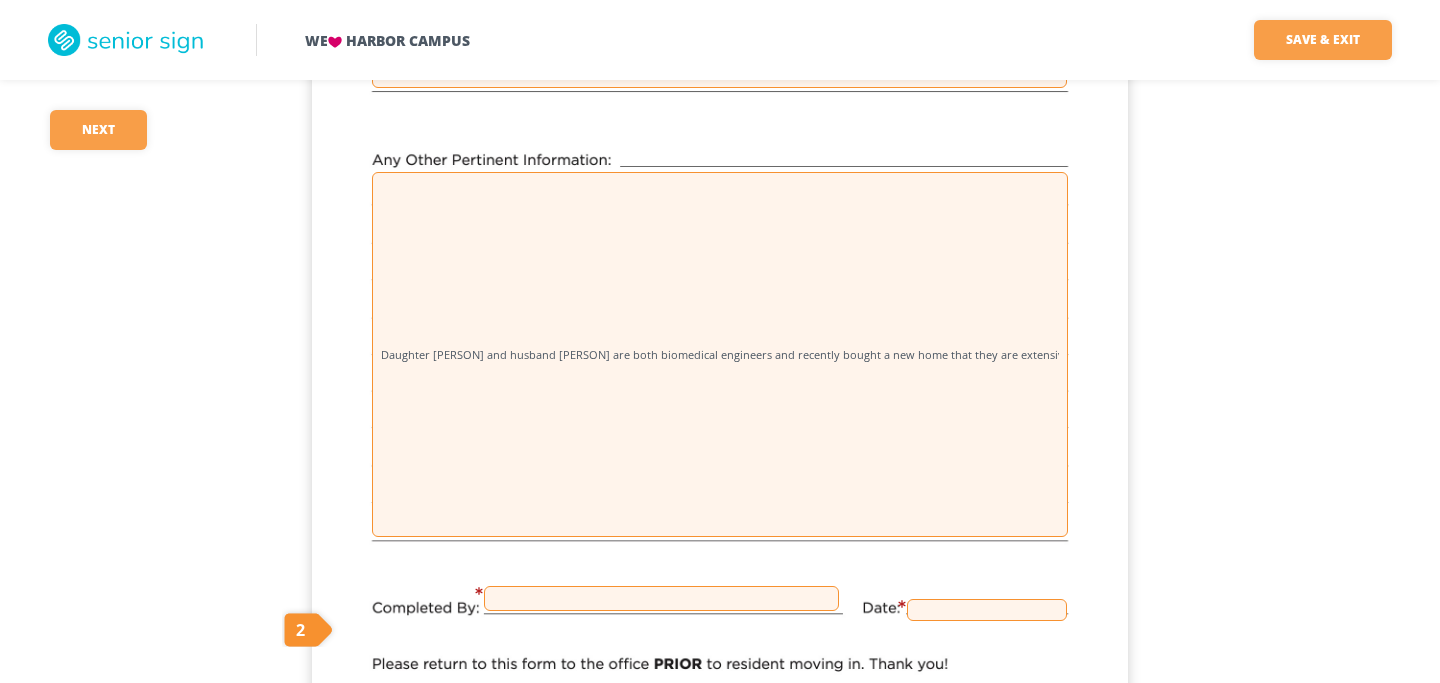 scroll, scrollTop: 3601, scrollLeft: 0, axis: vertical 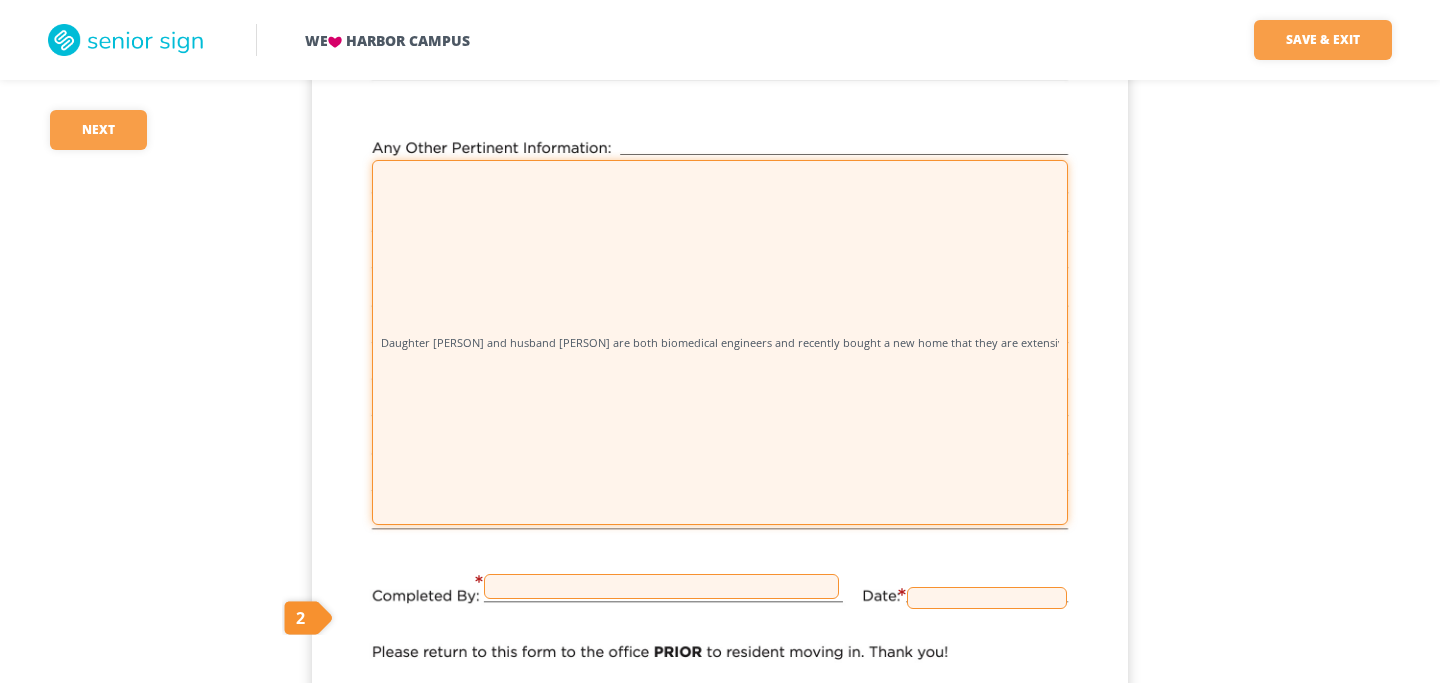 click on "Daughter [PERSON] and husband [PERSON] are both biomedical engineers and recently bought a new home that they are extensively remodeling.[PERSON] is an aeronautical engineer who designs aircraft engines and works for GE. [PERSON] works for Kroger in their corporate offices. Traveled extensively on Viking Cruises: Germany, France, Monaco, Italy, Greece, Austria and Alaska Enjoyed traveling to Cincinnati to visit [PERSON] and [PERSON] and to California to visit [PERSON] and [PERSON]" at bounding box center (720, 342) 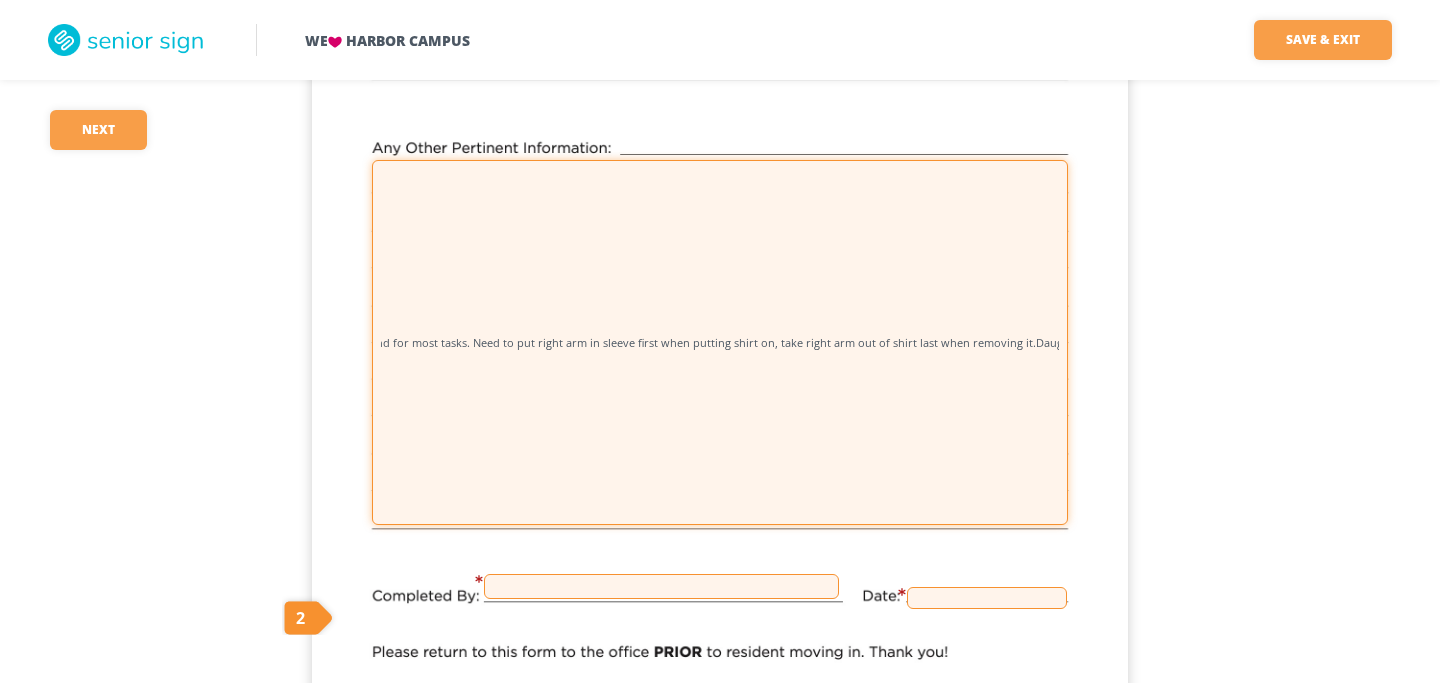 scroll, scrollTop: 0, scrollLeft: 949, axis: horizontal 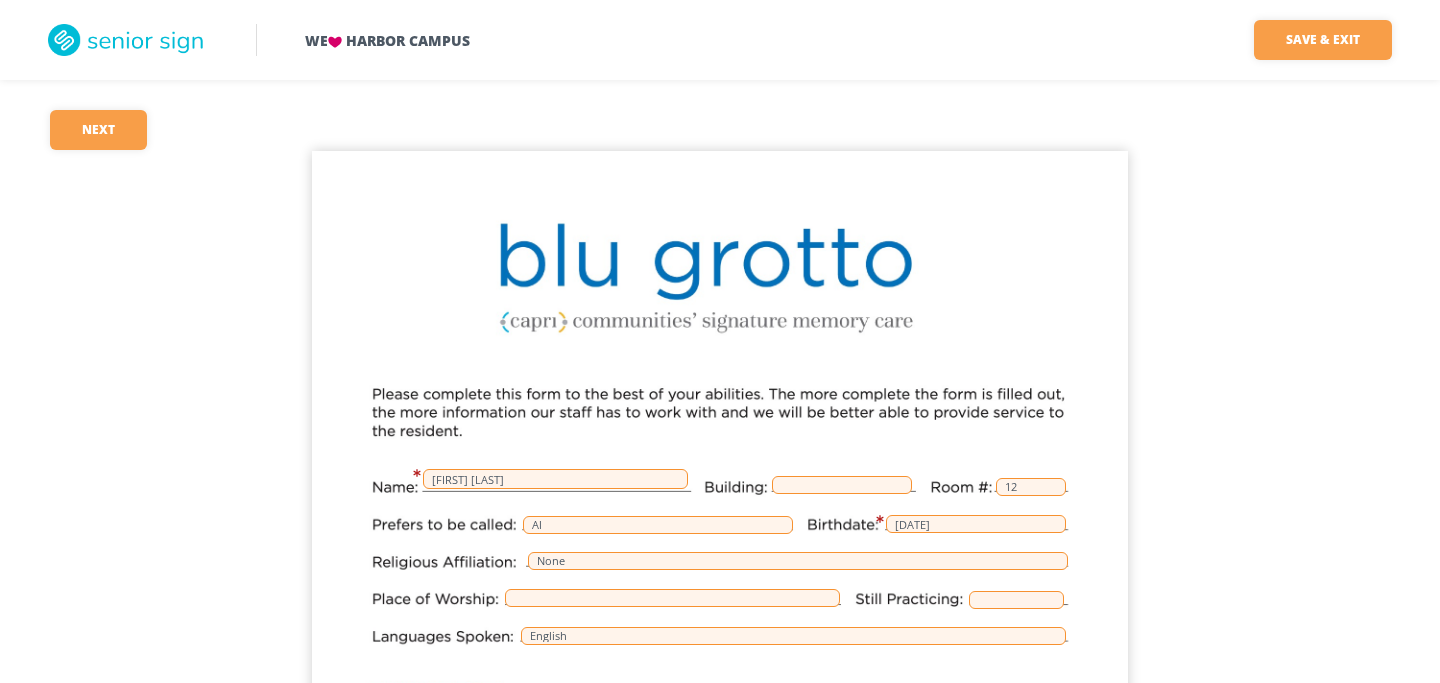 type on "Had R shoulder surgery [DATE] for torn rotator cuff and pain. No longer has pain but R arm mobility impacted. Unable to lift right arm "normally". Was right handed but uses left hand for most tasks. Need to put right arm in sleeve first when putting shirt on, take right arm out of shirt last when removing it.Daughter [PERSON] and husband [PERSON] are both biomedical engineers and recently bought a new home that they are extensively remodeling.[PERSON] is an aeronautical engineer who designs aircraft engines and works for GE. [PERSON] works for Kroger in their corporate offices. Traveled extensively on Viking Cruises: Germany, France, Monaco, Italy, Greece, Austria and Alaska Enjoyed traveling to Cincinnati to visit [PERSON] and [PERSON] and to California to visit [PERSON] and [PERSON]" 